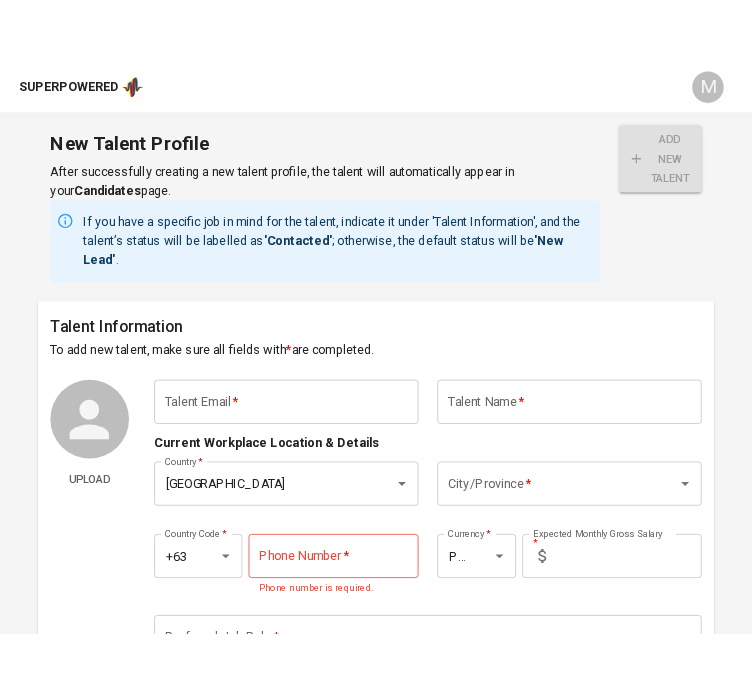 scroll, scrollTop: 0, scrollLeft: 0, axis: both 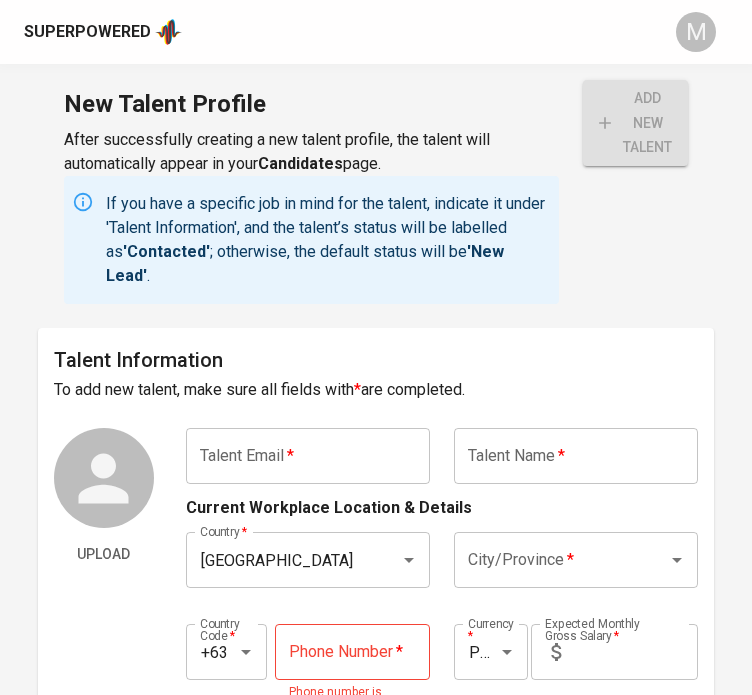 click at bounding box center [308, 456] 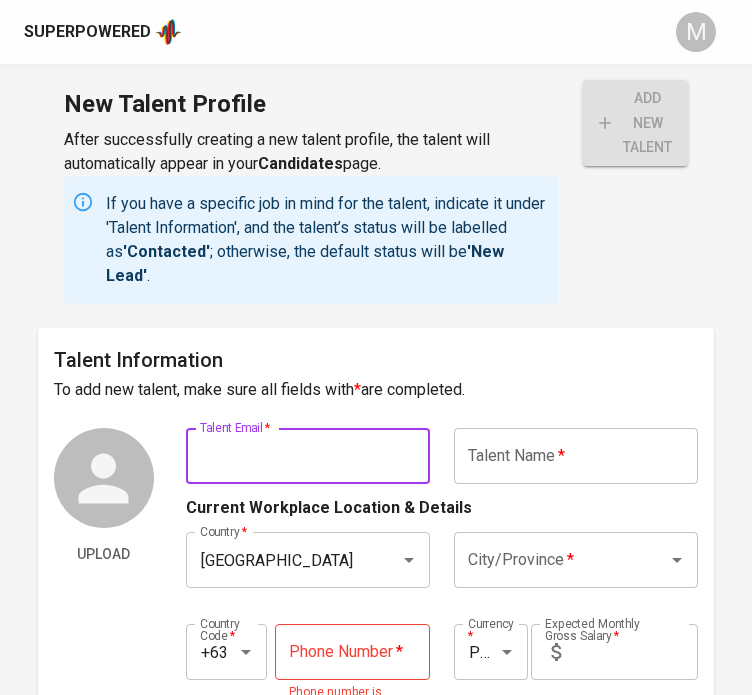 paste on "yvonnemaye.cuadero0512@gmail.com" 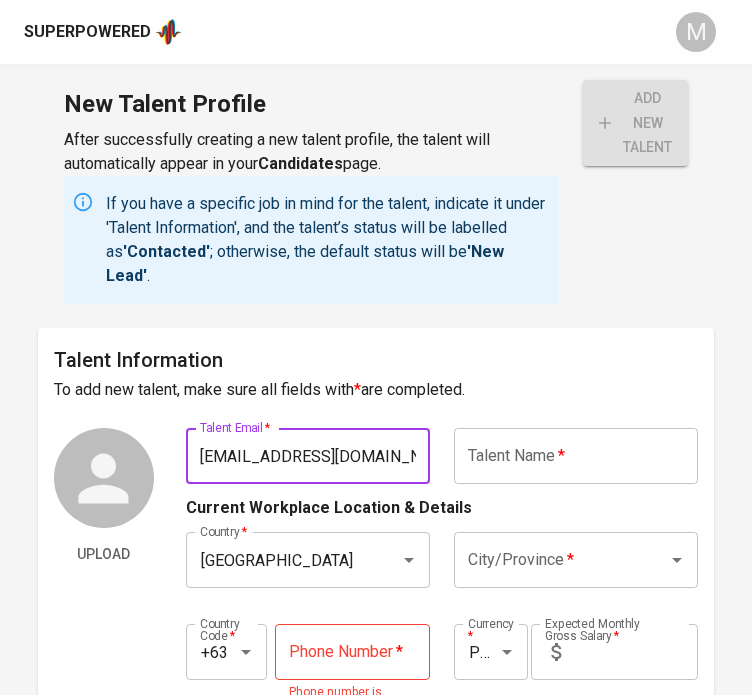 scroll, scrollTop: 0, scrollLeft: 60, axis: horizontal 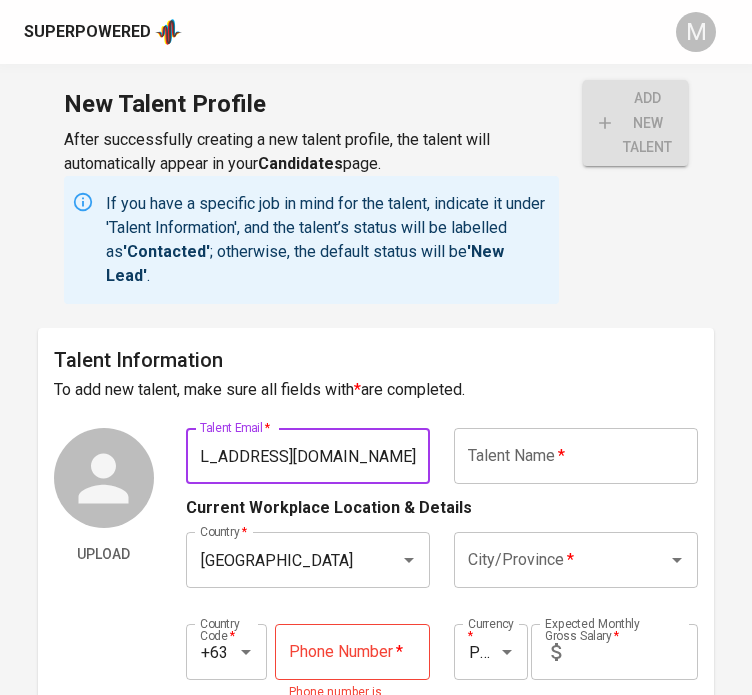 type on "yvonnemaye.cuadero0512@gmail.com" 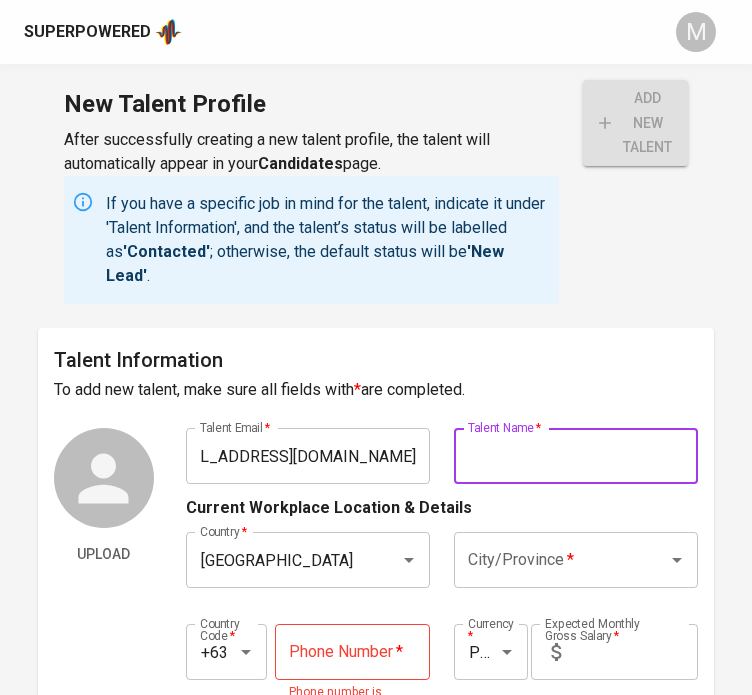 scroll, scrollTop: 0, scrollLeft: 0, axis: both 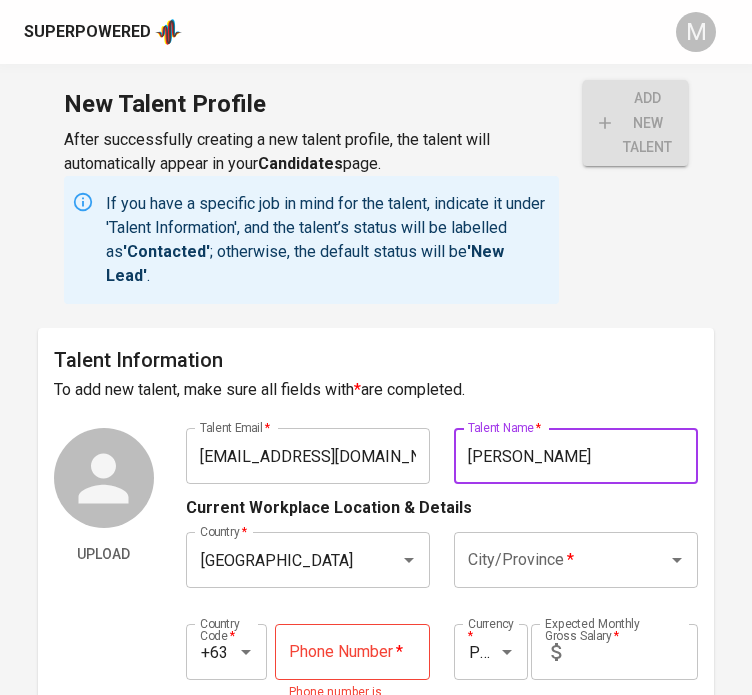 type on "[PERSON_NAME]" 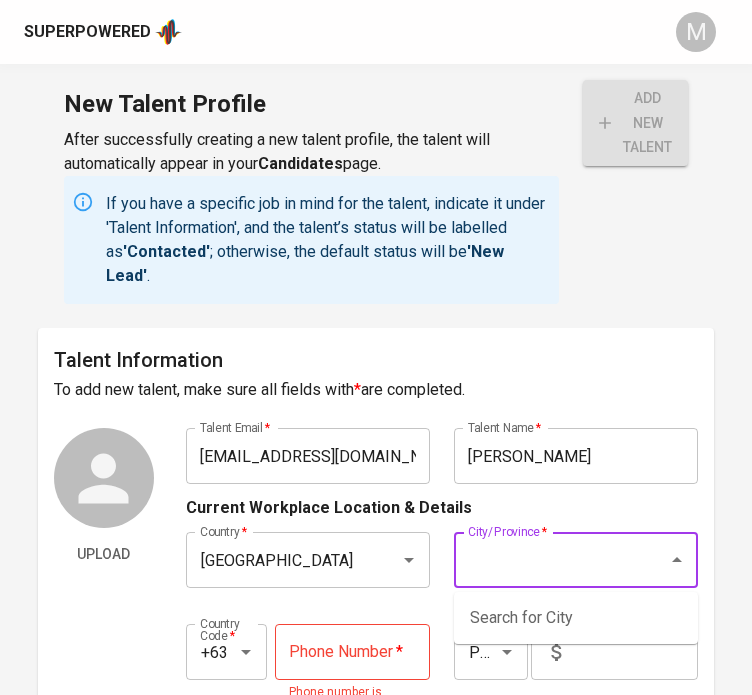 click on "City/Province   *" at bounding box center [548, 560] 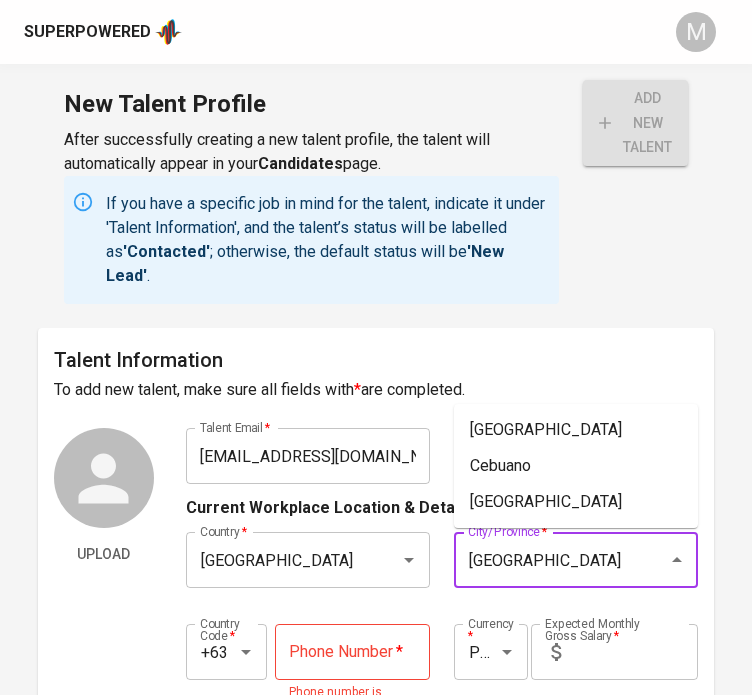 click on "cebu" at bounding box center [548, 560] 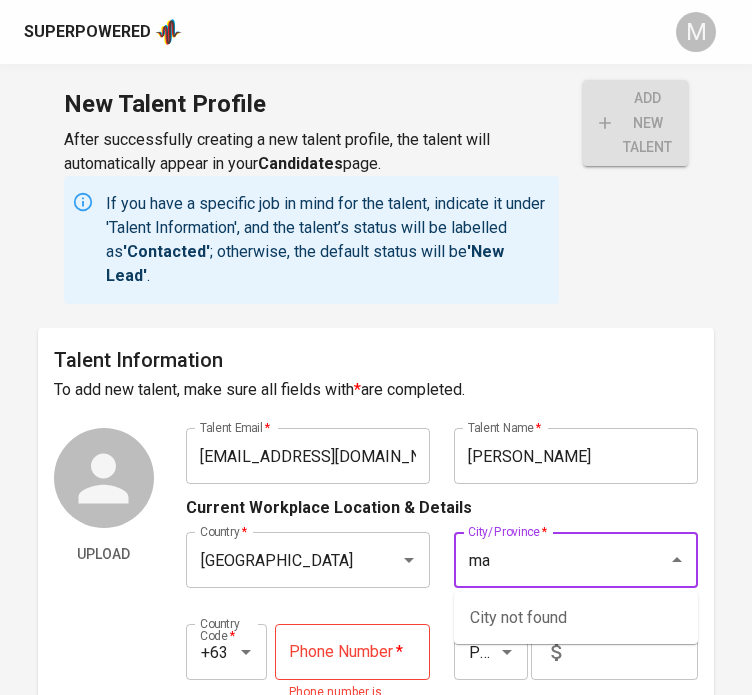 type on "m" 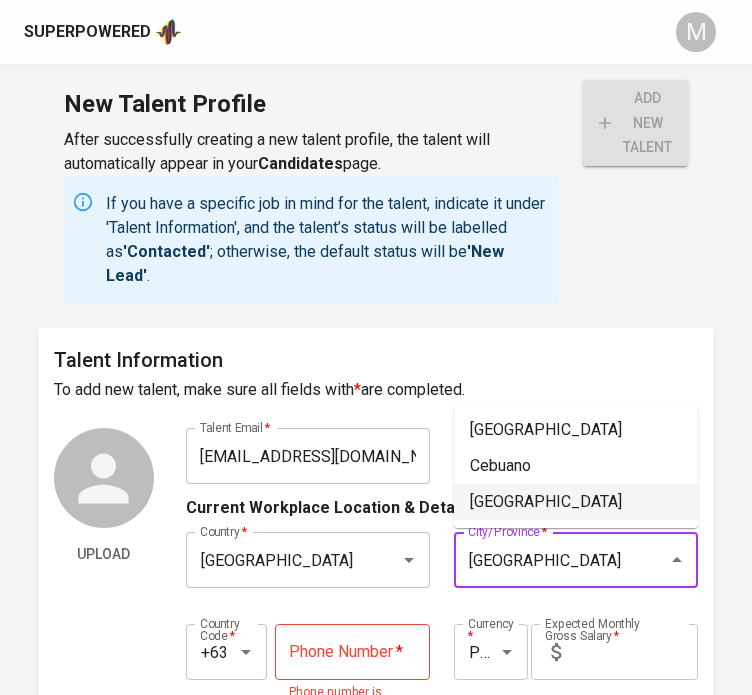 click on "Cebu City" at bounding box center [576, 502] 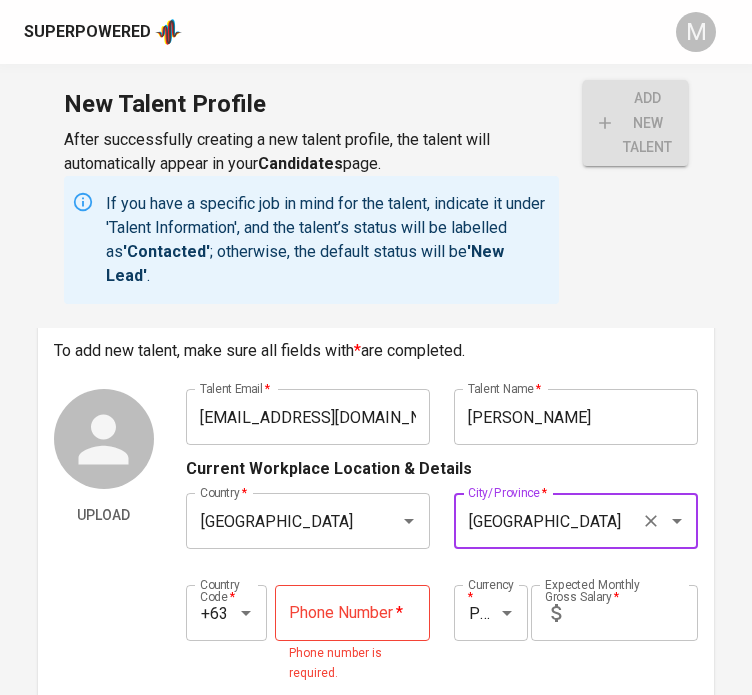 scroll, scrollTop: 200, scrollLeft: 0, axis: vertical 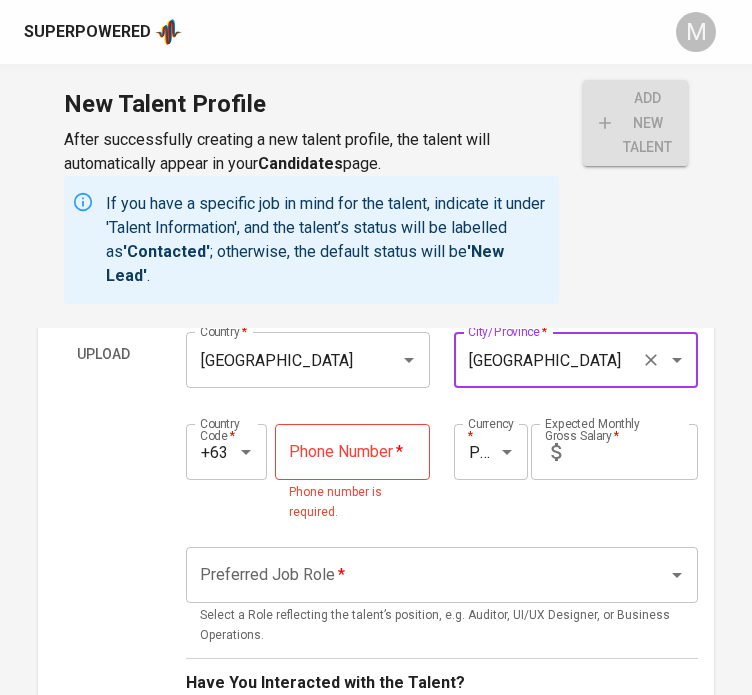 type on "Cebu City" 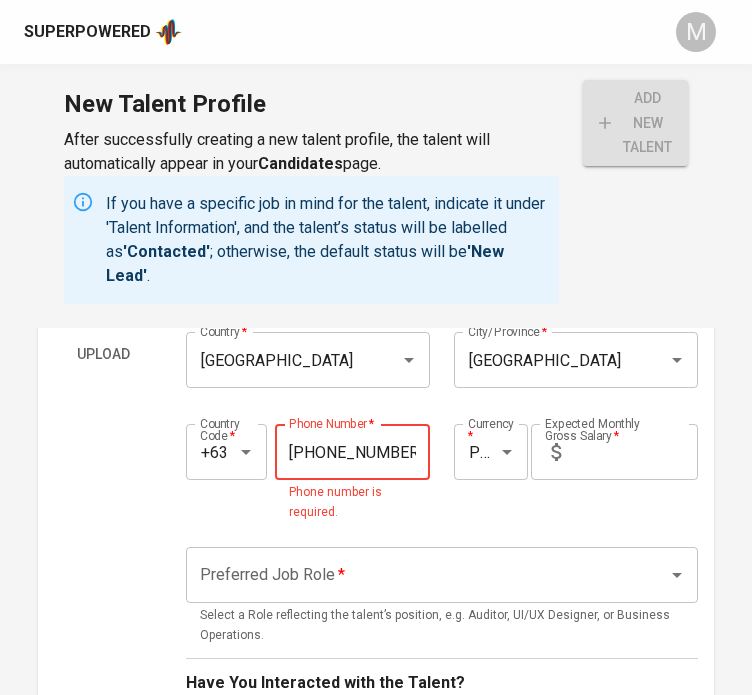 type on "992-394-9223" 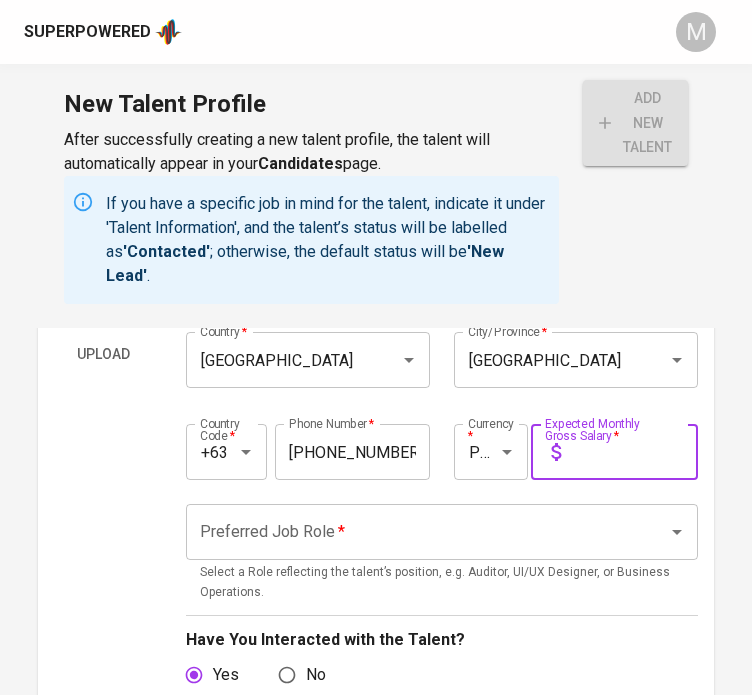 click at bounding box center [633, 452] 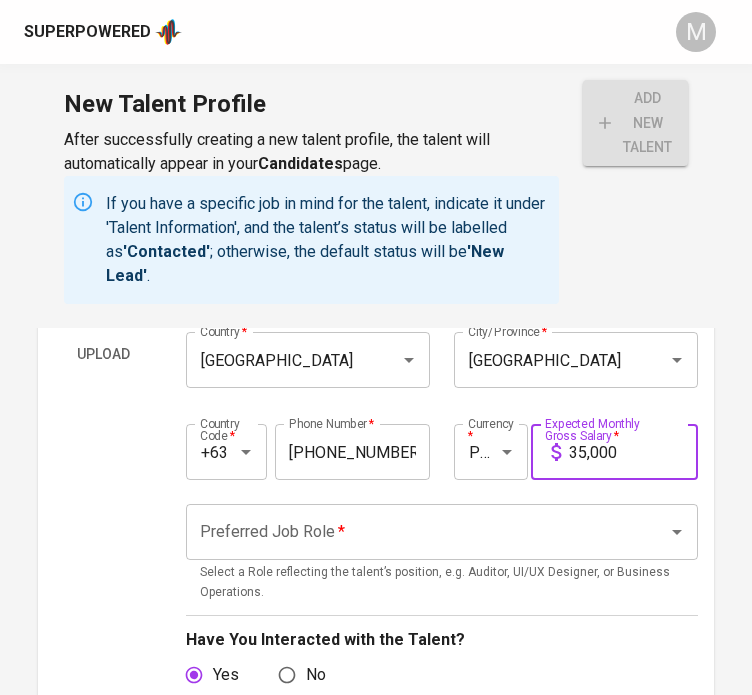 type on "35,000" 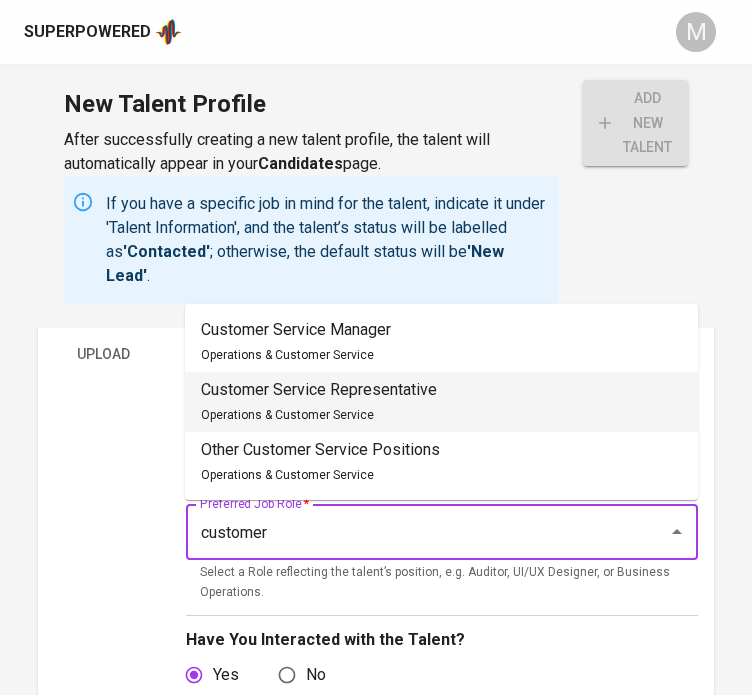 click on "Customer Service Representative Operations & Customer Service" at bounding box center [441, 402] 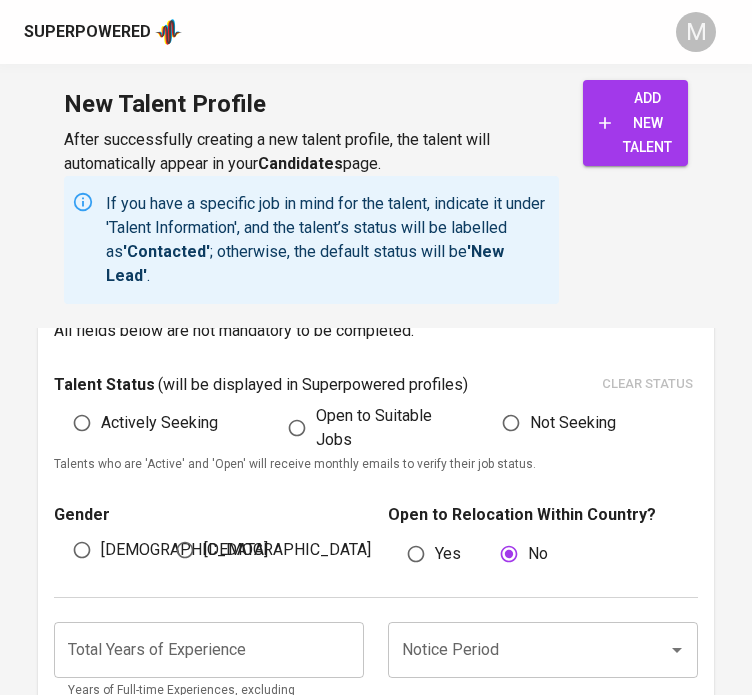 scroll, scrollTop: 1100, scrollLeft: 0, axis: vertical 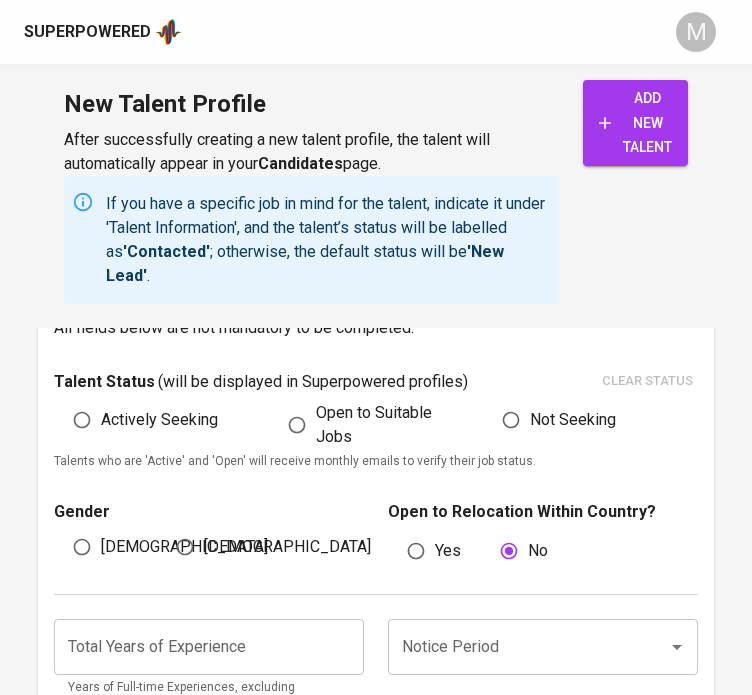 type on "Customer Service Representative" 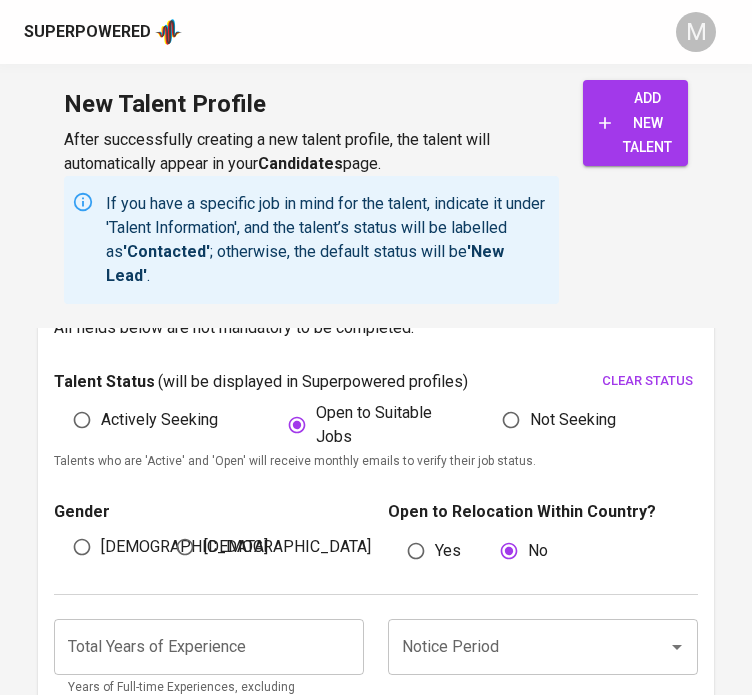 click on "[DEMOGRAPHIC_DATA]" at bounding box center (287, 547) 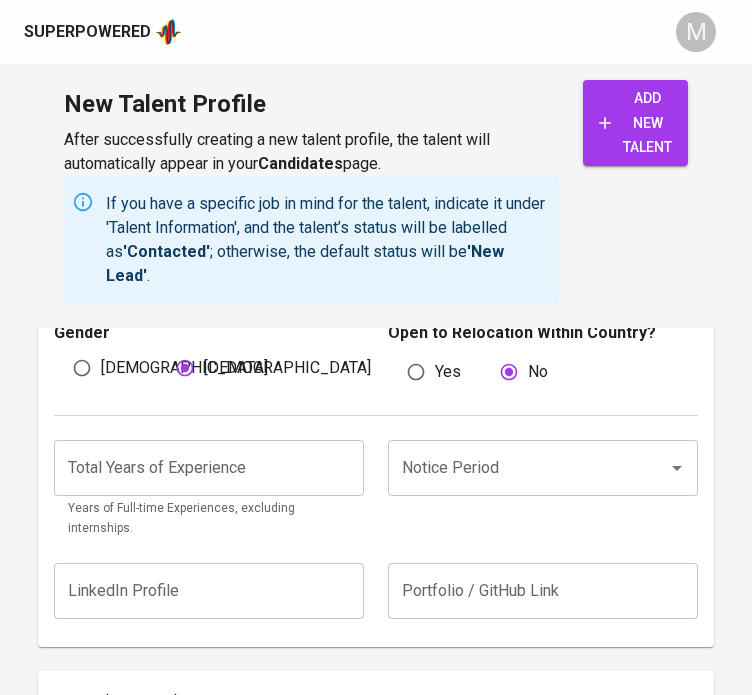 scroll, scrollTop: 1300, scrollLeft: 0, axis: vertical 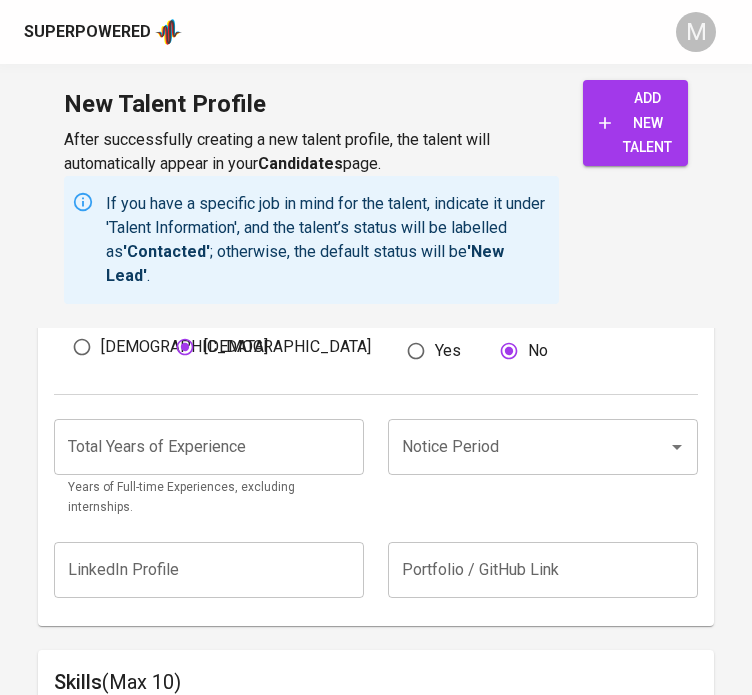 click at bounding box center (209, 447) 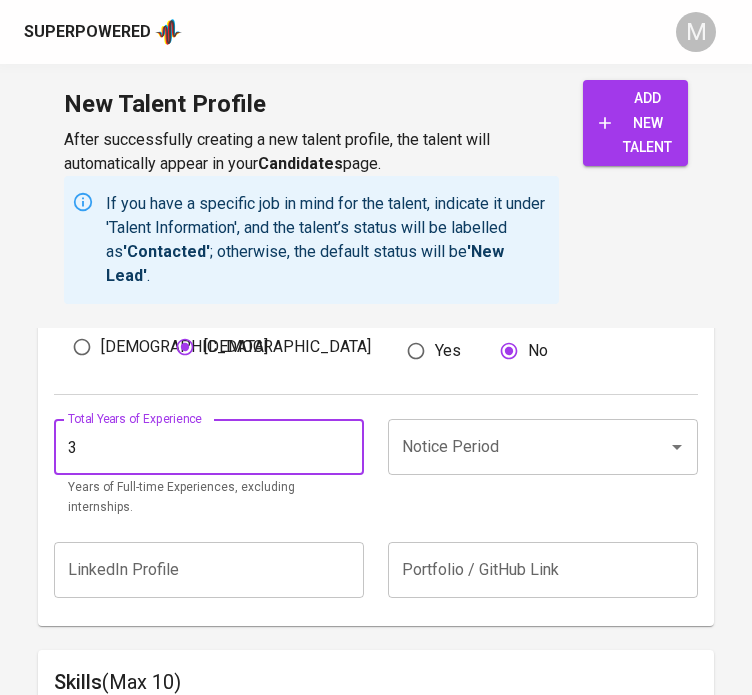 type on "3" 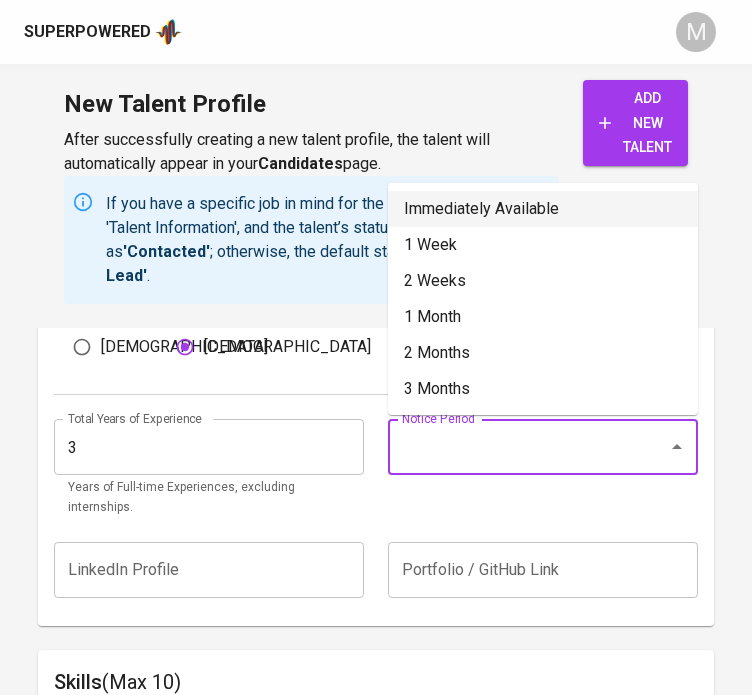 click on "Immediately Available" at bounding box center [543, 209] 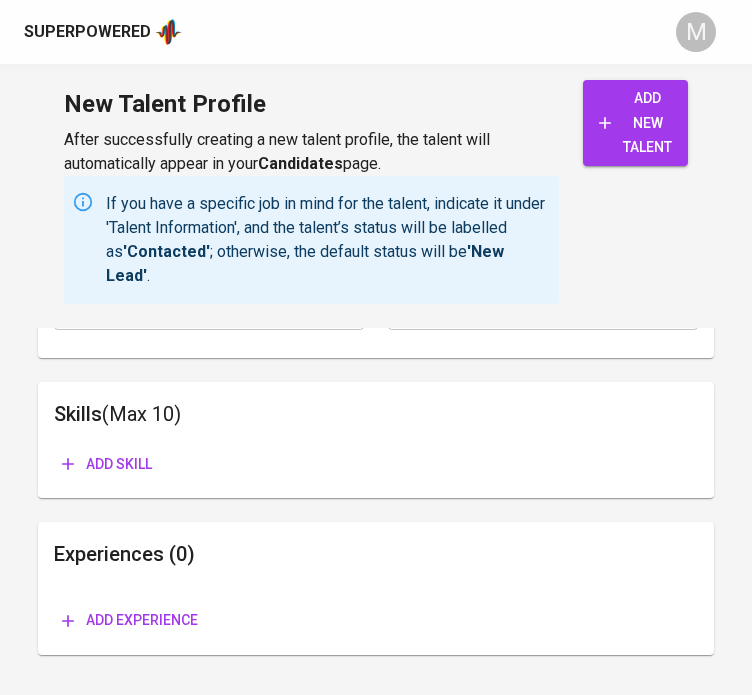 scroll, scrollTop: 1596, scrollLeft: 0, axis: vertical 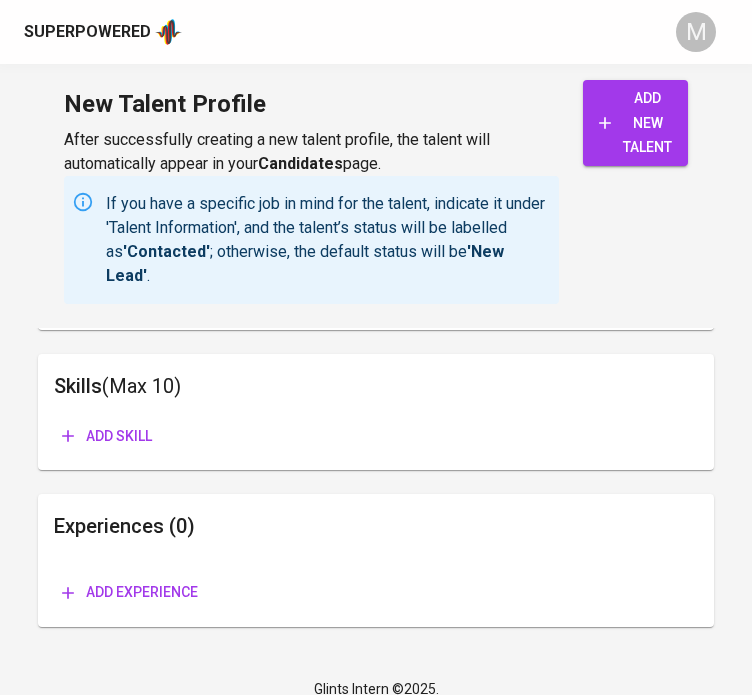 click on "Add skill" at bounding box center (107, 436) 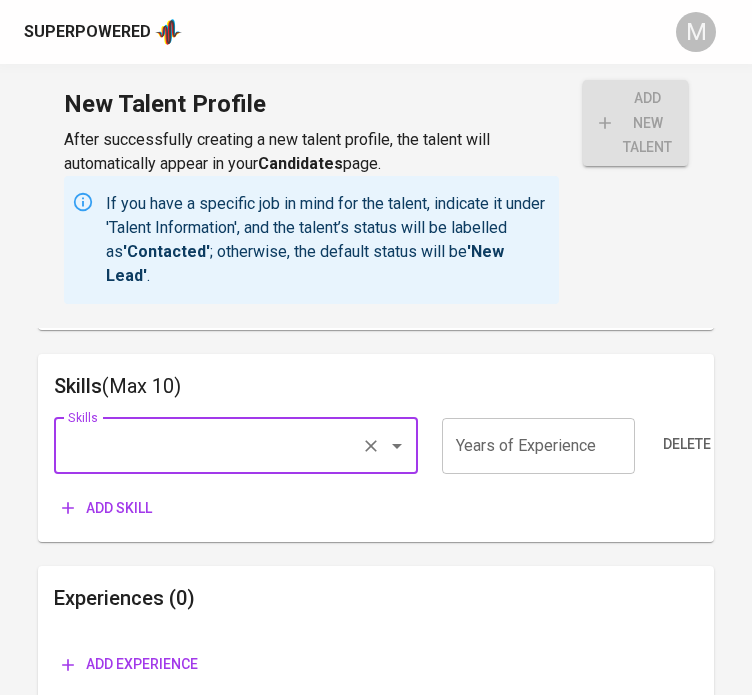 click on "Skills" at bounding box center [208, 446] 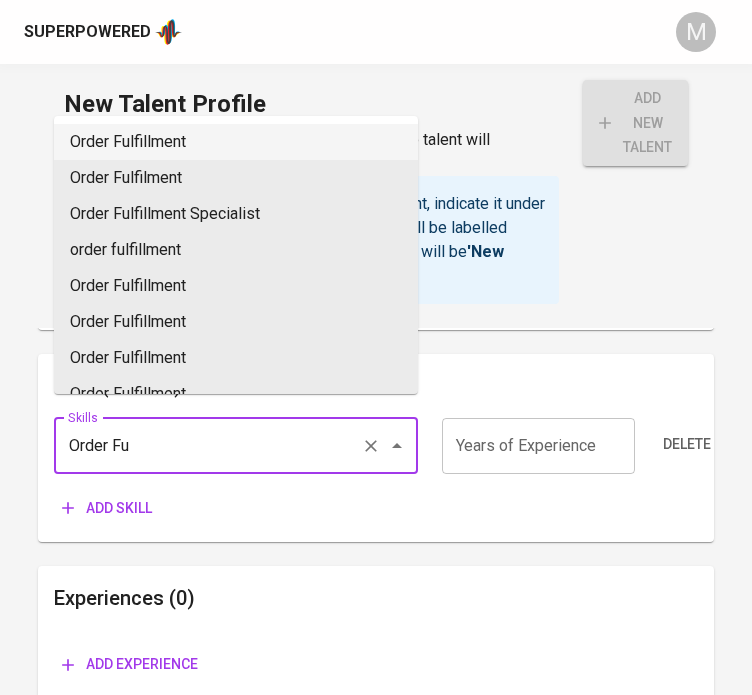 click on "Order Fulfillment" at bounding box center [236, 142] 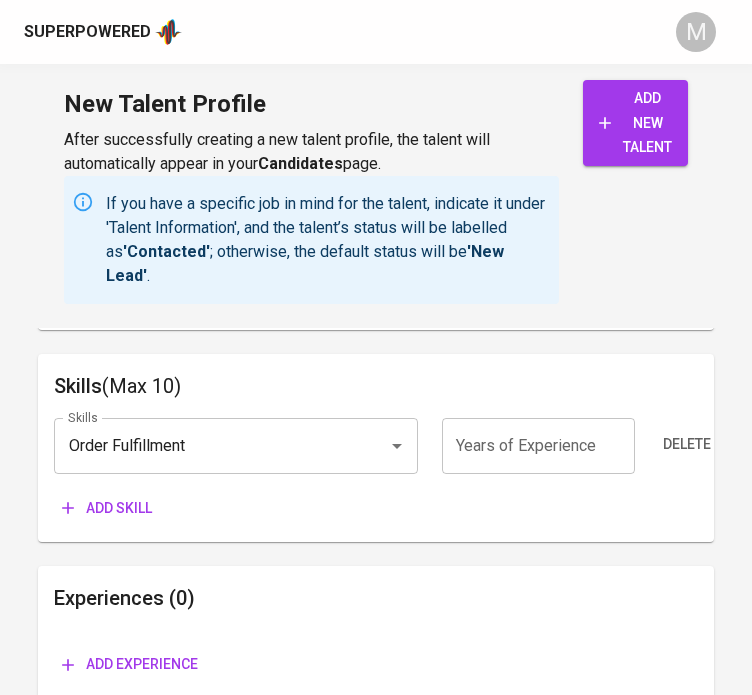 click at bounding box center (538, 446) 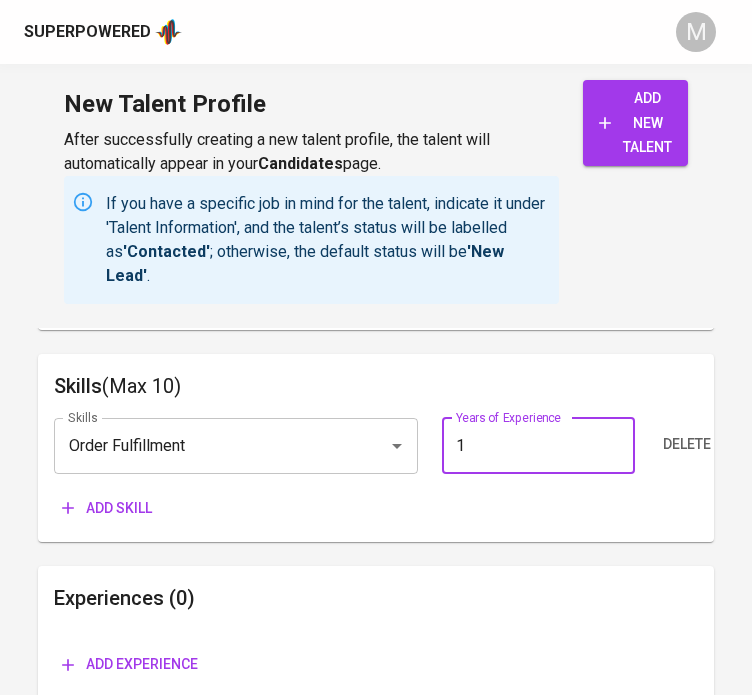 type on "1" 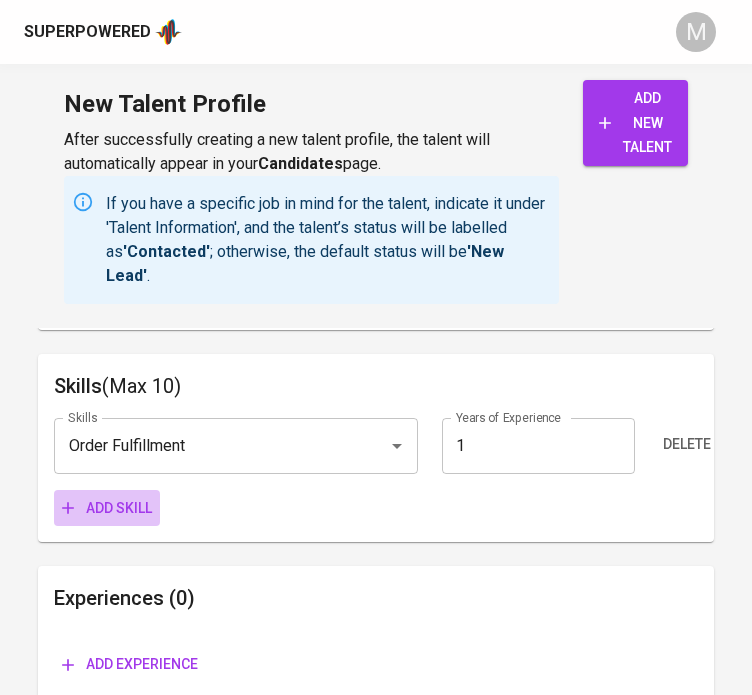 click on "Add skill" at bounding box center [107, 508] 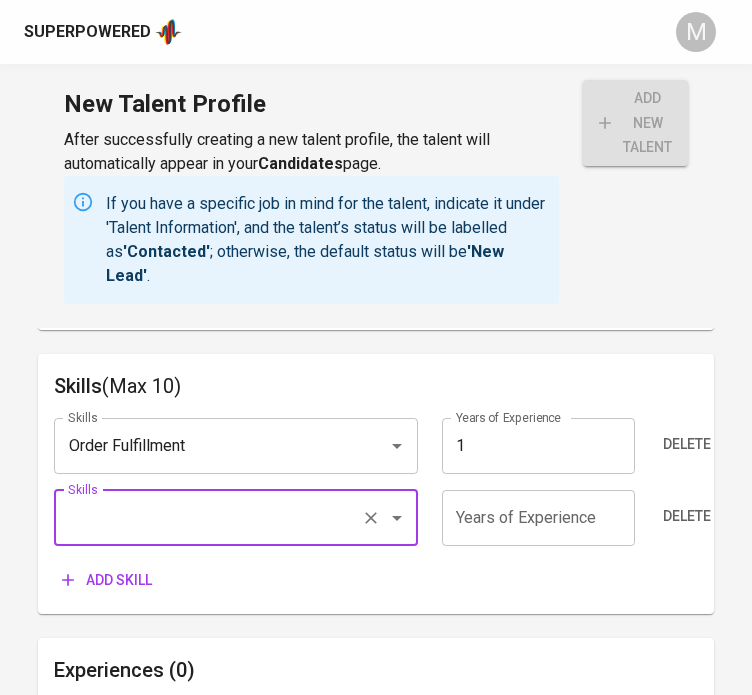 click on "Skills" at bounding box center (208, 518) 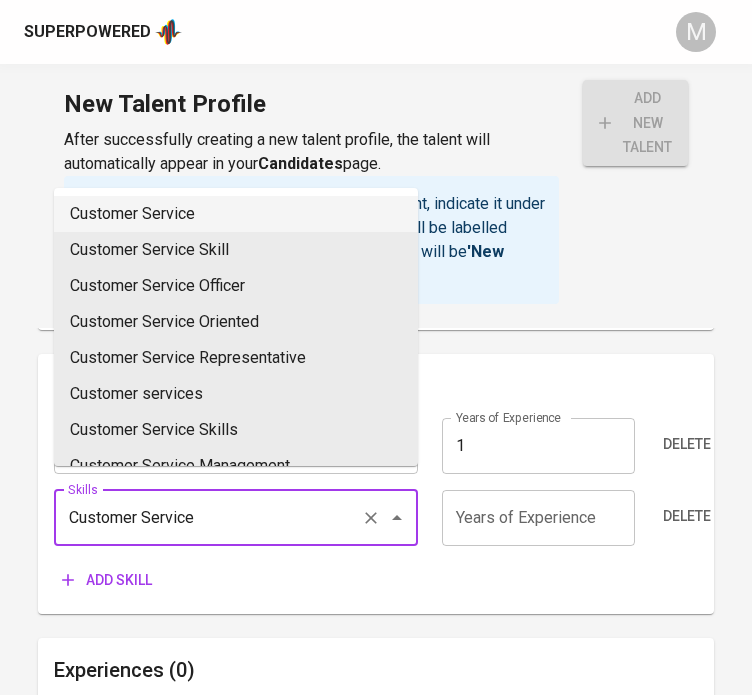 click on "Customer Service" at bounding box center [236, 214] 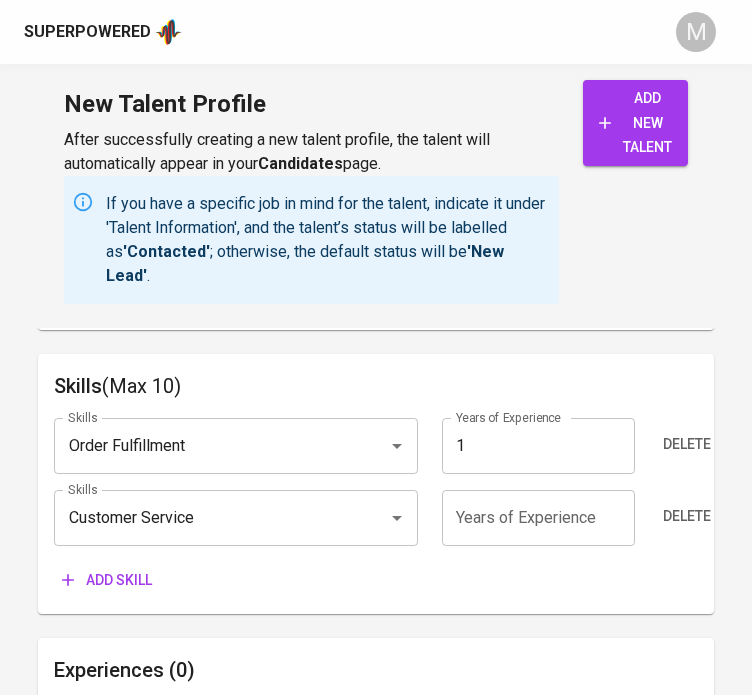 click at bounding box center (538, 518) 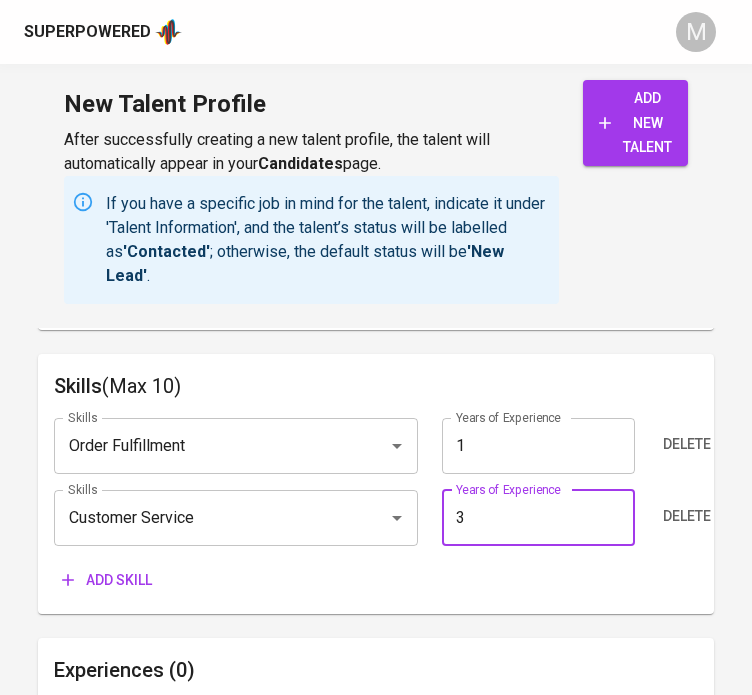 type on "3" 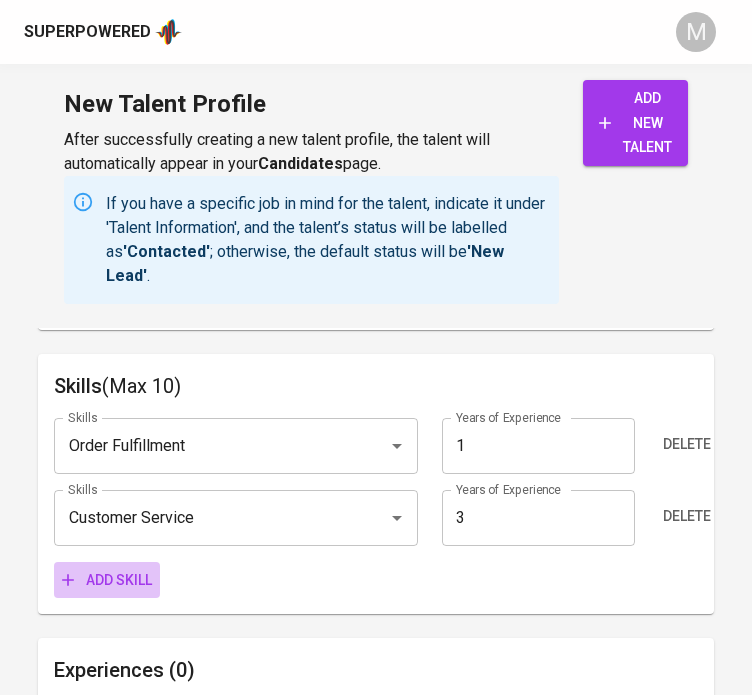 click on "Add skill" at bounding box center (107, 580) 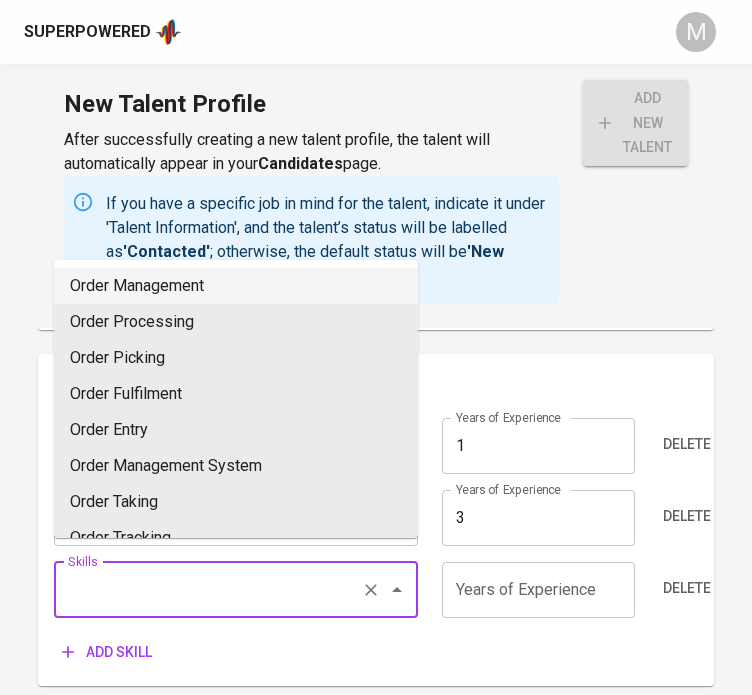 click on "Skills" at bounding box center [208, 590] 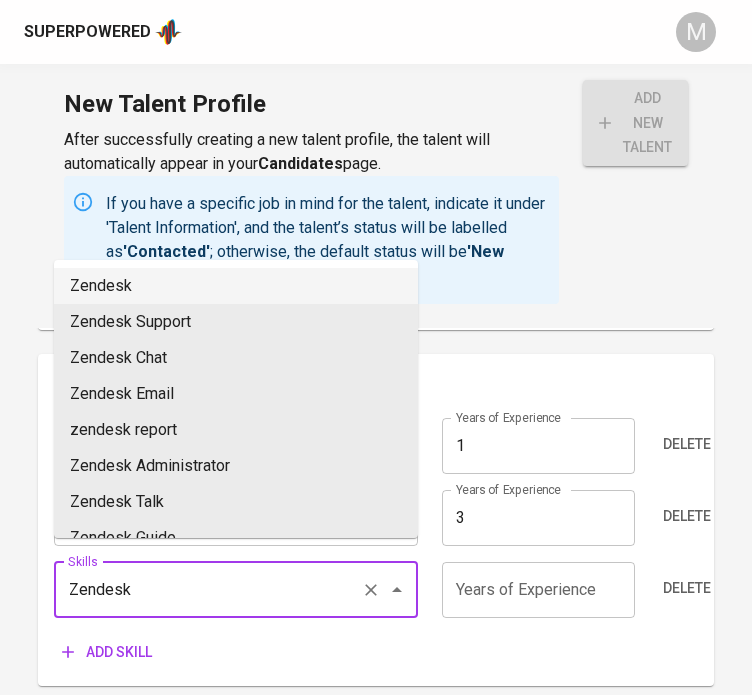 click on "Zendesk" at bounding box center [236, 286] 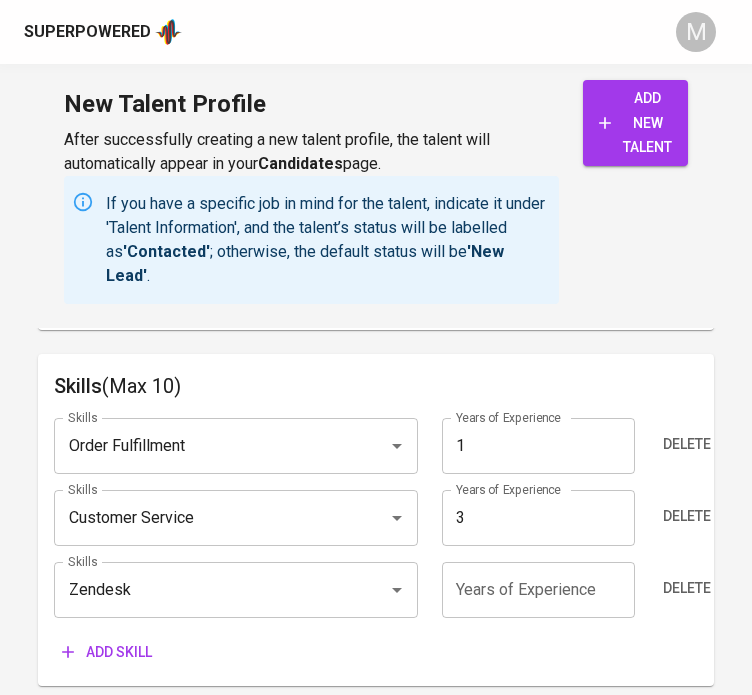 click at bounding box center [538, 590] 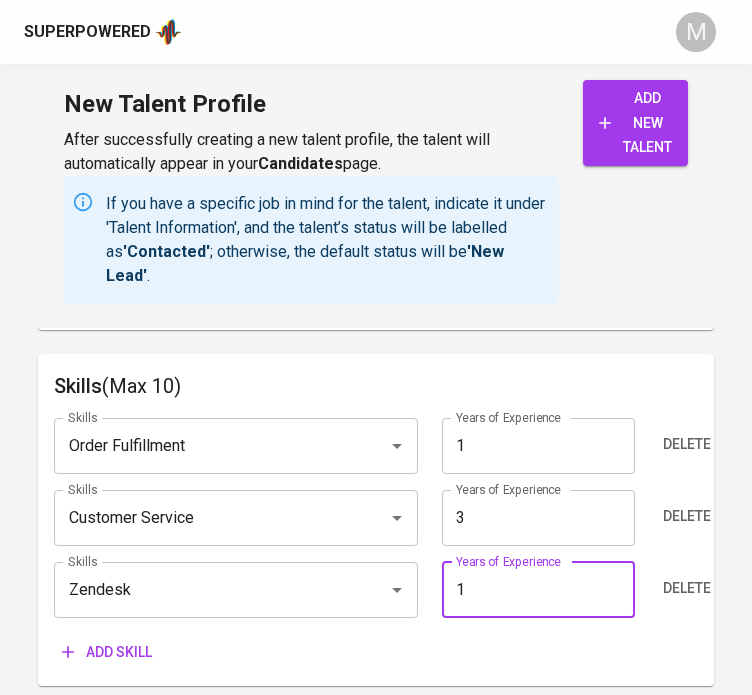 type on "1" 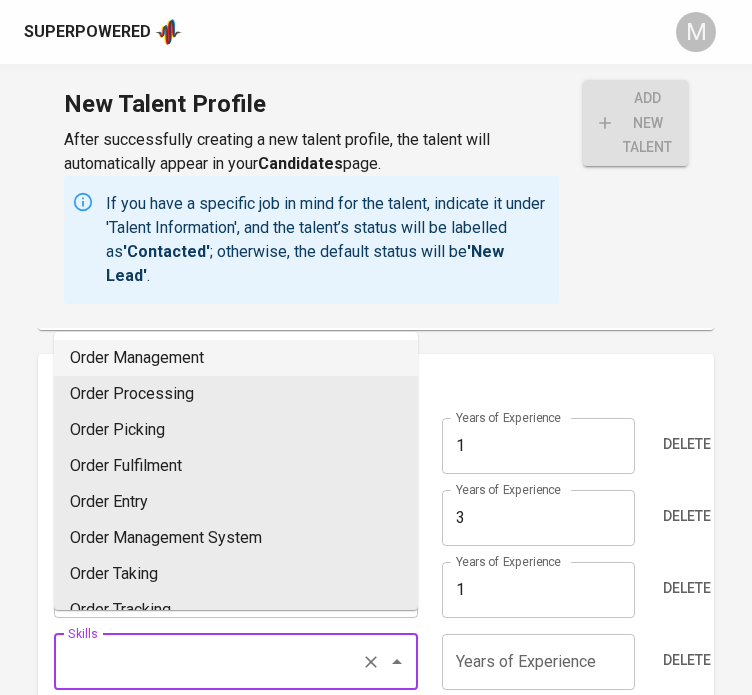 click on "Skills" at bounding box center [208, 662] 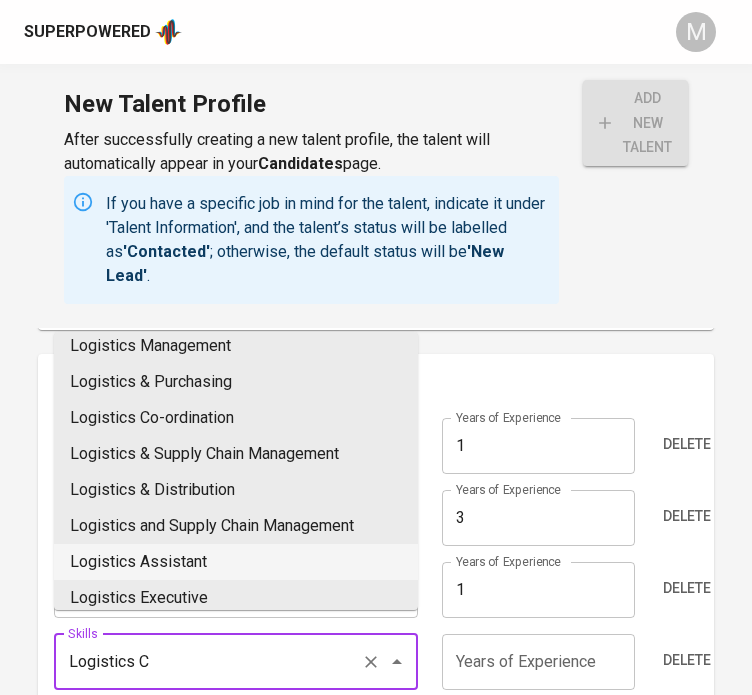 scroll, scrollTop: 0, scrollLeft: 0, axis: both 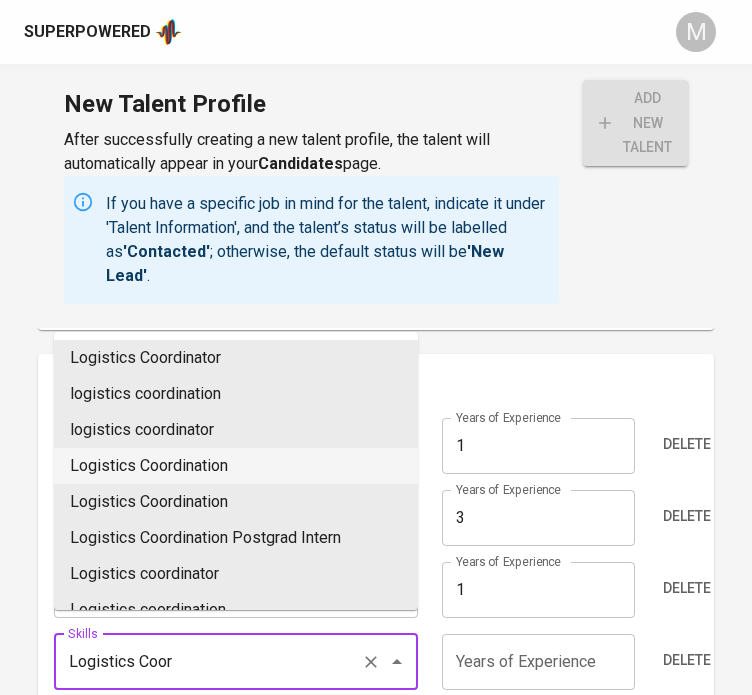 click on "Logistics Coordination" at bounding box center (236, 466) 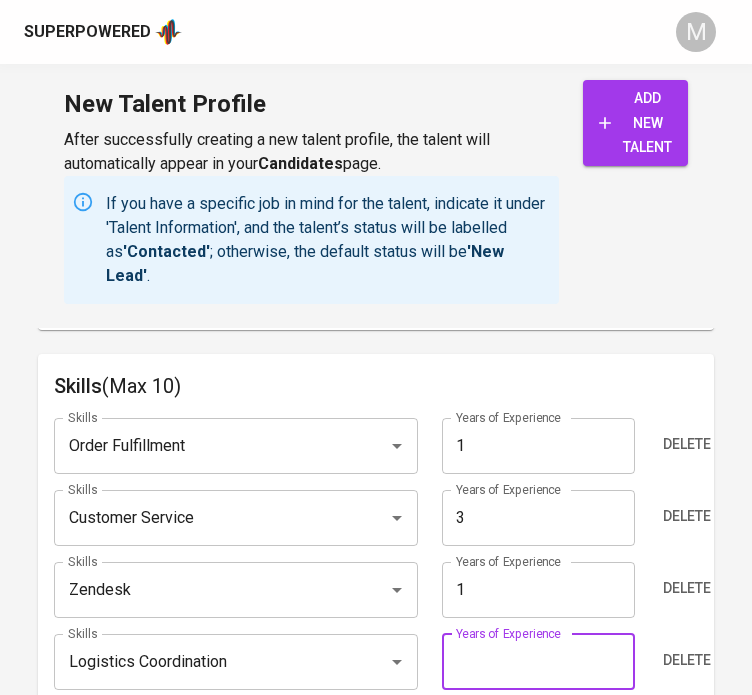 click at bounding box center [538, 662] 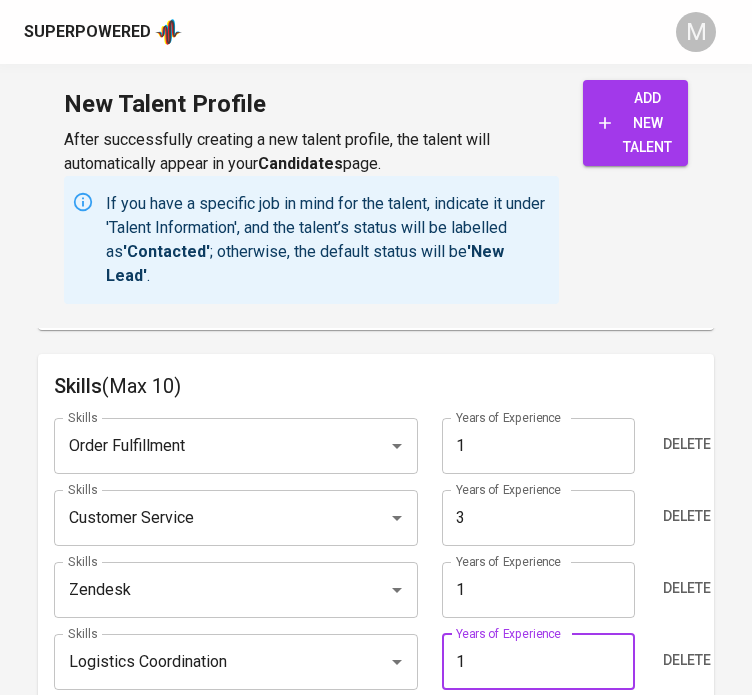 type on "1" 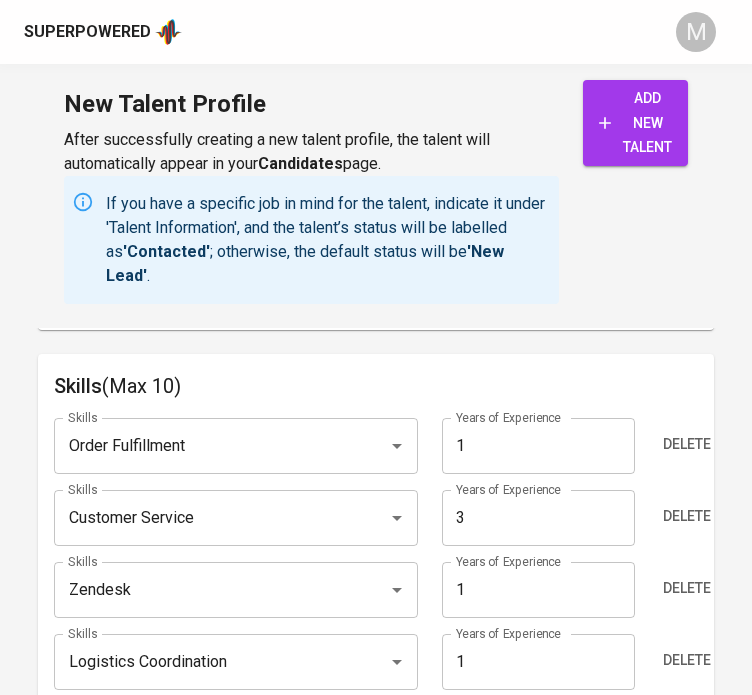 click on "Skills Order Fulfillment Skills Years of Experience 1 Years of Experience Delete Skills Customer Service Skills Years of Experience 3 Years of Experience Delete Skills Zendesk Skills Years of Experience 1 Years of Experience Delete Skills Logistics Coordination Skills Years of Experience 1 Years of Experience Delete Add skill" at bounding box center [376, 572] 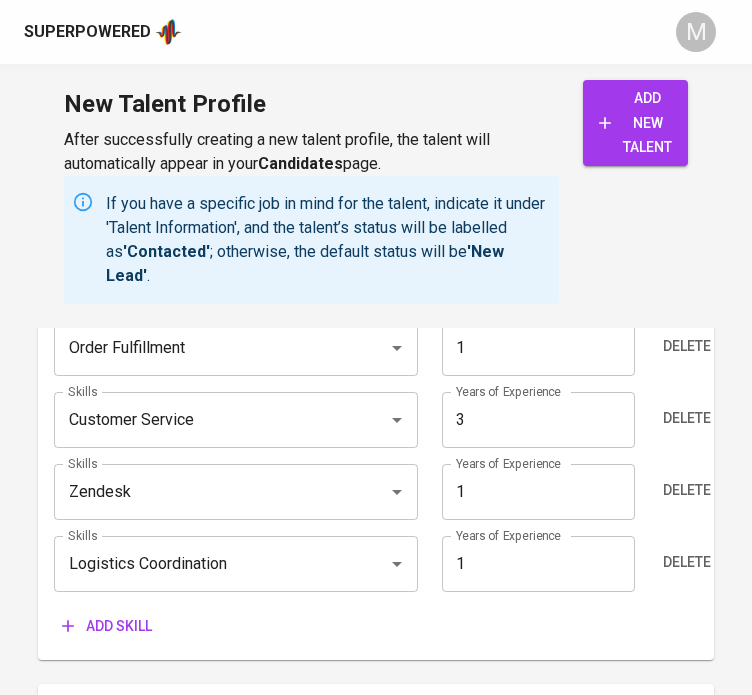 scroll, scrollTop: 1696, scrollLeft: 0, axis: vertical 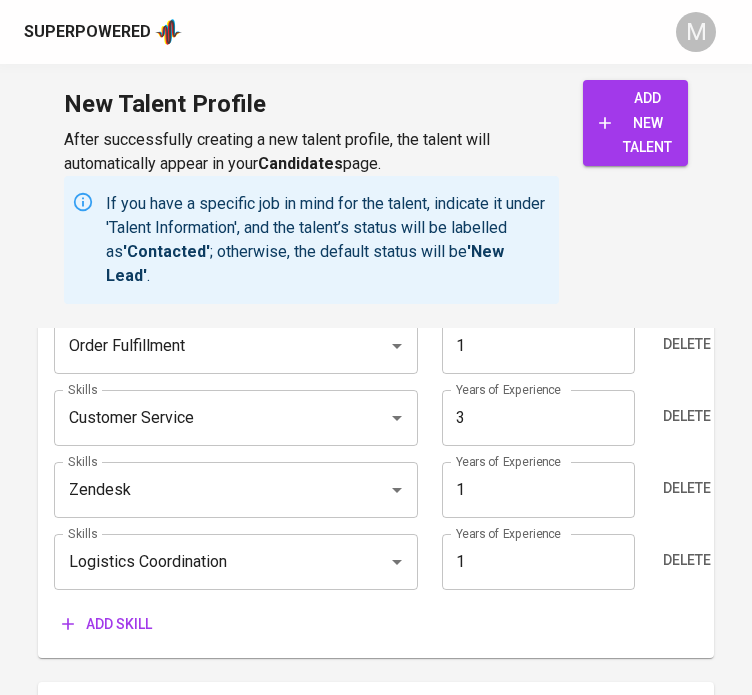 click on "Add skill" at bounding box center (107, 624) 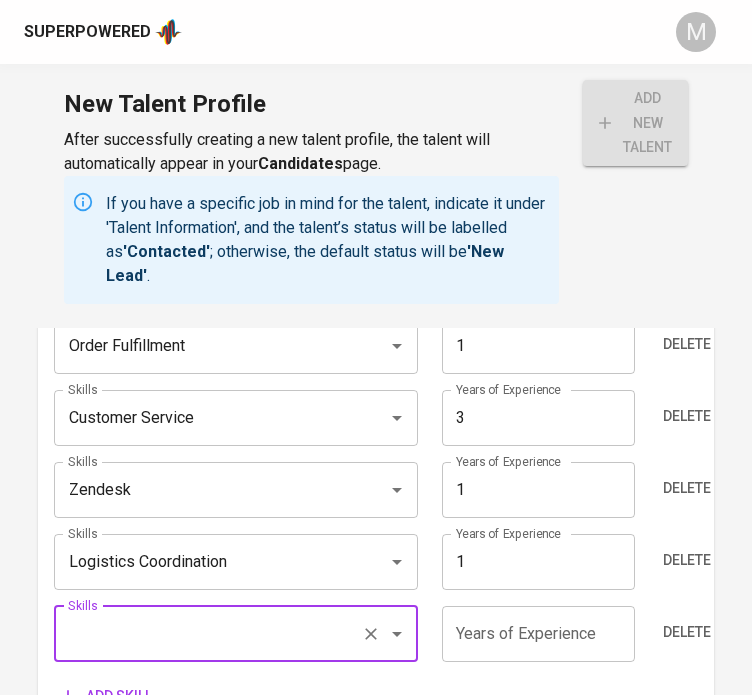 click on "Skills" at bounding box center (208, 634) 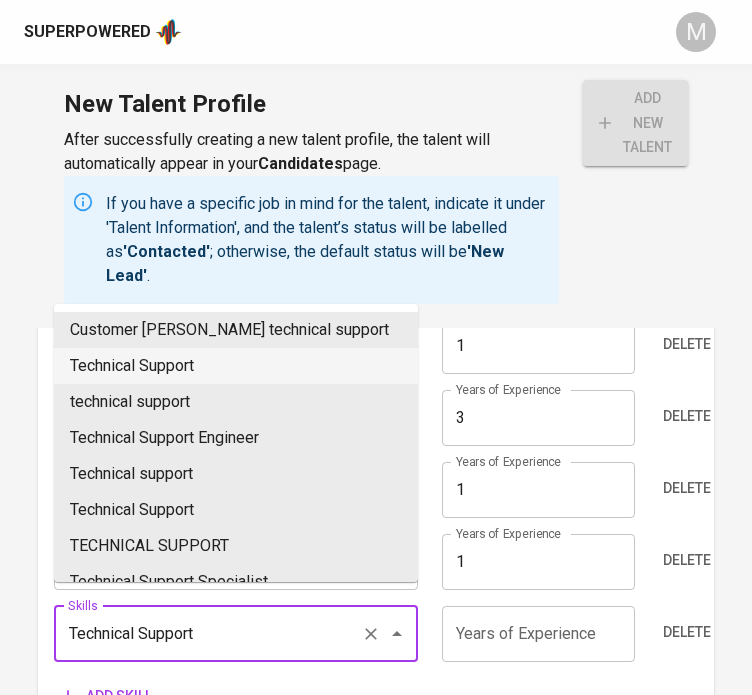 click on "Technical Support" at bounding box center [236, 366] 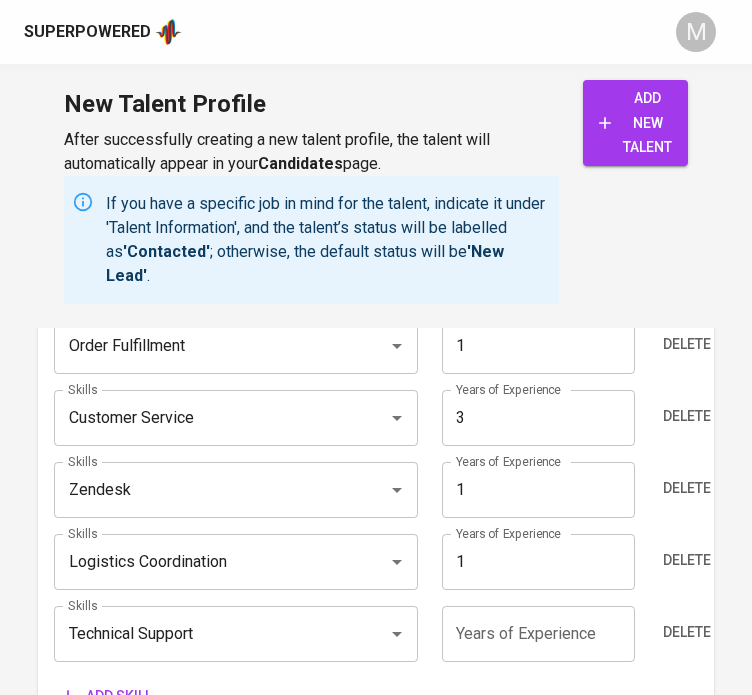 click at bounding box center (538, 634) 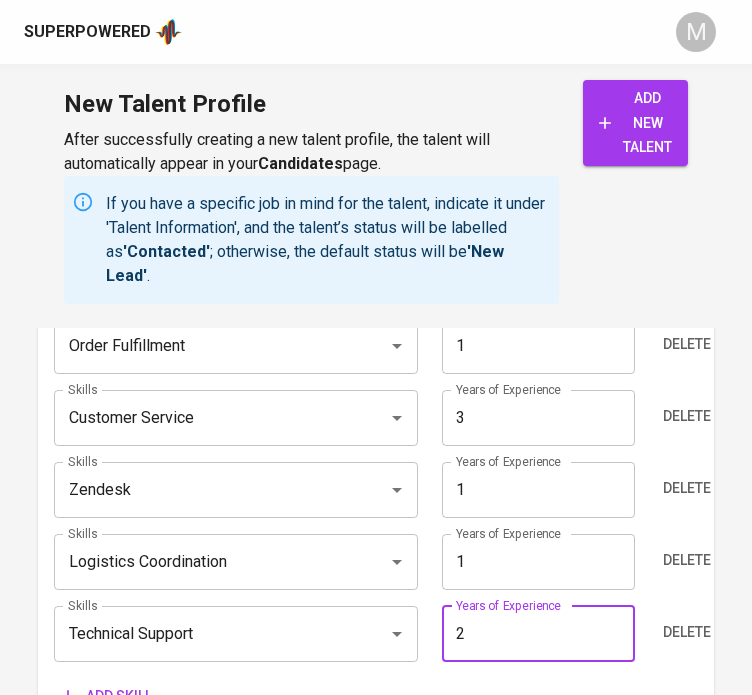 type on "2" 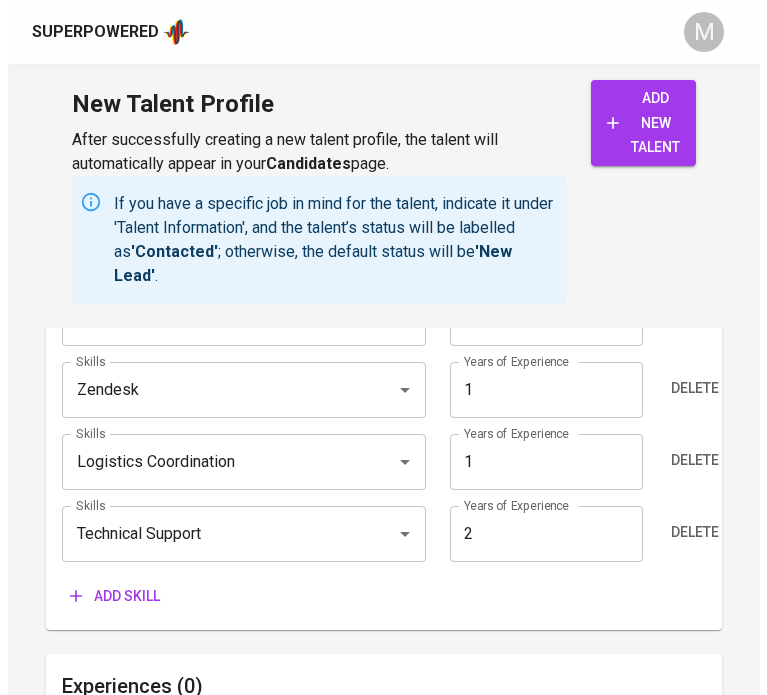 scroll, scrollTop: 1796, scrollLeft: 0, axis: vertical 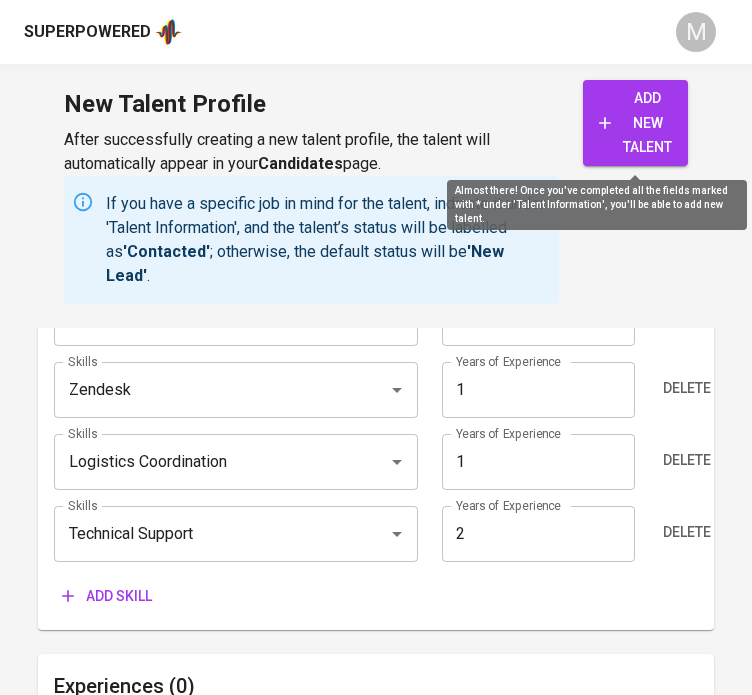 click on "add new talent" at bounding box center (635, 123) 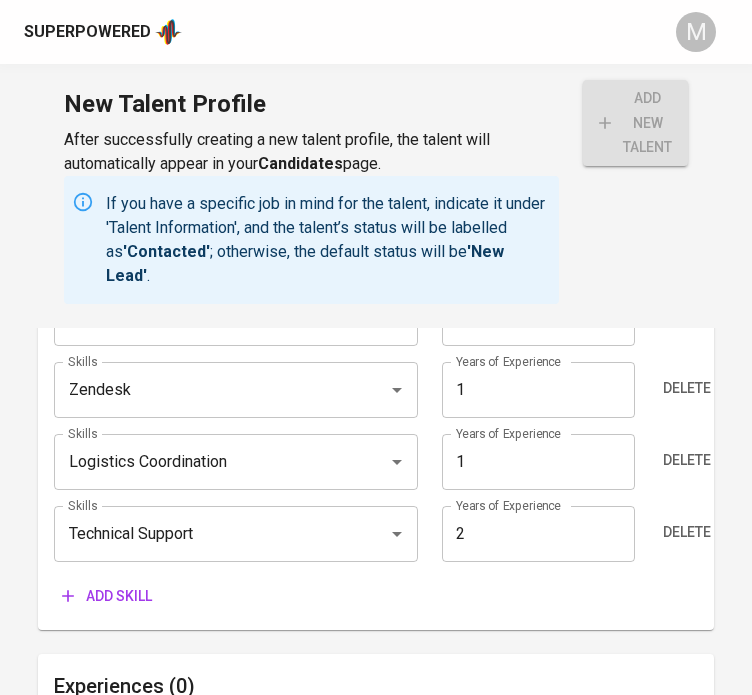 type on "Customer Service" 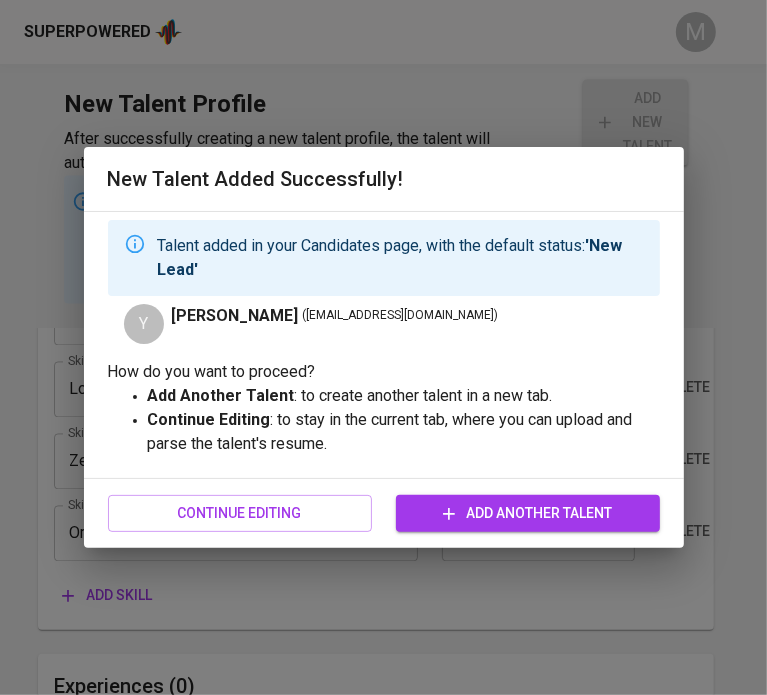 click on "Add Another Talent" at bounding box center (528, 513) 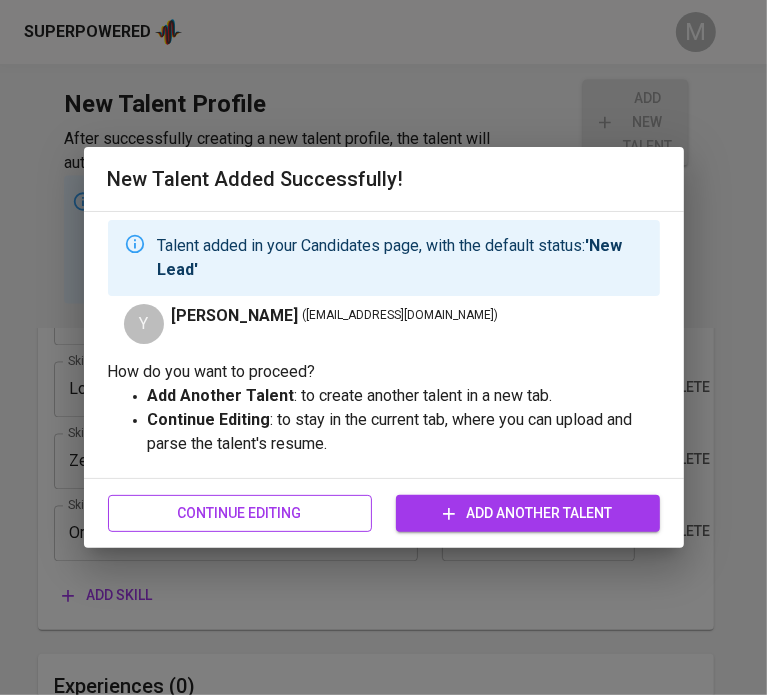 click on "Continue Editing" at bounding box center (240, 513) 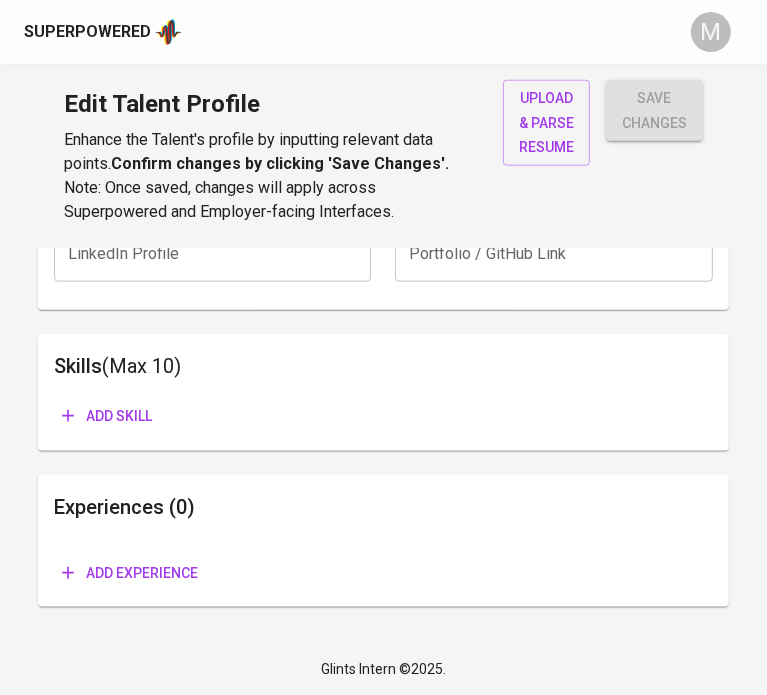 scroll, scrollTop: 0, scrollLeft: 0, axis: both 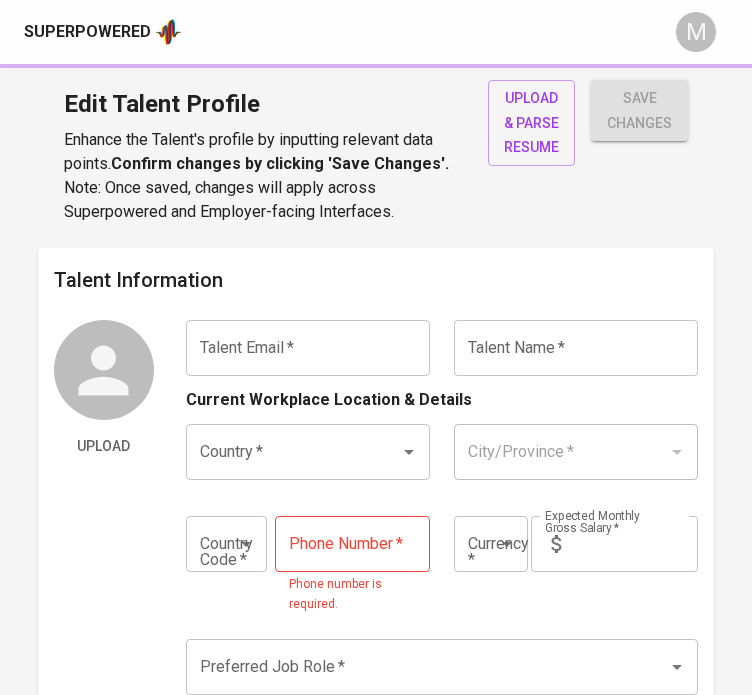 type on "[EMAIL_ADDRESS][DOMAIN_NAME]" 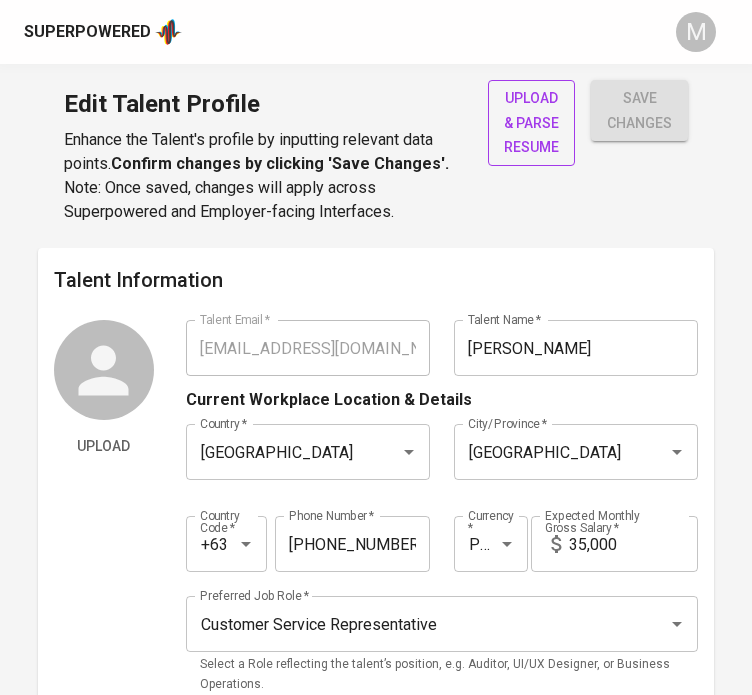 click on "upload & parse resume" at bounding box center [531, 123] 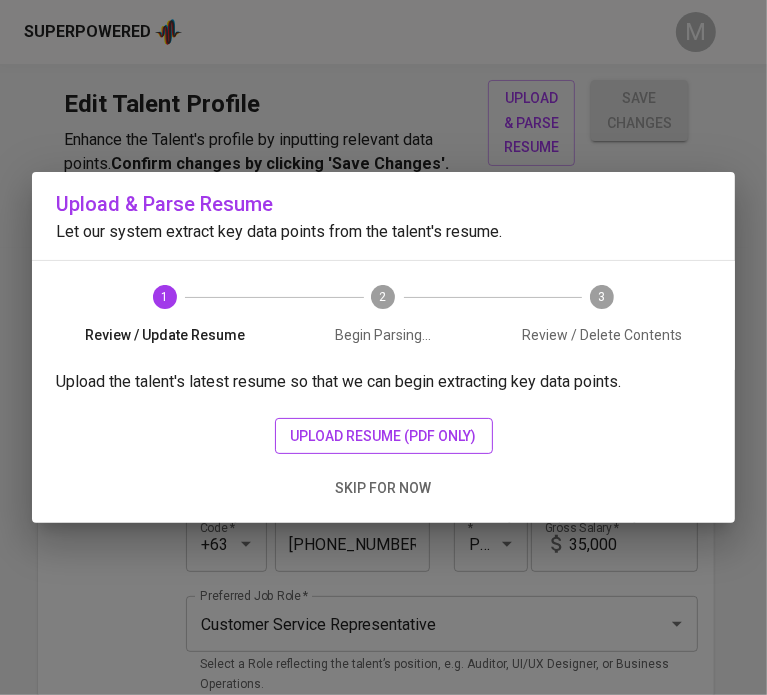 click on "upload resume (pdf only)" at bounding box center (384, 436) 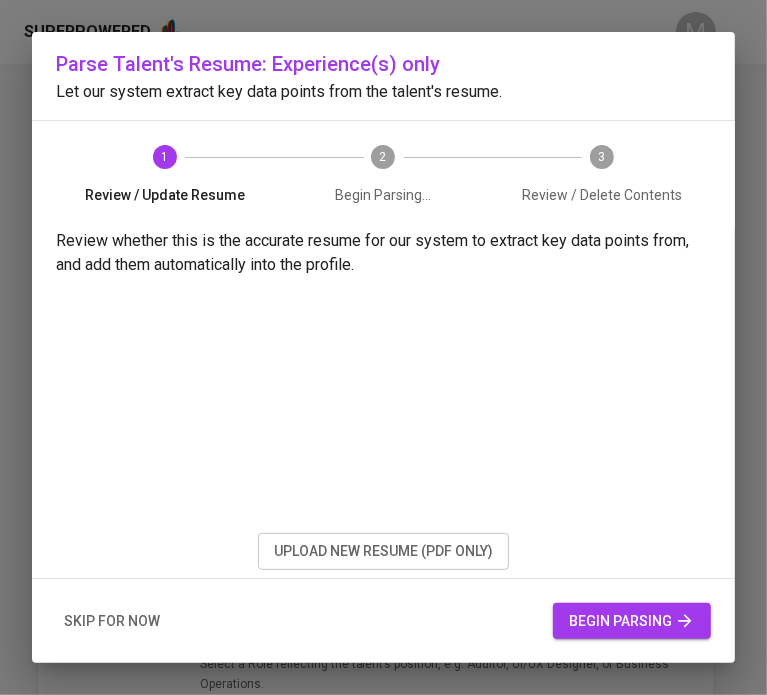 click on "begin parsing" at bounding box center (632, 621) 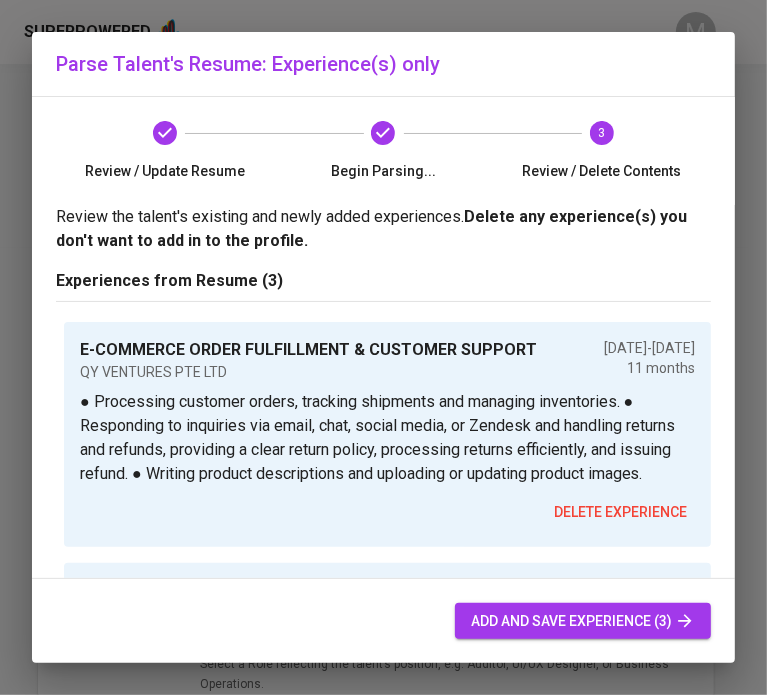 click on "add and save experience (3)" at bounding box center (583, 621) 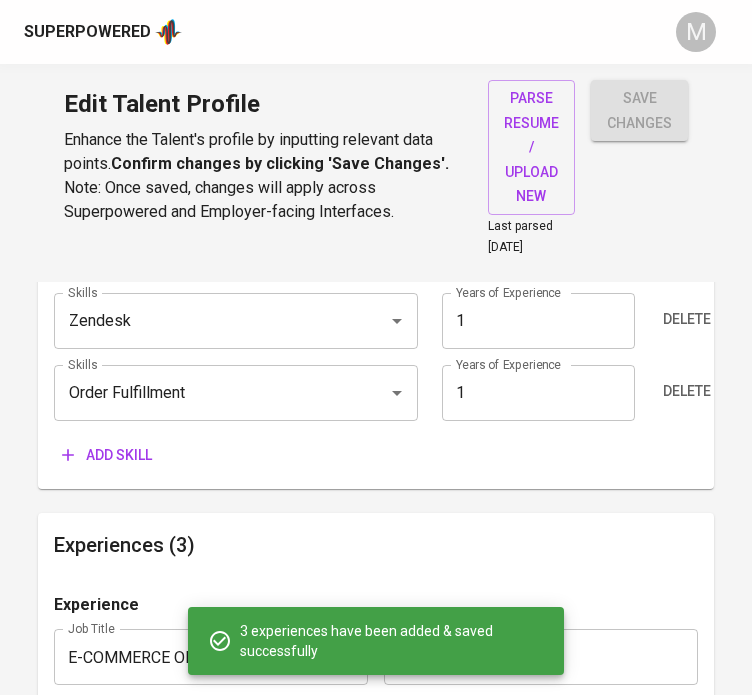 scroll, scrollTop: 1362, scrollLeft: 0, axis: vertical 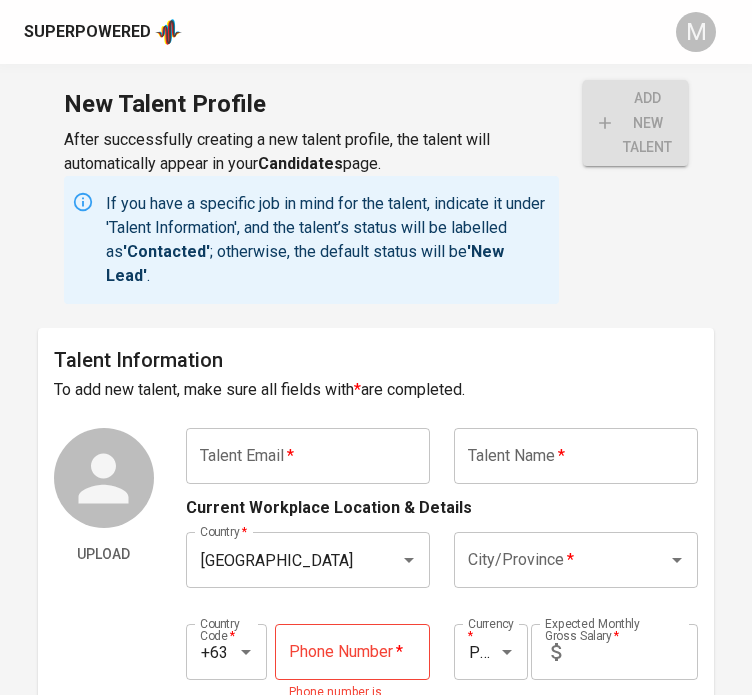 click at bounding box center (308, 456) 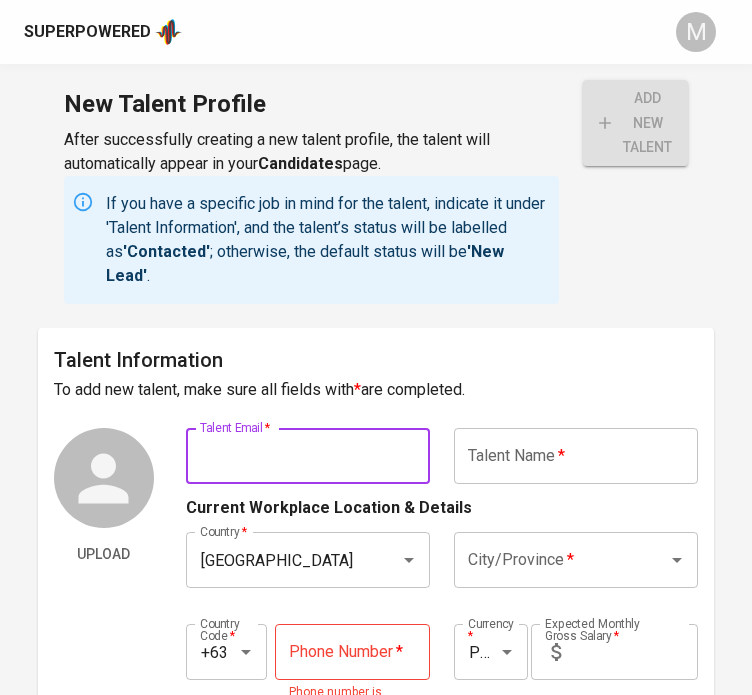 paste on "villarubiagreta@gmail.com" 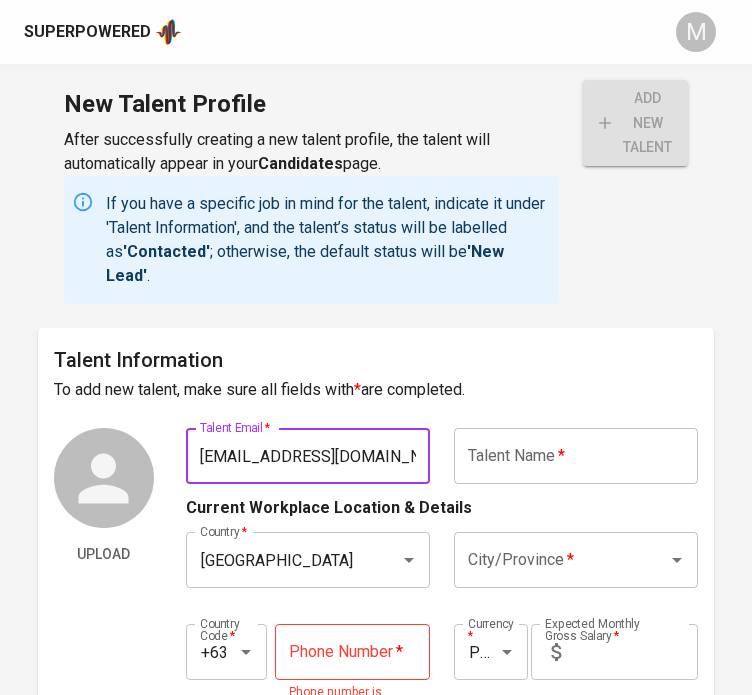 type on "villarubiagreta@gmail.com" 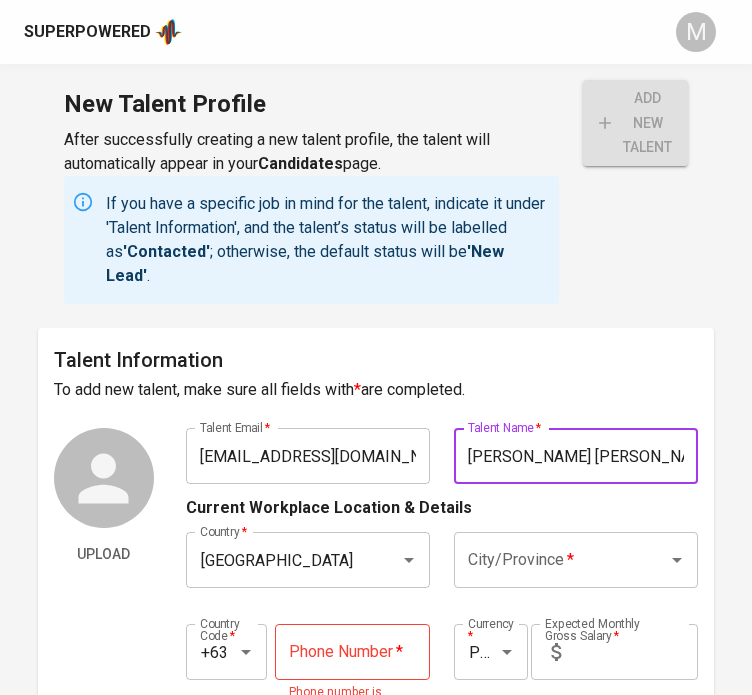 type on "[PERSON_NAME] [PERSON_NAME]" 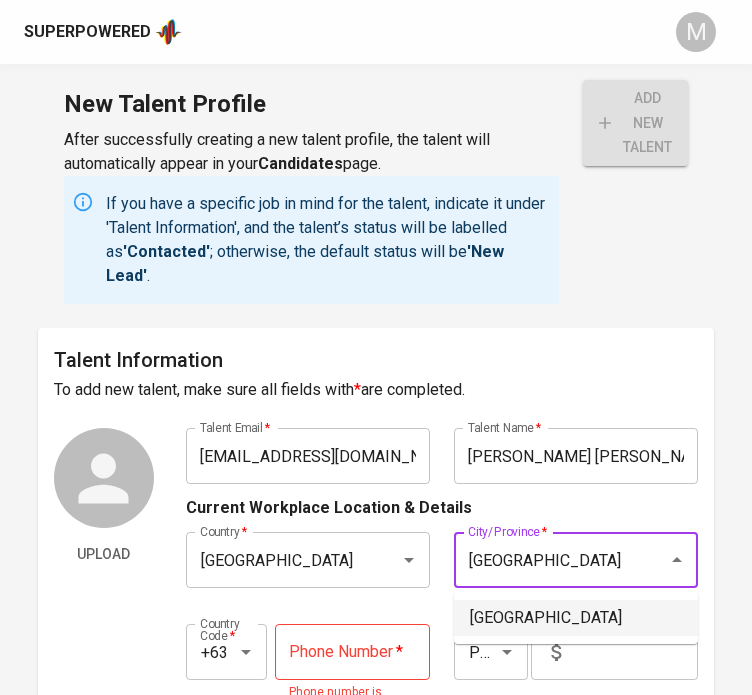 click on "[GEOGRAPHIC_DATA]" at bounding box center (576, 618) 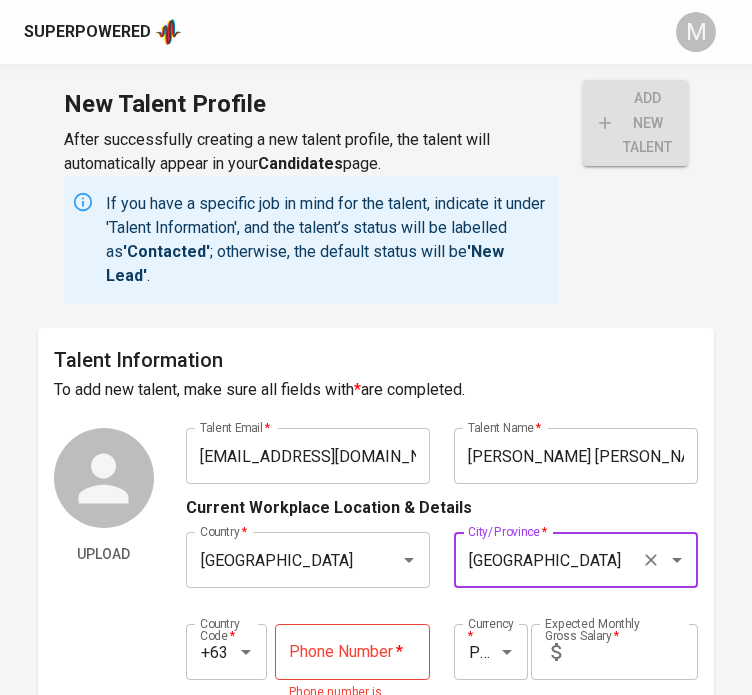 type on "[GEOGRAPHIC_DATA]" 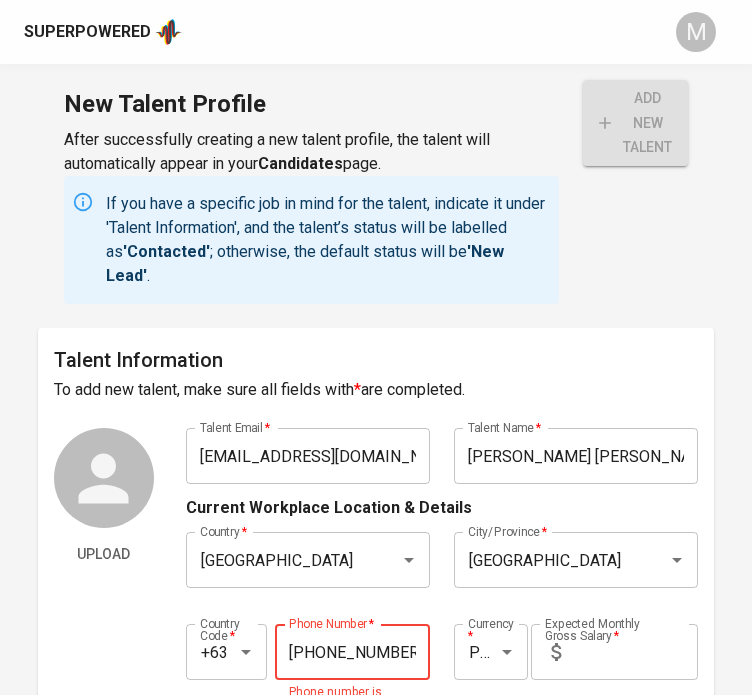 type on "917-209-0357" 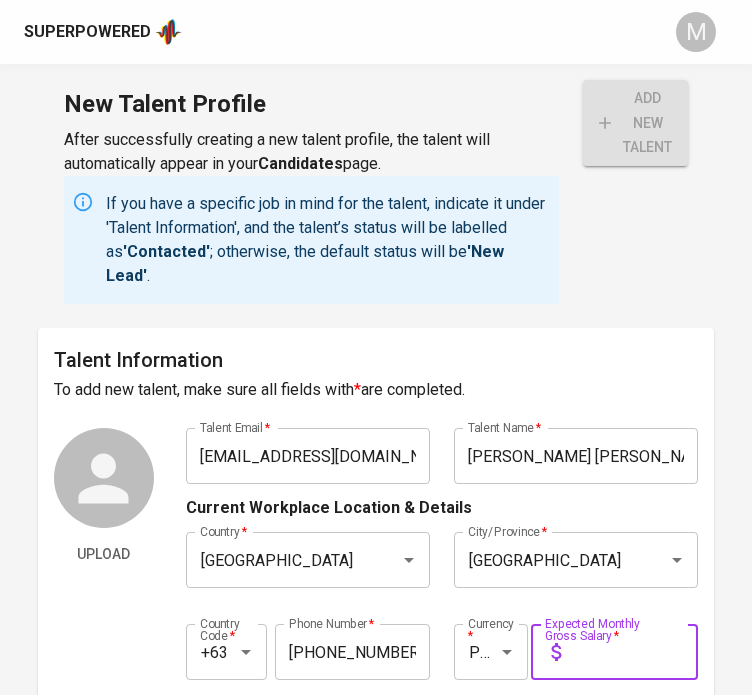 click at bounding box center [633, 652] 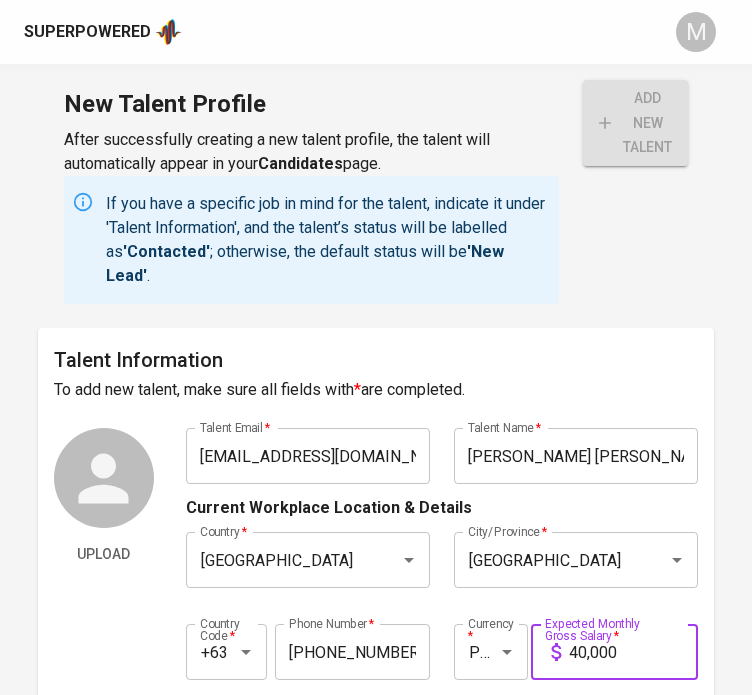 type on "40,000" 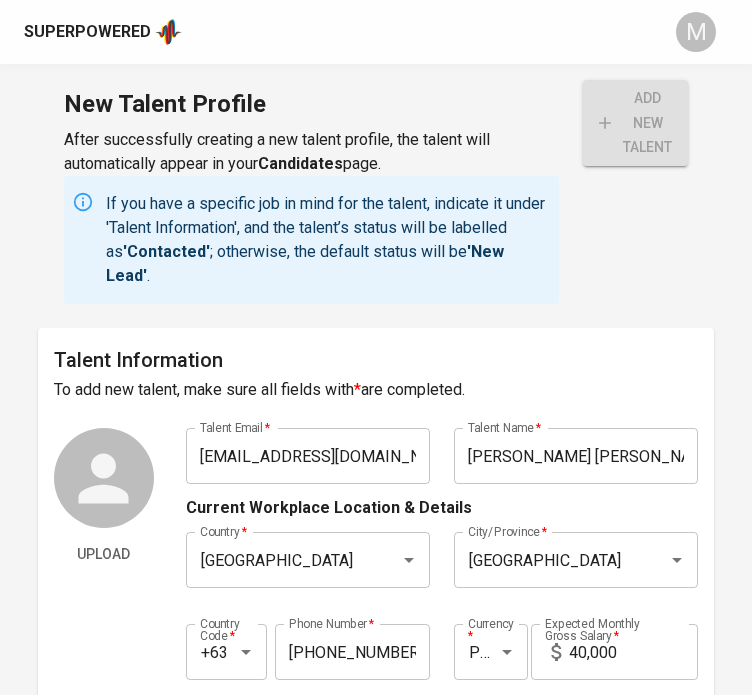 click on "Talent Information To add new talent, make sure all fields with  *  are completed. Upload Talent Email   * villarubiagreta@gmail.com Talent Email  * Talent Name   * Gretchen Santander Villarubia Talent Name  * Current Workplace Location & Details Country   * Philippines Country  * City/Province   * Manila City/Province  * Country Code   * +63 Country Code  * Phone Number   * 917-209-0357 Phone Number  * Currency   * PHP Currency  * Expected Monthly Gross Salary   * 40,000 Expected Monthly Gross Salary  * Preferred Job Role   * Preferred Job Role  * Select a Role reflecting the talent’s position, e.g. Auditor, UI/UX Designer, or Business Operations. Have You Interacted with the Talent? Yes No Select 'No' if you haven't interacted with the talent, so they won’t receive unexpected emails prompting them to review and complete their profile. Select the job(s) this talent will be contacted for Search for Job Title AND/OR Company Search for Job Title AND/OR Company Contacted Notes ﻿" at bounding box center (376, 1293) 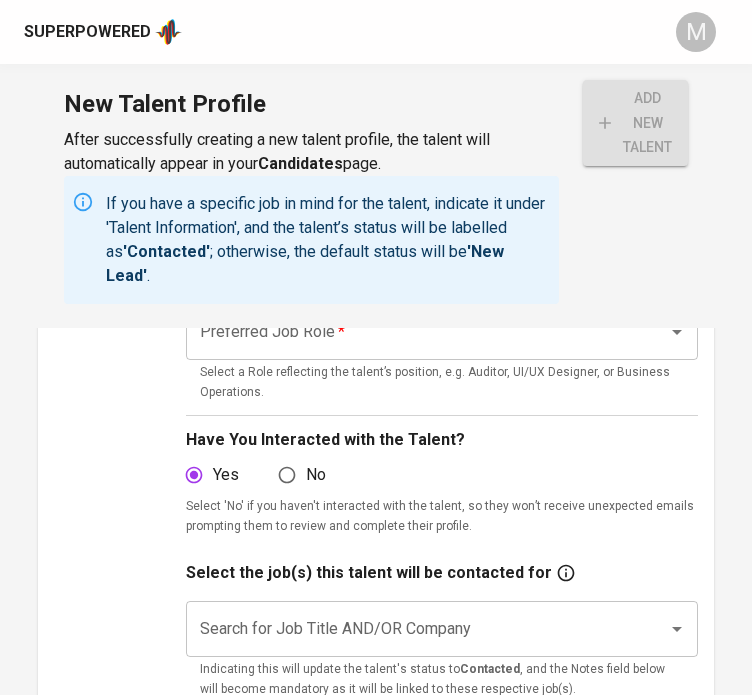 click on "Preferred Job Role   *" at bounding box center (414, 332) 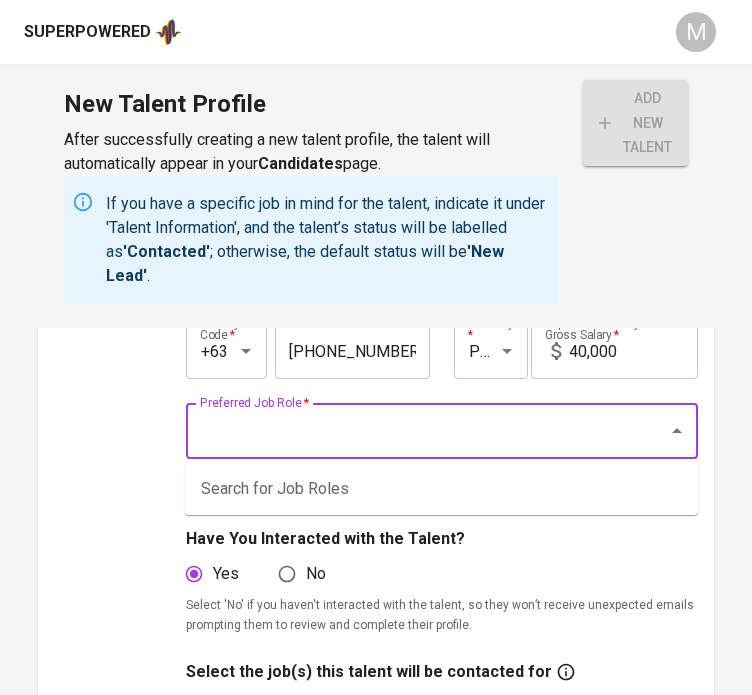 scroll, scrollTop: 300, scrollLeft: 0, axis: vertical 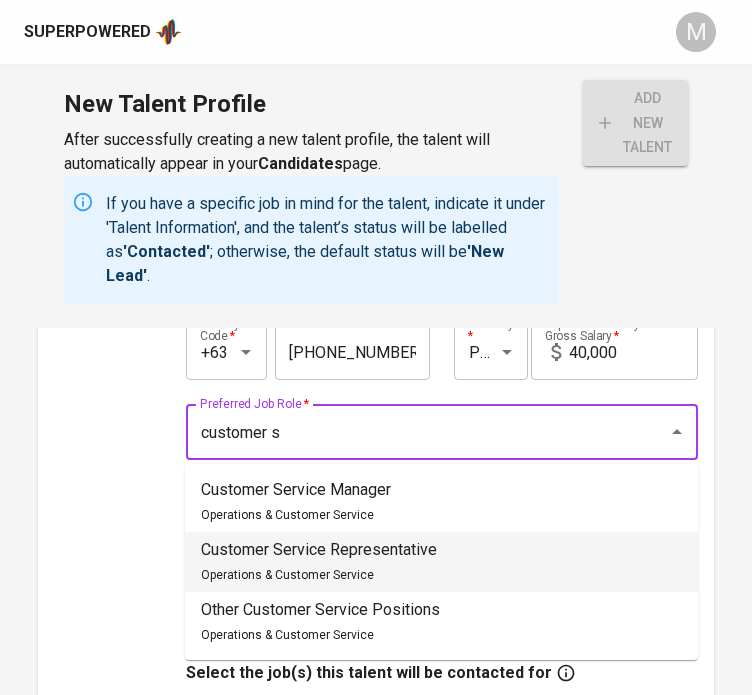 click on "Customer Service Representative" at bounding box center [319, 550] 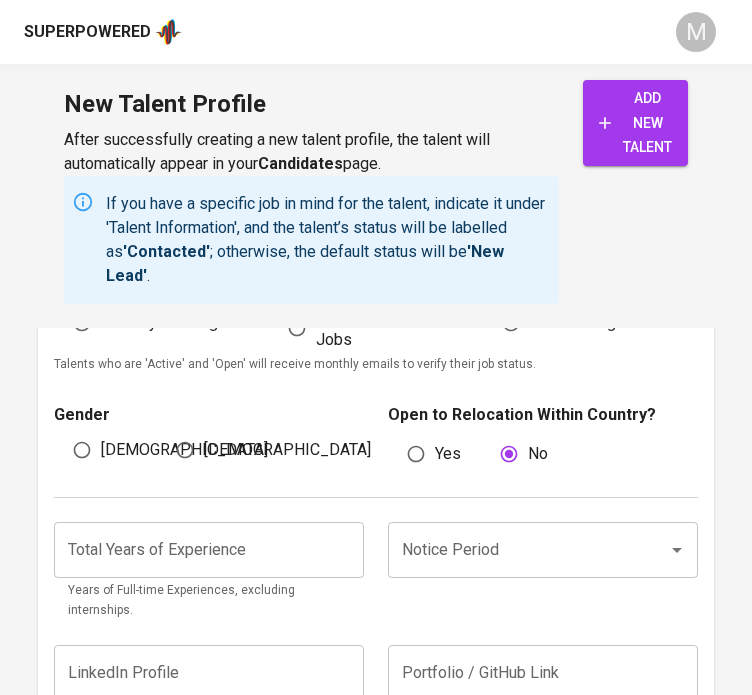 scroll, scrollTop: 1200, scrollLeft: 0, axis: vertical 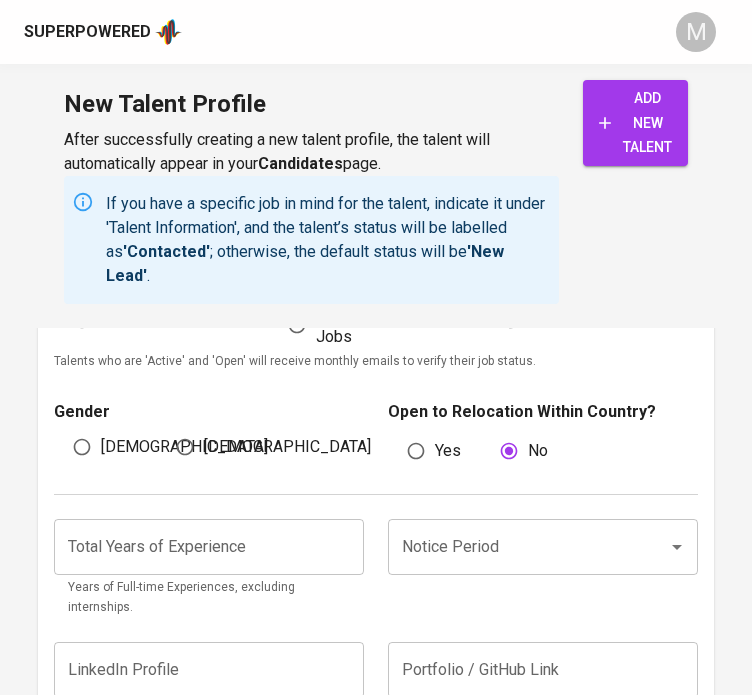 type on "Customer Service Representative" 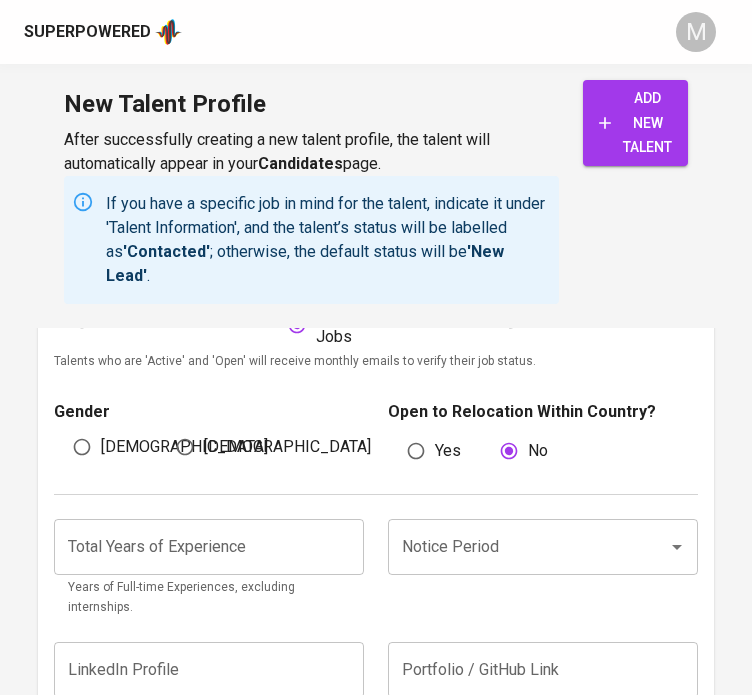 click on "[DEMOGRAPHIC_DATA]" at bounding box center (287, 447) 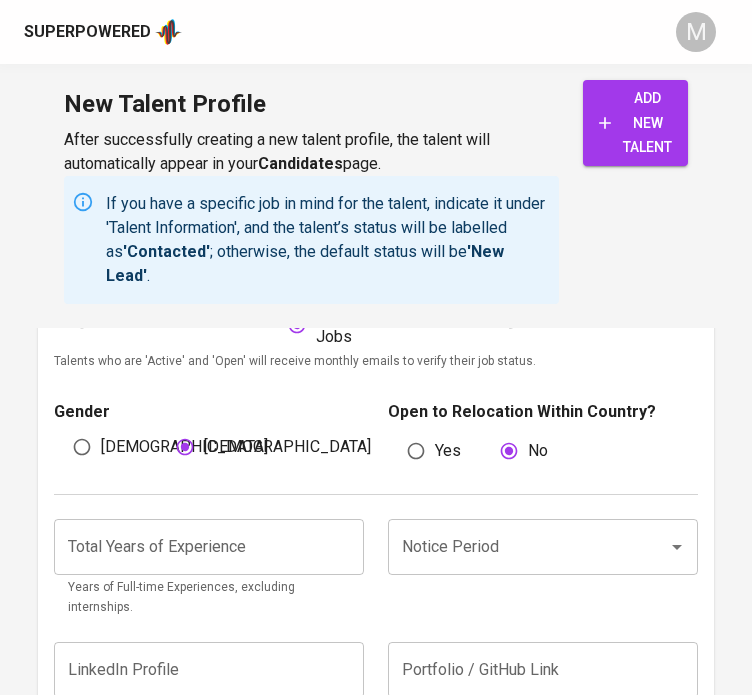 click at bounding box center [209, 547] 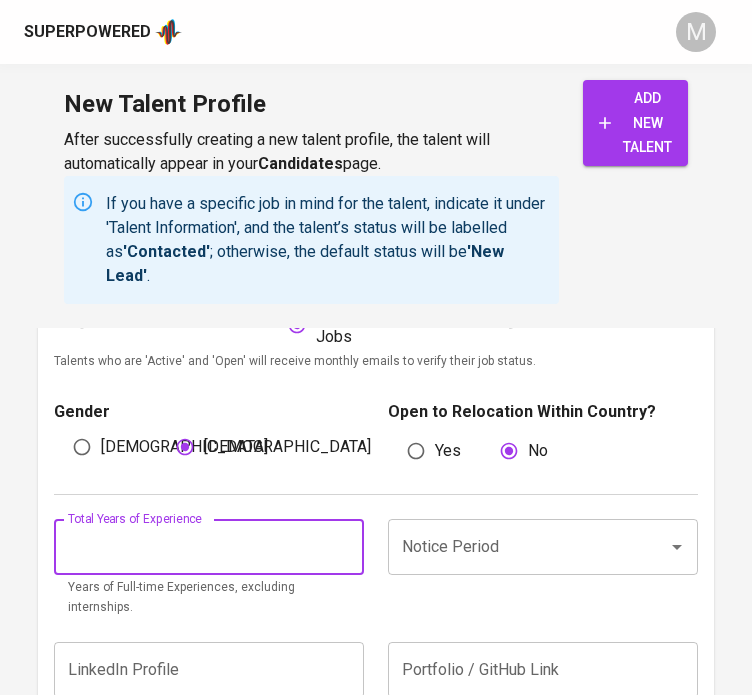 click at bounding box center [209, 547] 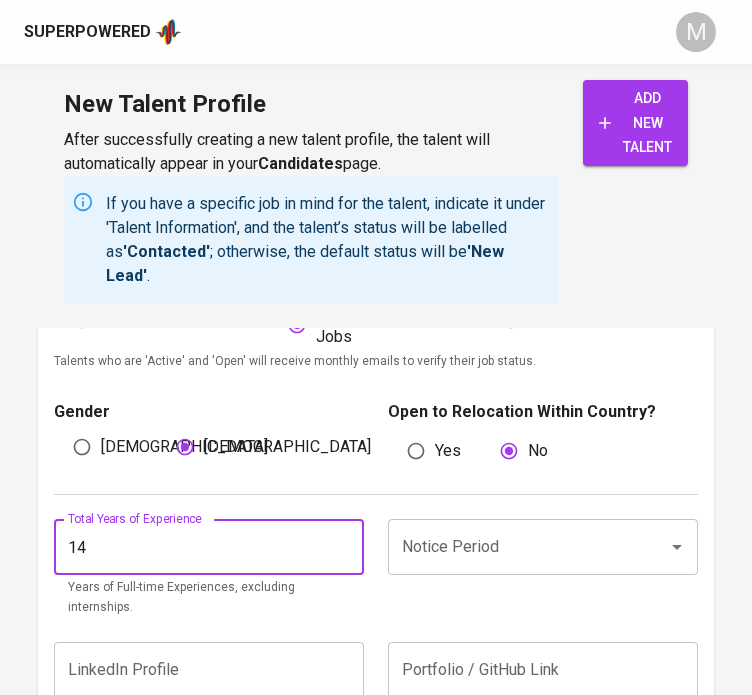 type on "14" 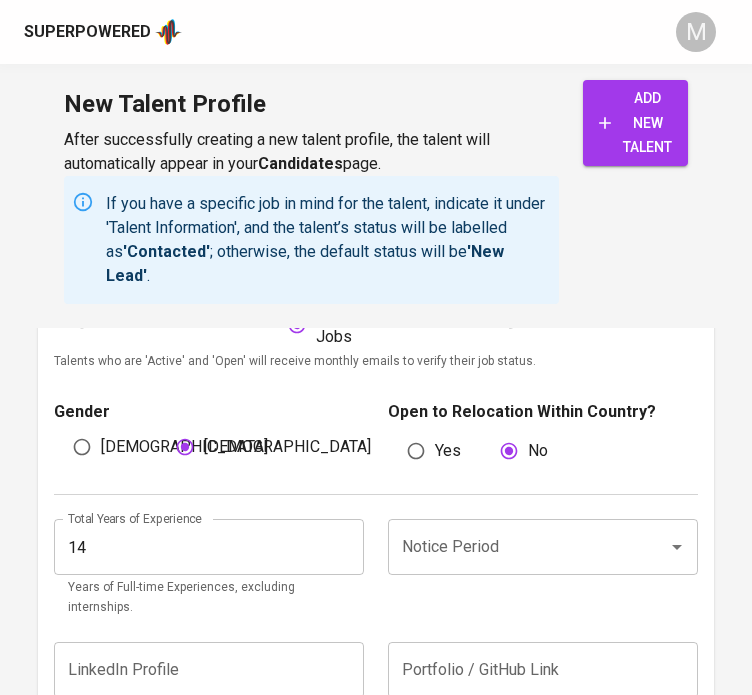 click on "Notice Period" at bounding box center (515, 547) 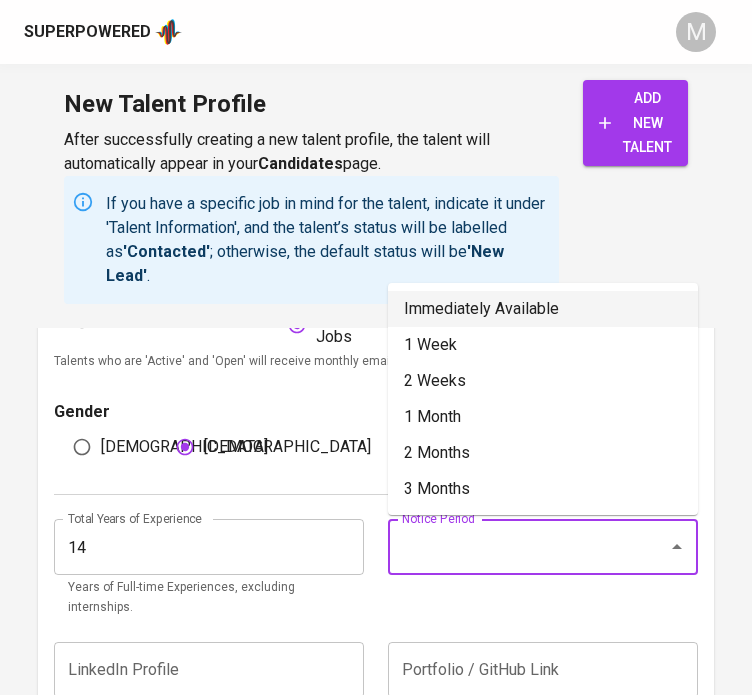 click on "Immediately Available" at bounding box center [543, 309] 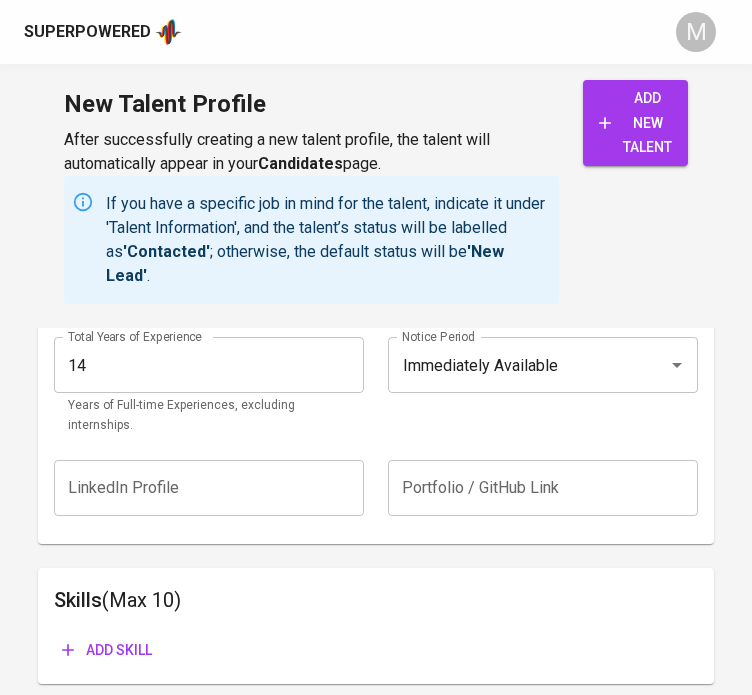 scroll, scrollTop: 1400, scrollLeft: 0, axis: vertical 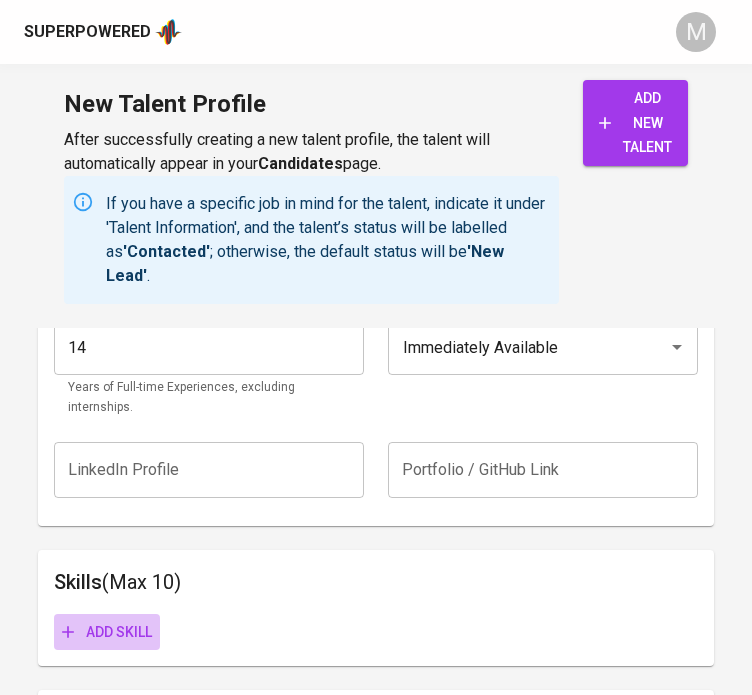 click on "Add skill" at bounding box center [107, 632] 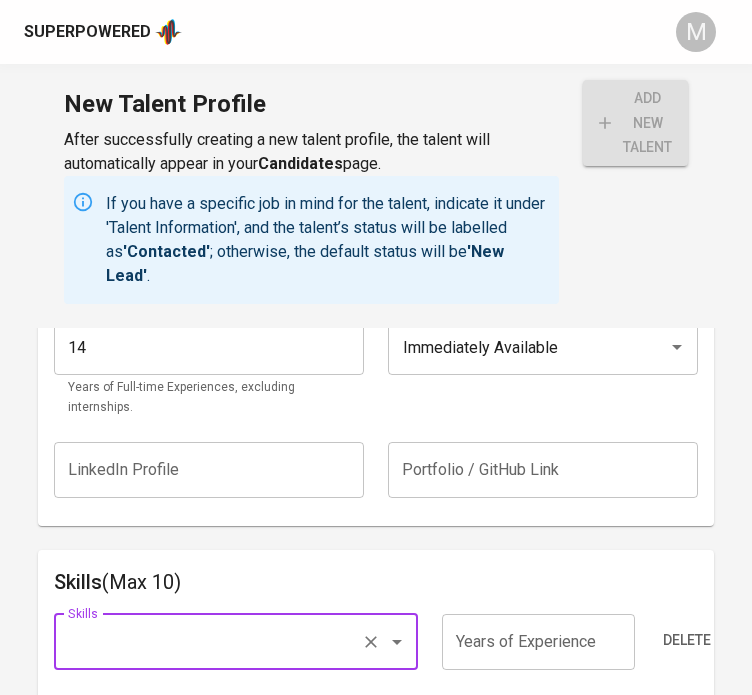 click on "Skills" at bounding box center [208, 642] 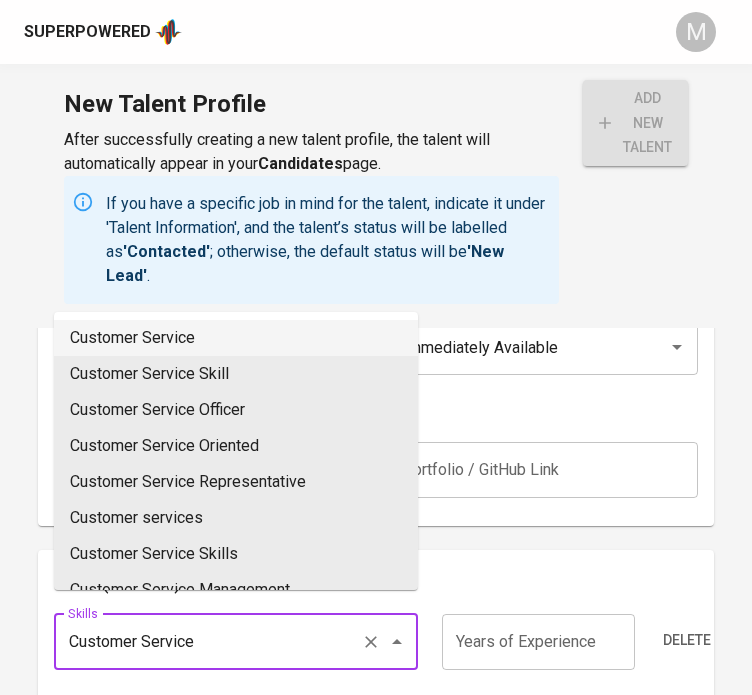 click on "Customer Service" at bounding box center [236, 338] 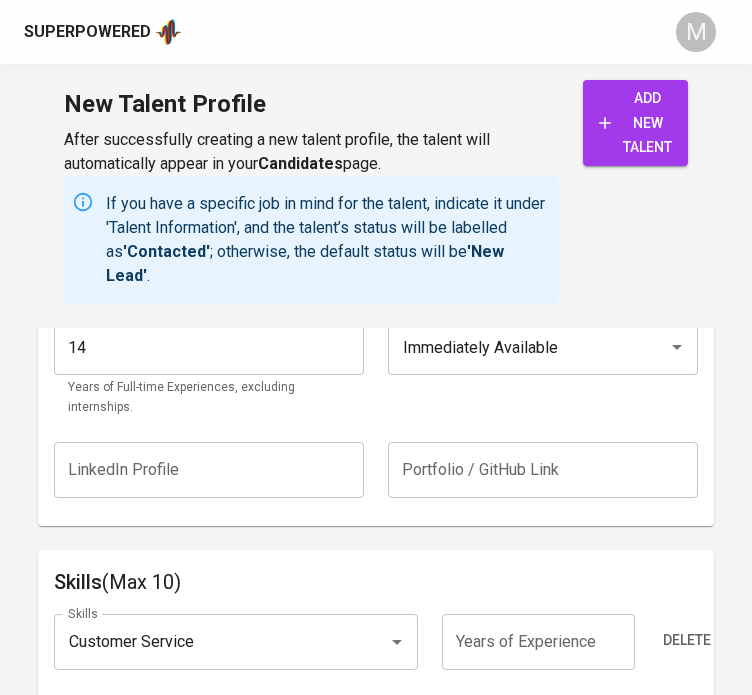 click at bounding box center [538, 642] 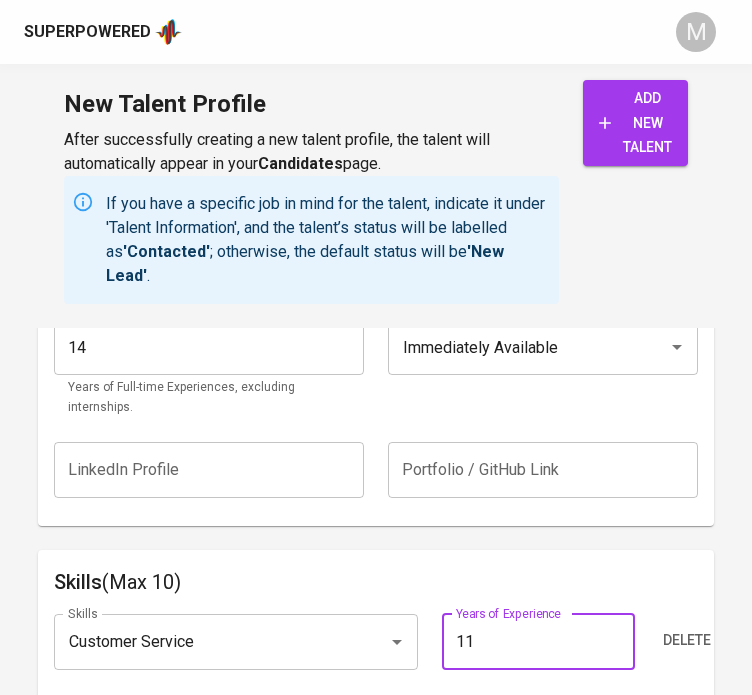type on "11" 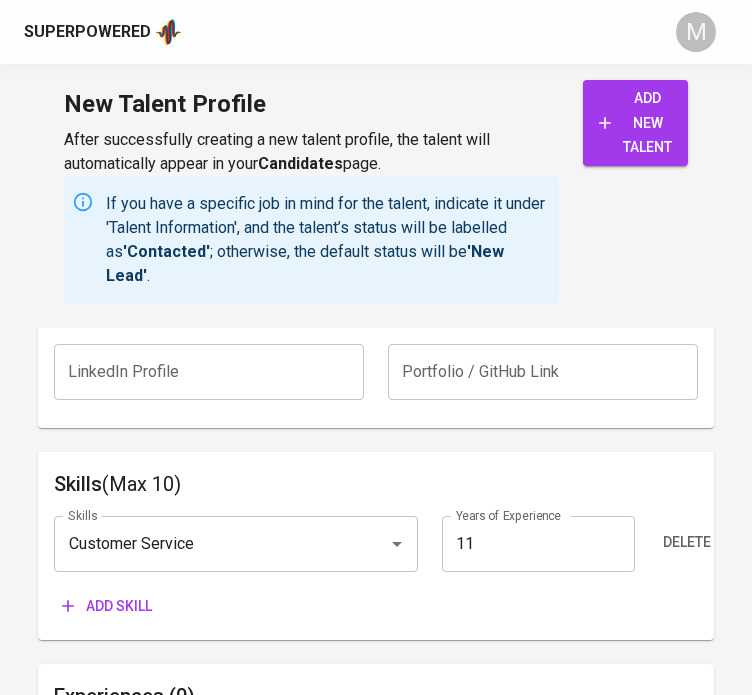 scroll, scrollTop: 1500, scrollLeft: 0, axis: vertical 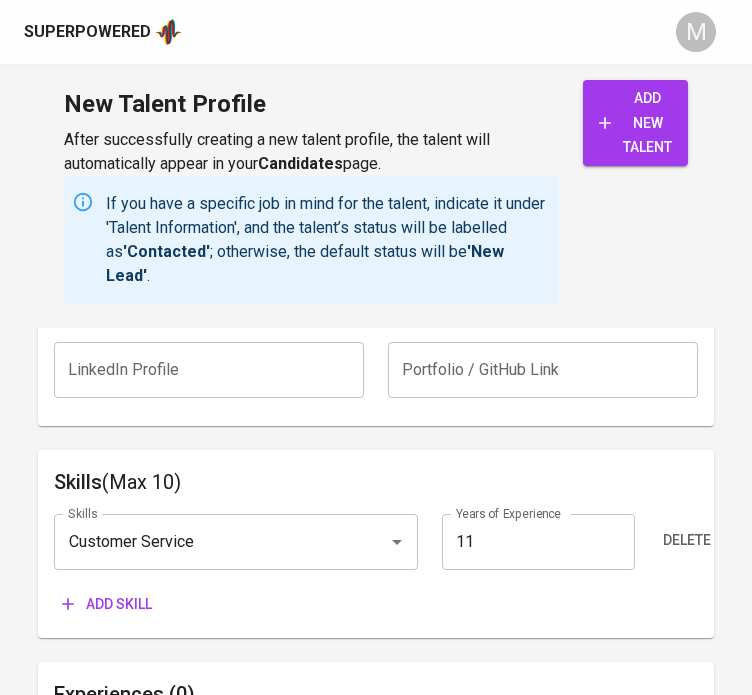 click on "Add skill" at bounding box center (107, 604) 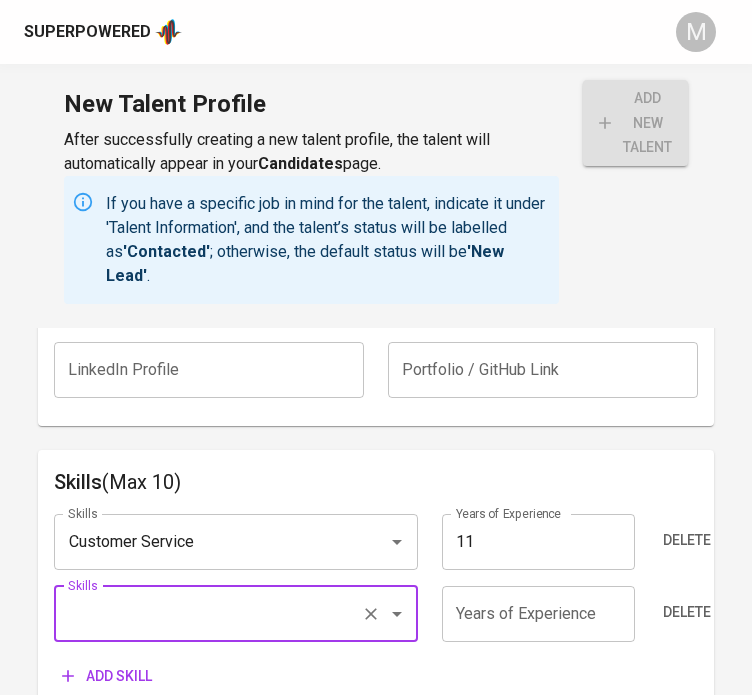 click on "Skills" at bounding box center [208, 614] 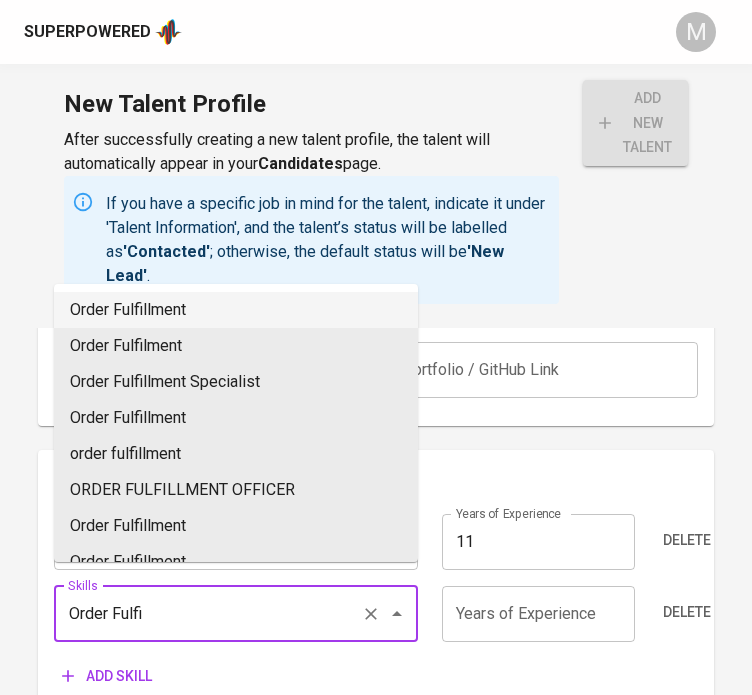 click on "Order Fulfillment" at bounding box center (236, 310) 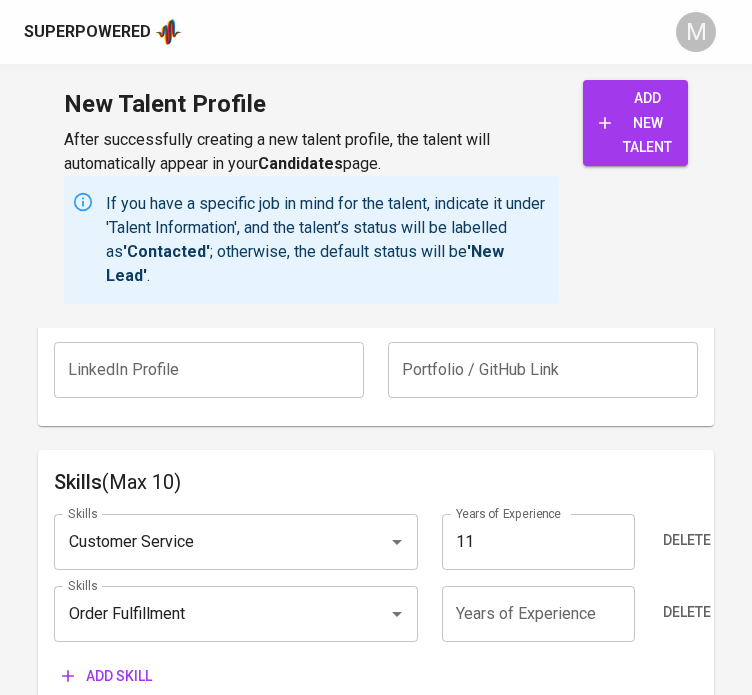 click at bounding box center (538, 614) 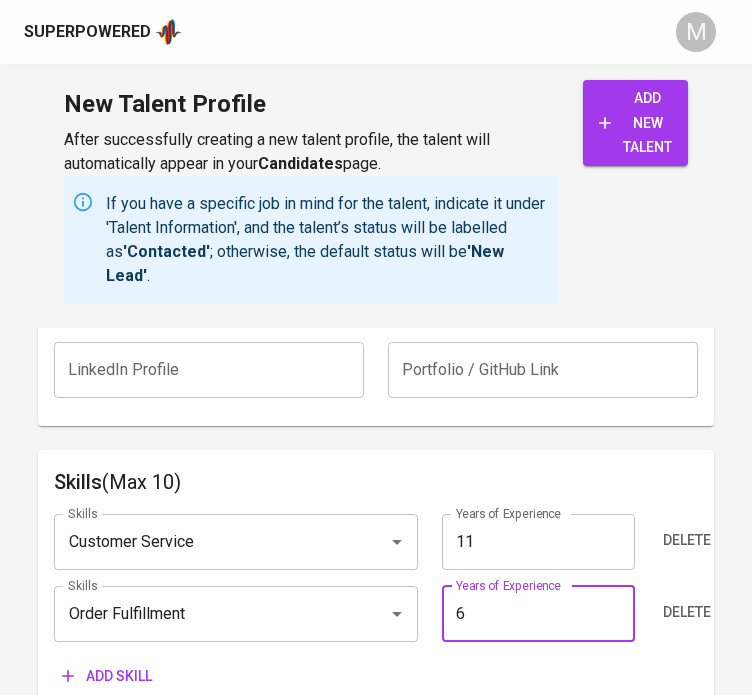 type on "6" 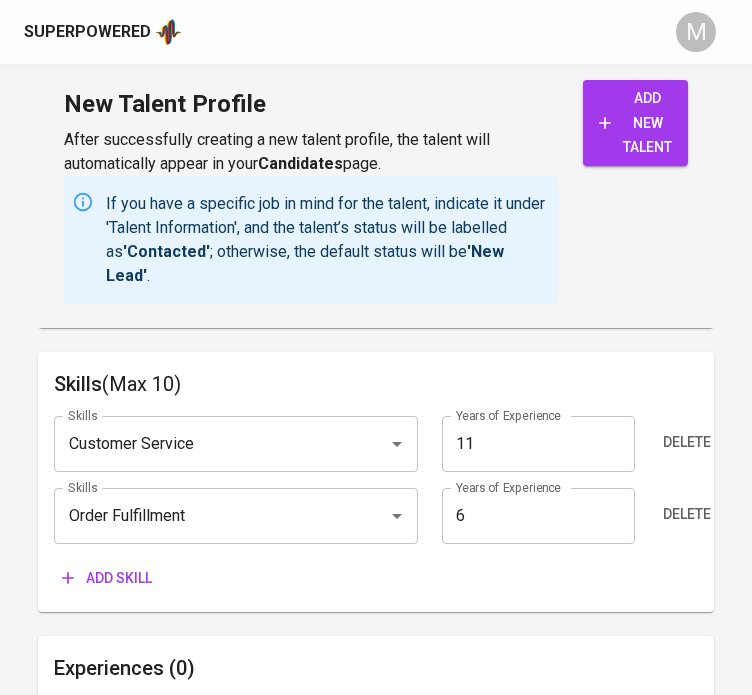 scroll, scrollTop: 1600, scrollLeft: 0, axis: vertical 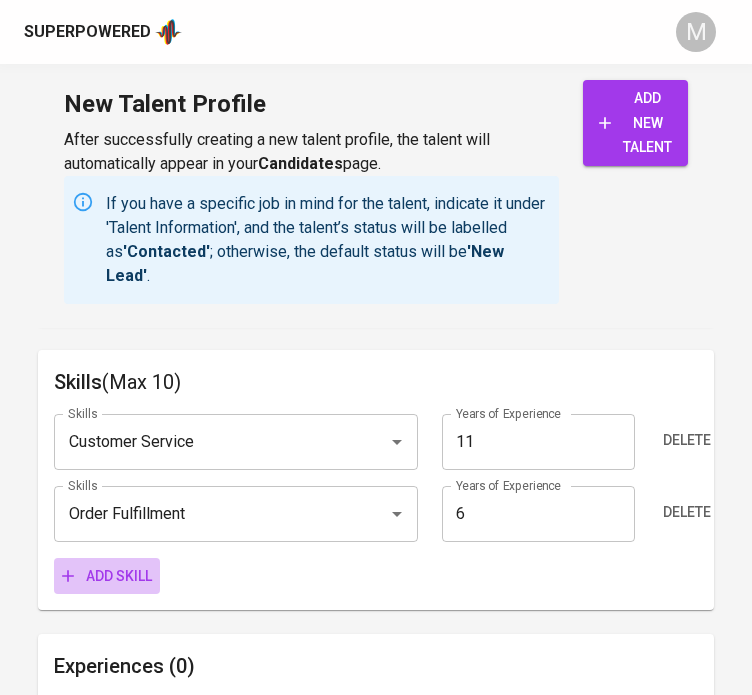 click on "Add skill" at bounding box center [107, 576] 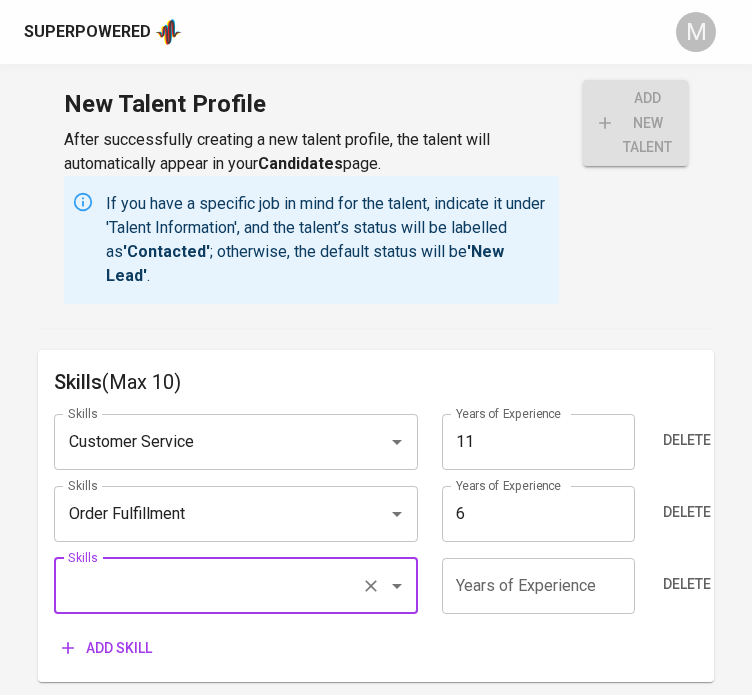 click on "Skills" at bounding box center (236, 586) 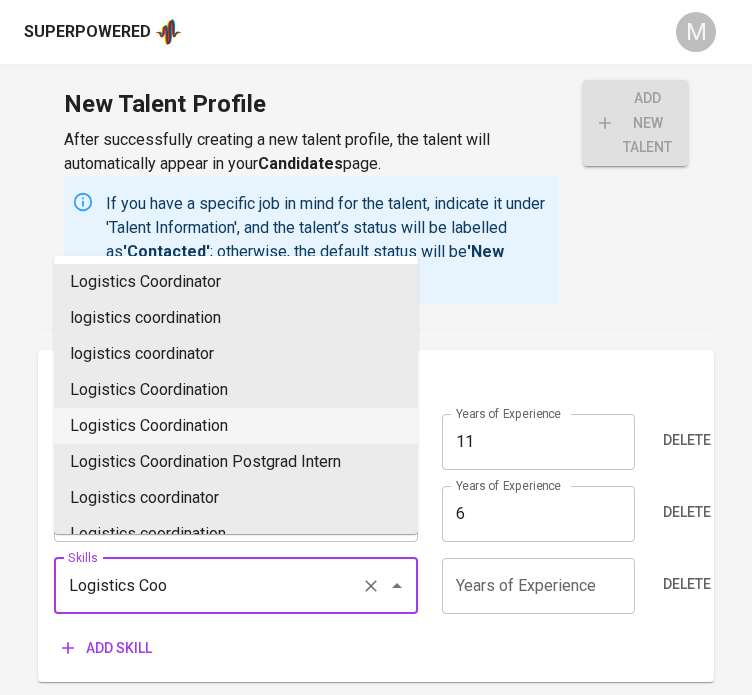 click on "Logistics Coordination" at bounding box center [236, 426] 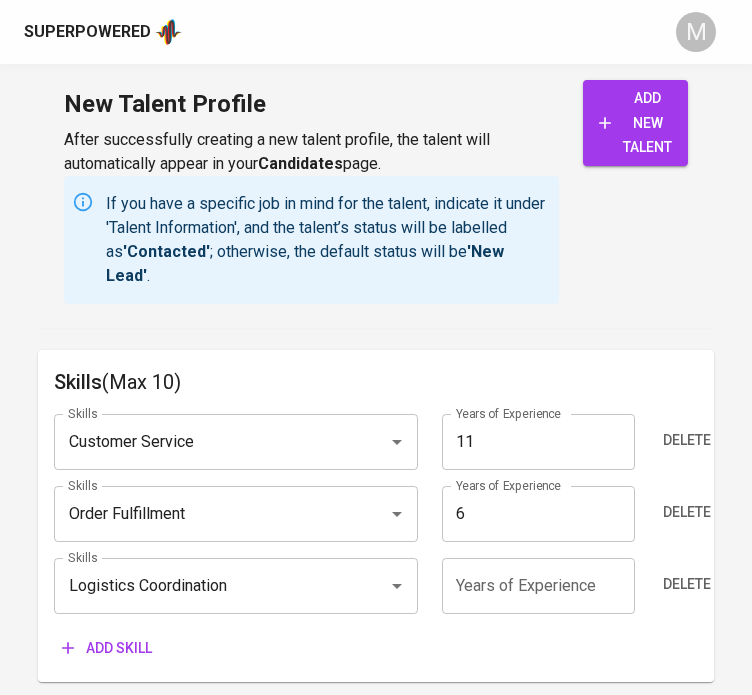 click at bounding box center [538, 586] 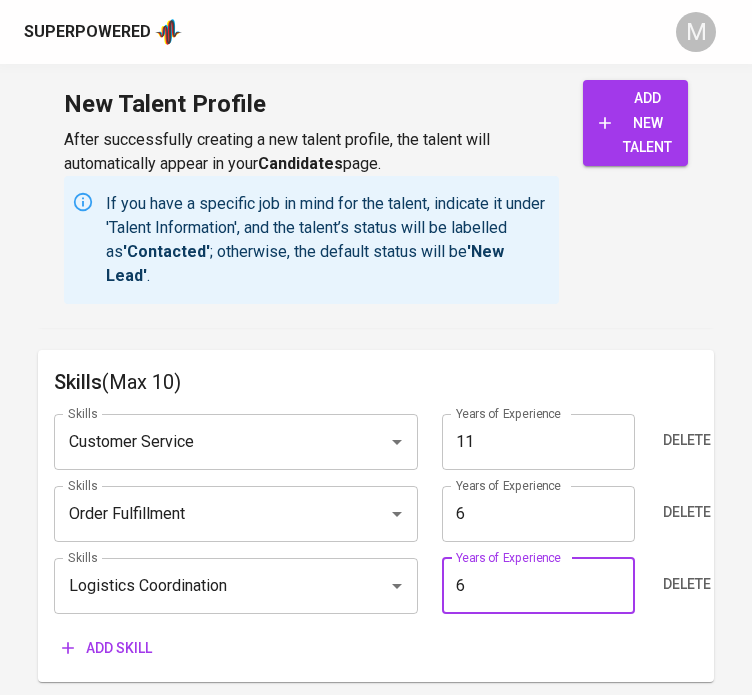 type on "6" 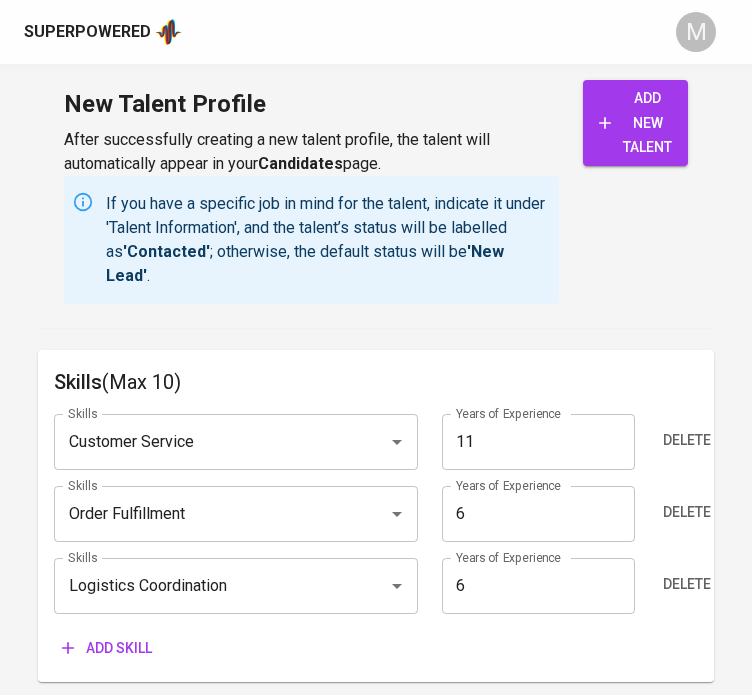 click on "Add skill" at bounding box center (107, 648) 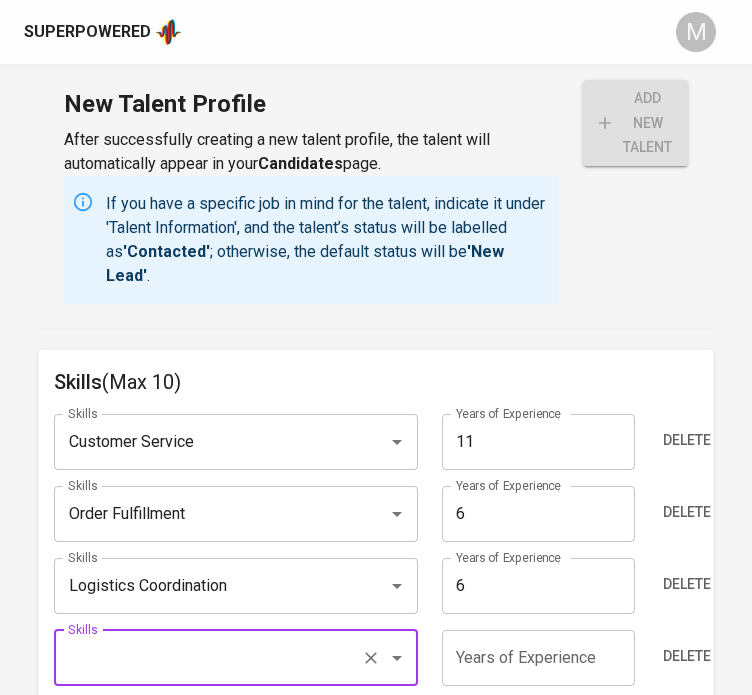 click on "Skills" at bounding box center [236, 658] 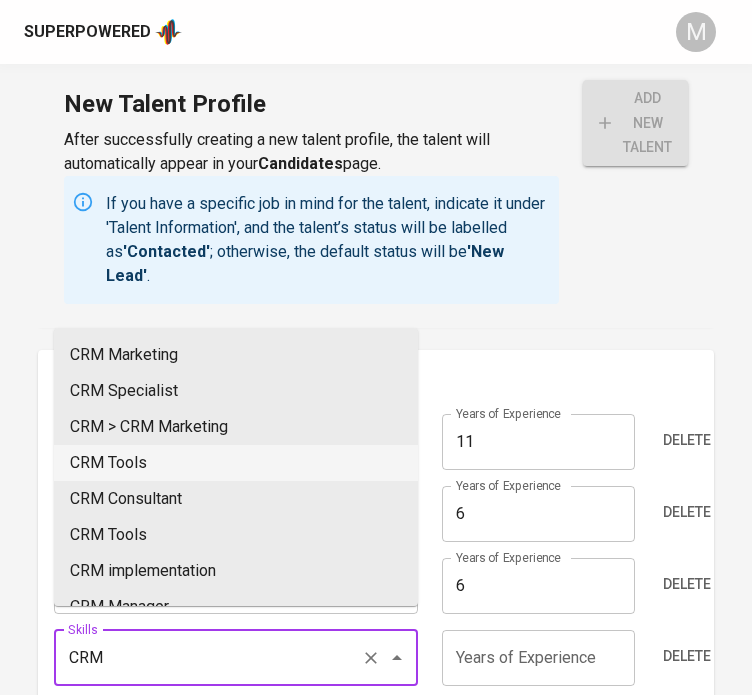 scroll, scrollTop: 300, scrollLeft: 0, axis: vertical 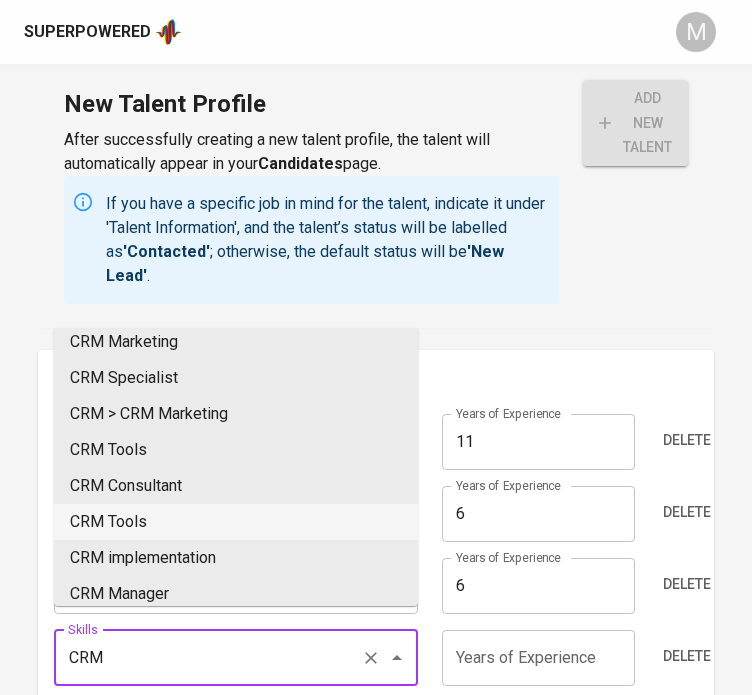 click on "CRM Tools" at bounding box center [236, 522] 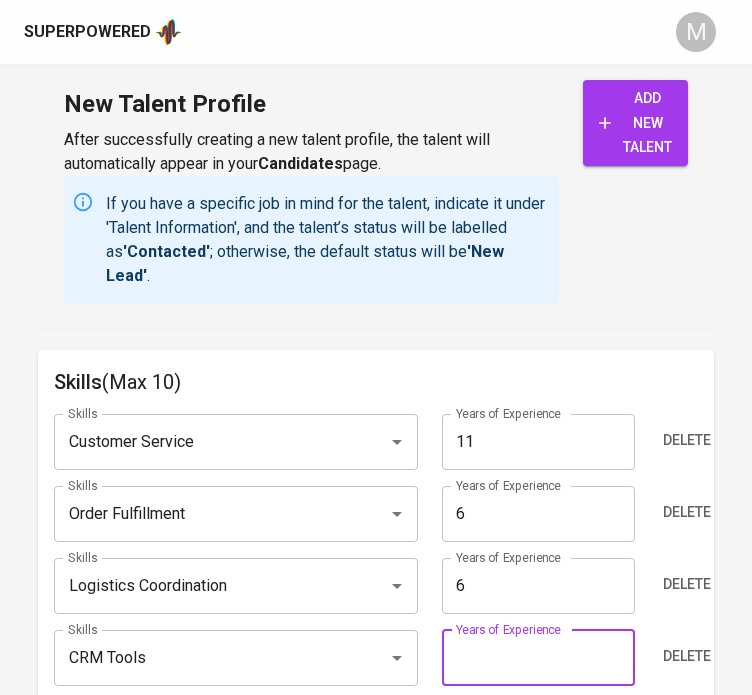 click at bounding box center [538, 658] 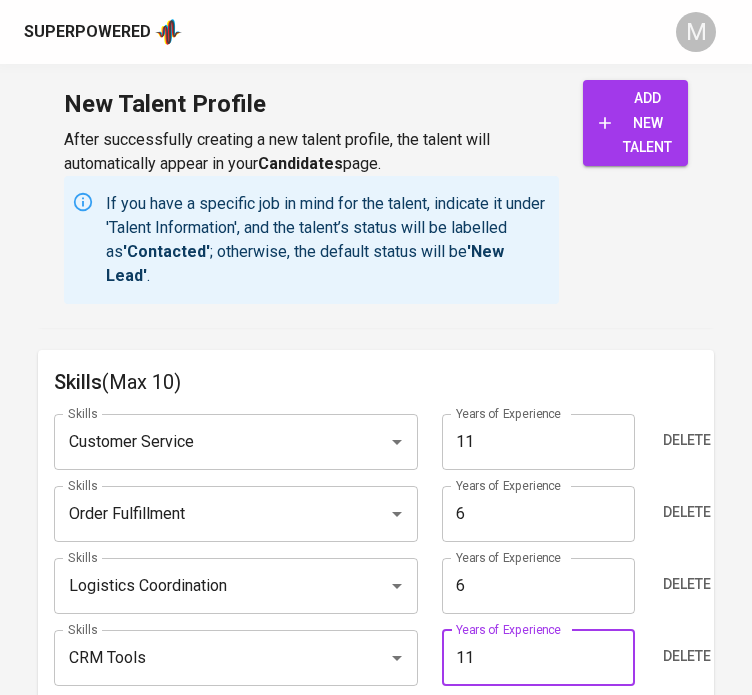 type on "11" 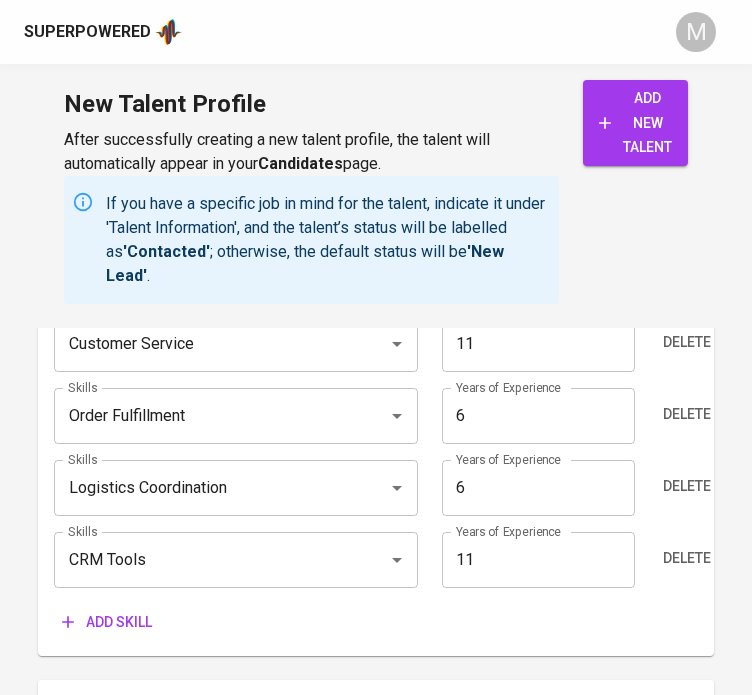 scroll, scrollTop: 1700, scrollLeft: 0, axis: vertical 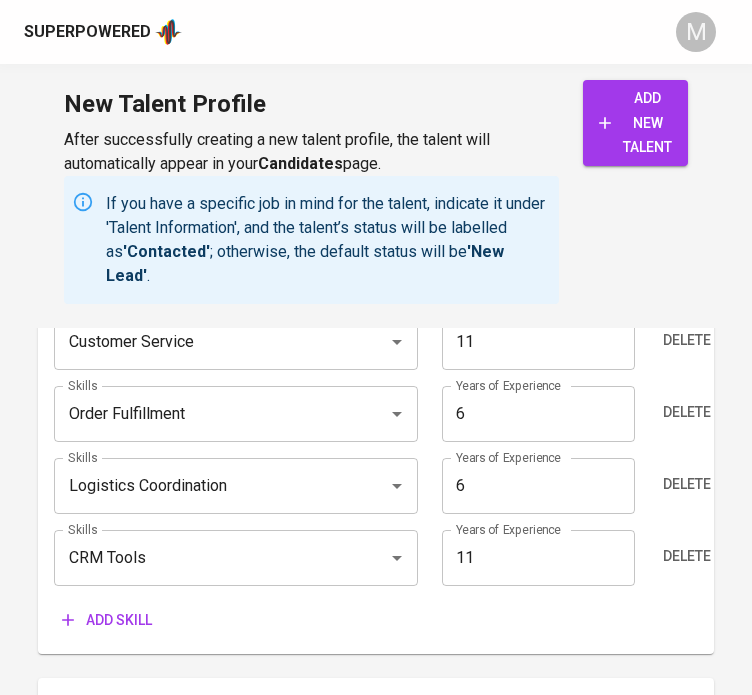 click on "Add skill" at bounding box center [107, 620] 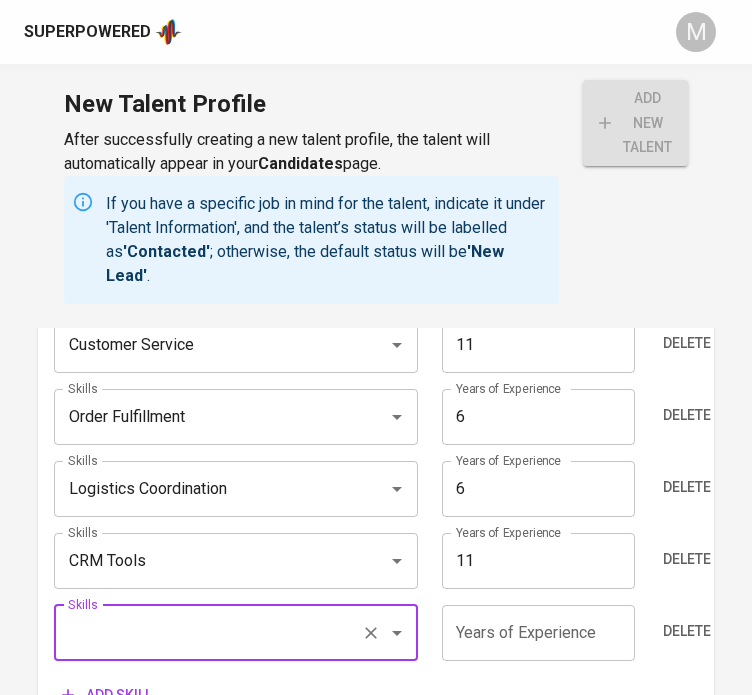 scroll, scrollTop: 1700, scrollLeft: 0, axis: vertical 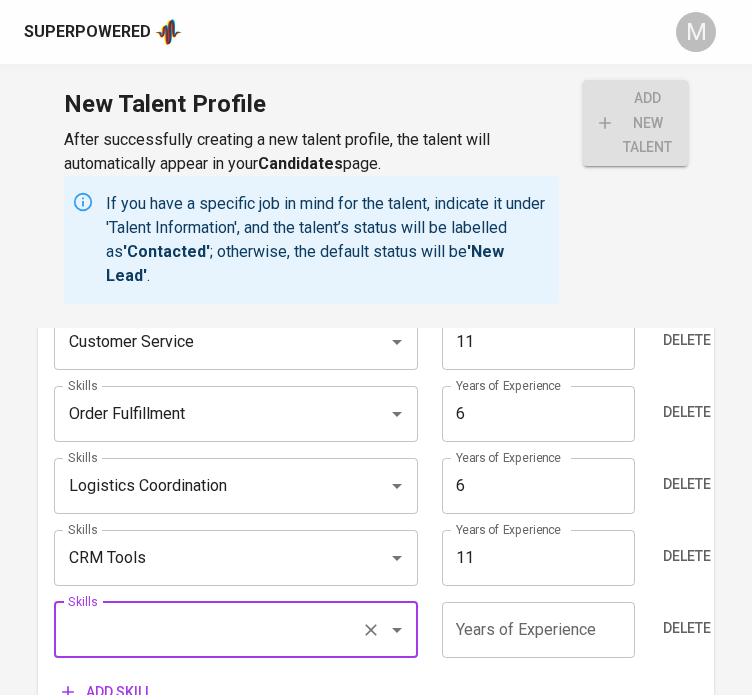 click on "Skills" at bounding box center (208, 630) 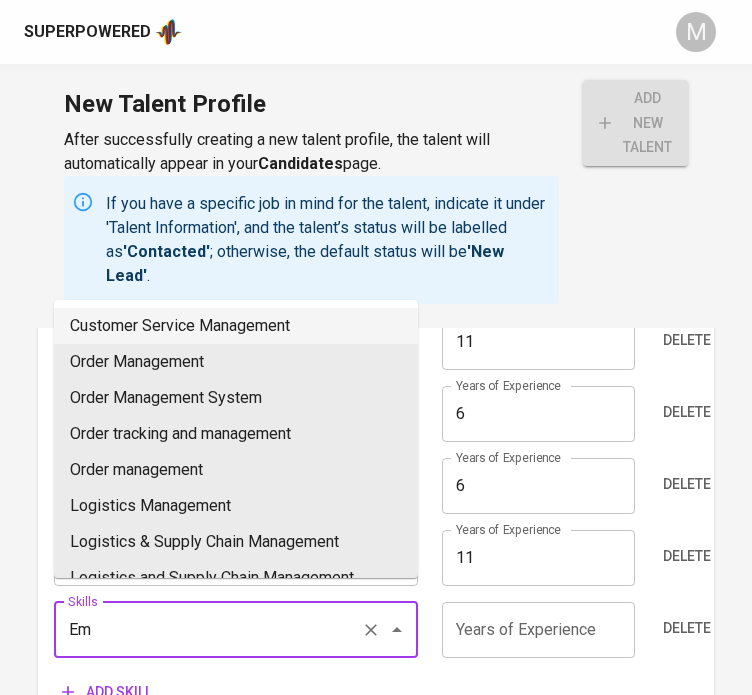 type on "E" 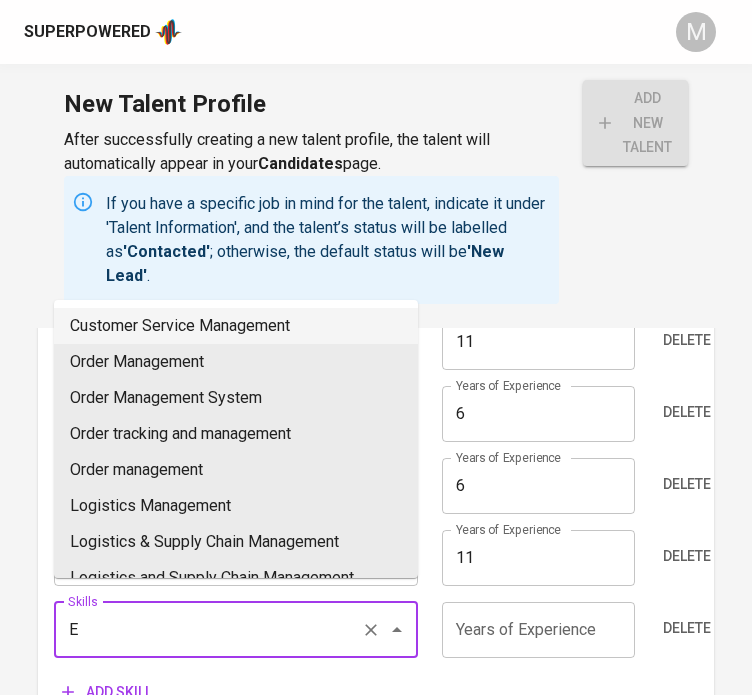 type 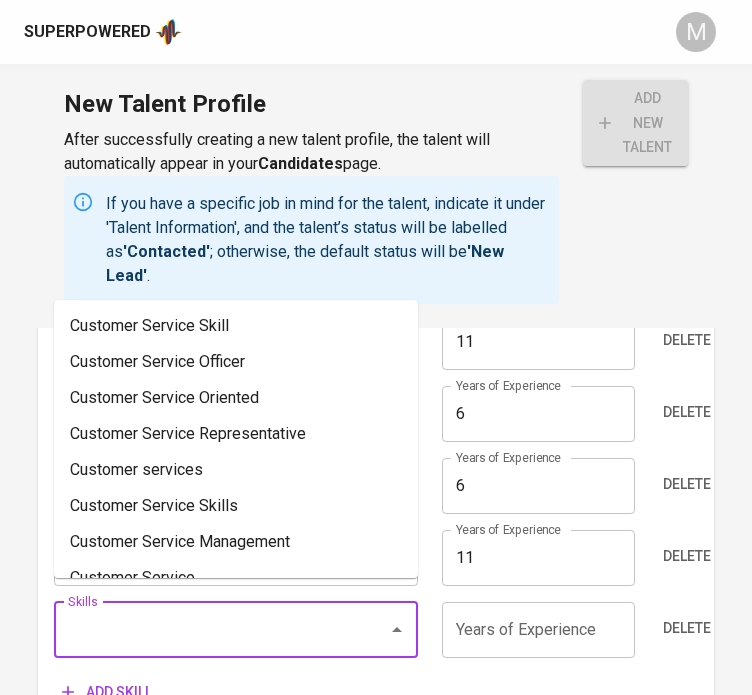 click on "Add skill" at bounding box center [376, 692] 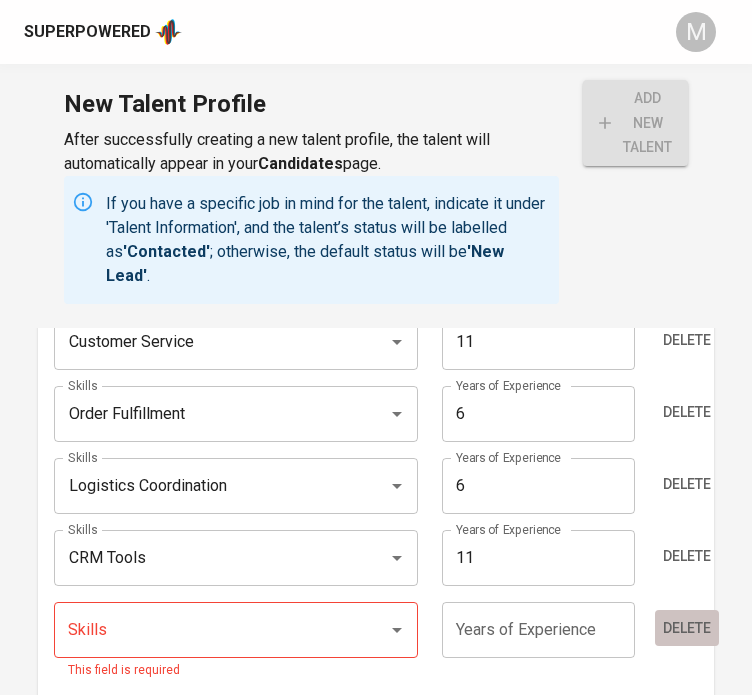 click on "Delete" at bounding box center (687, 628) 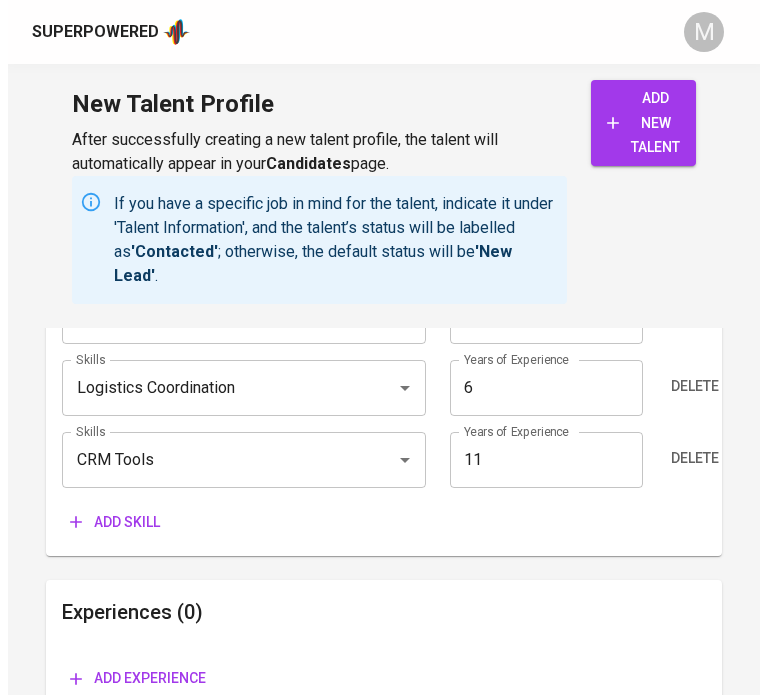 scroll, scrollTop: 1800, scrollLeft: 0, axis: vertical 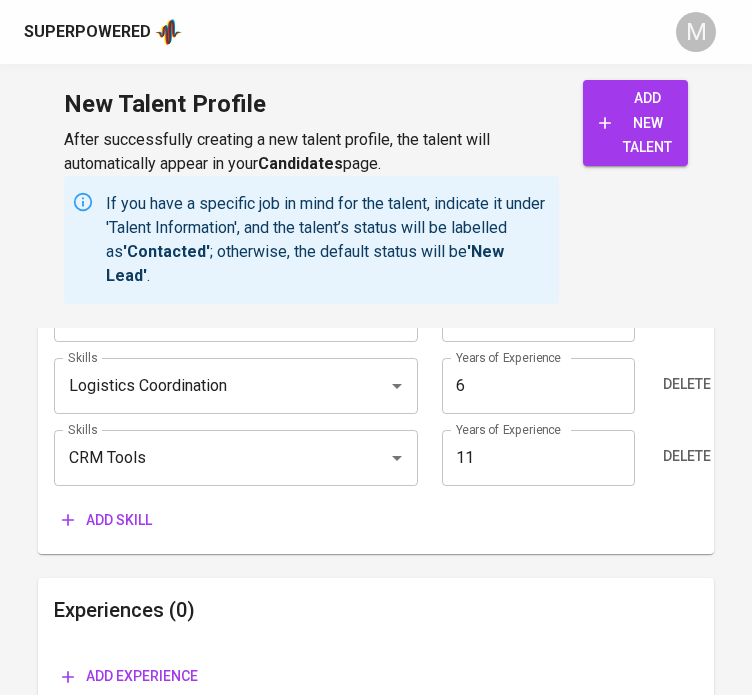 click on "add new talent" at bounding box center (635, 123) 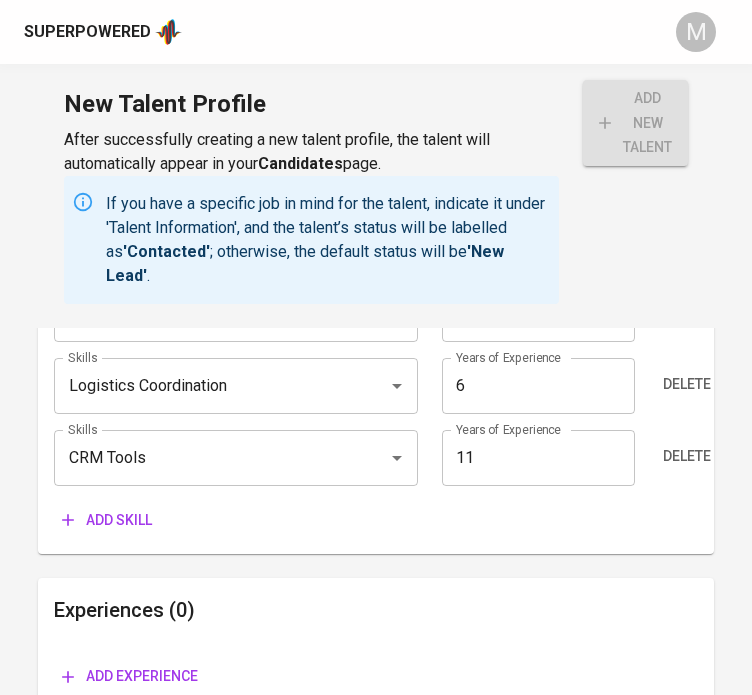 type on "CRM Tools" 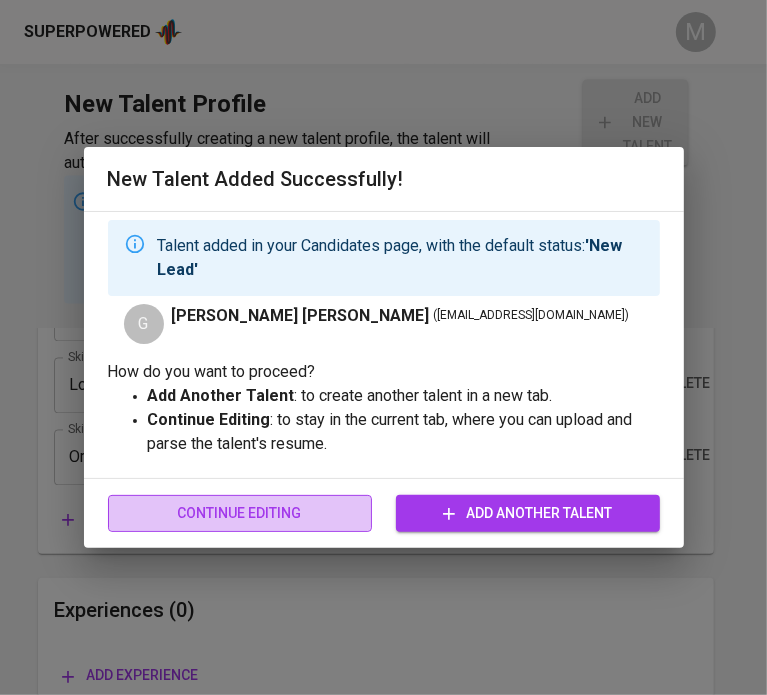 click on "Continue Editing" at bounding box center (240, 513) 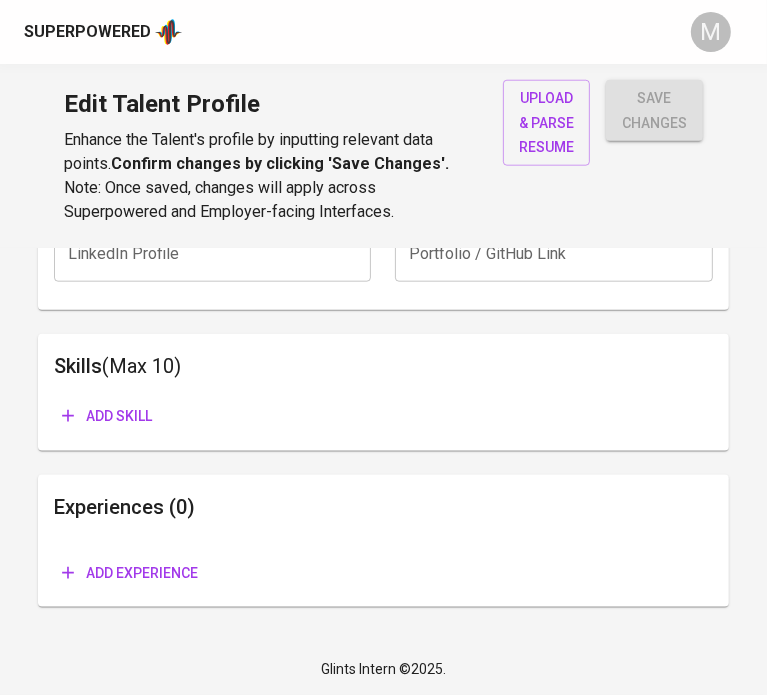 scroll, scrollTop: 0, scrollLeft: 0, axis: both 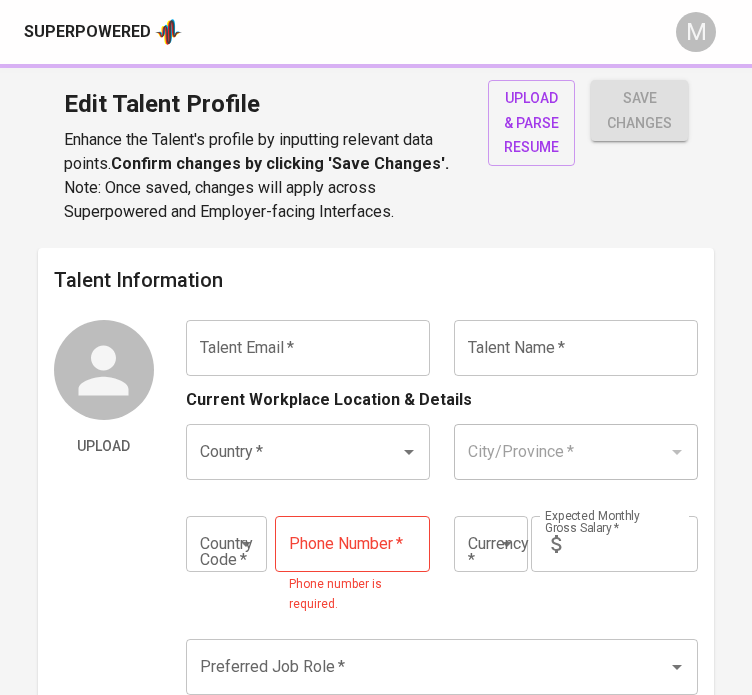 type on "[EMAIL_ADDRESS][DOMAIN_NAME]" 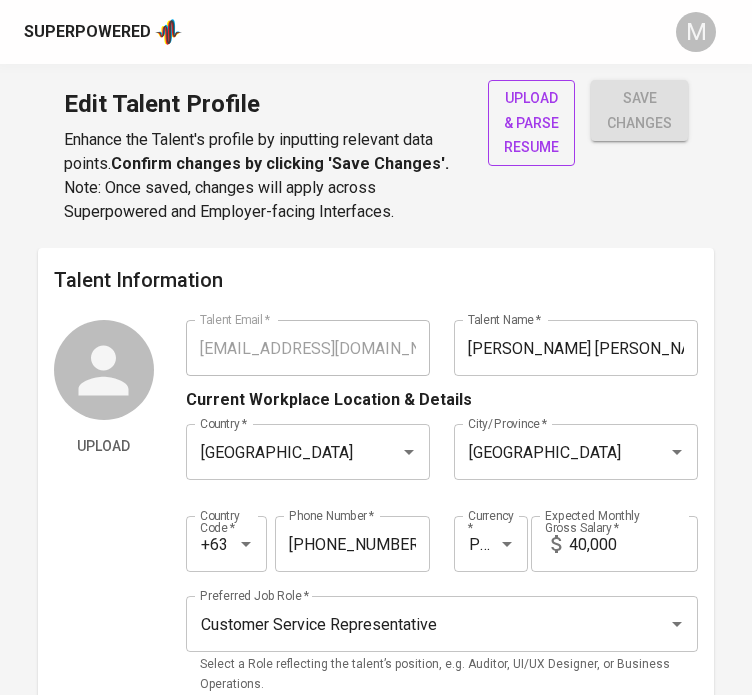 click on "upload & parse resume" at bounding box center [531, 123] 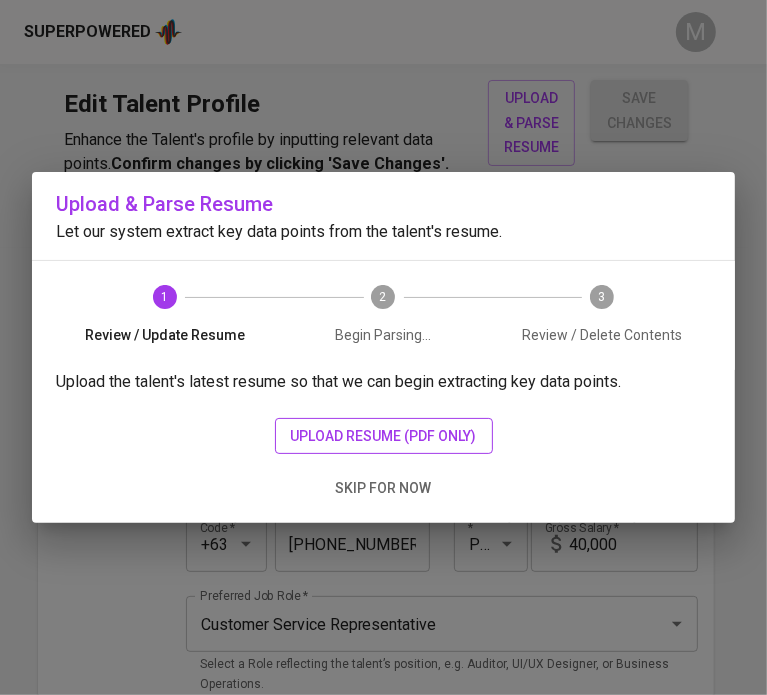 click on "upload resume (pdf only)" at bounding box center (384, 436) 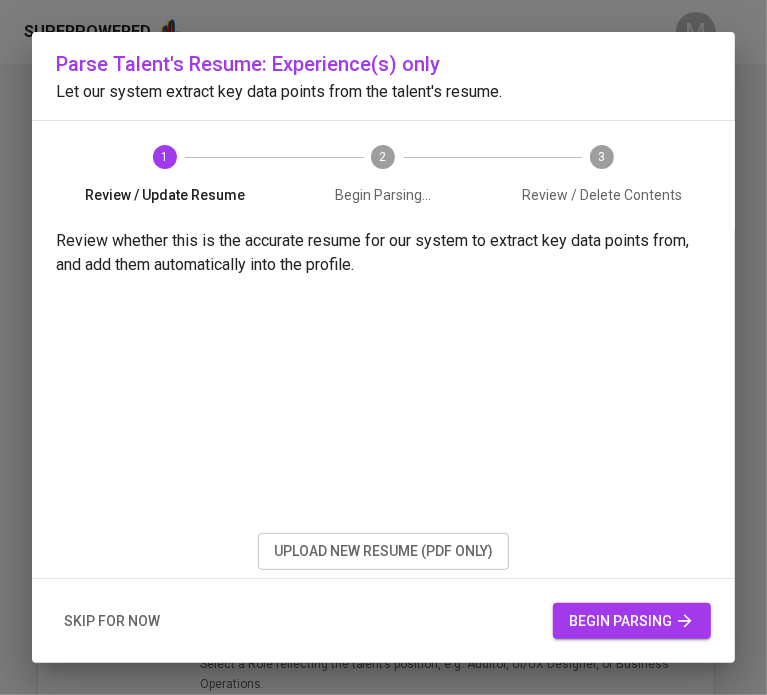 click on "begin parsing" at bounding box center (632, 621) 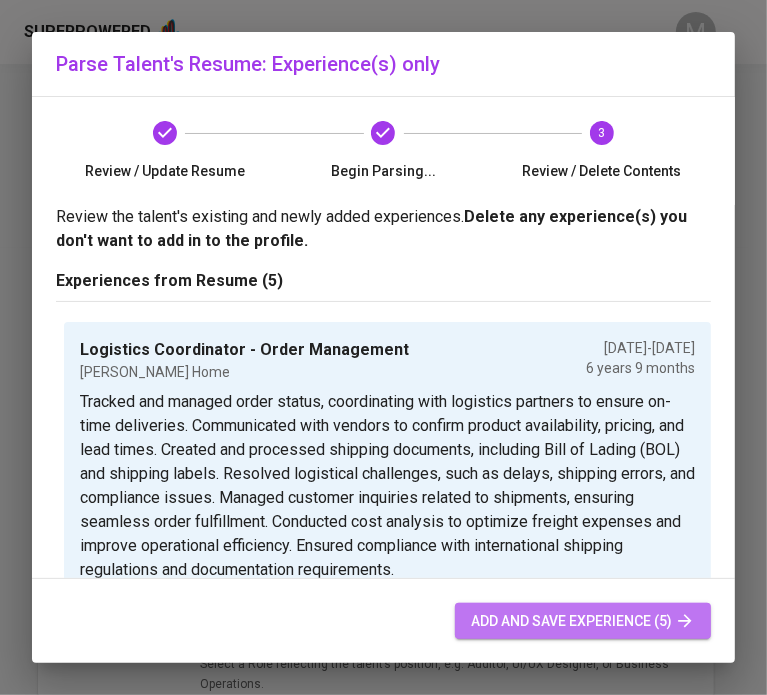 click on "add and save experience (5)" at bounding box center [583, 621] 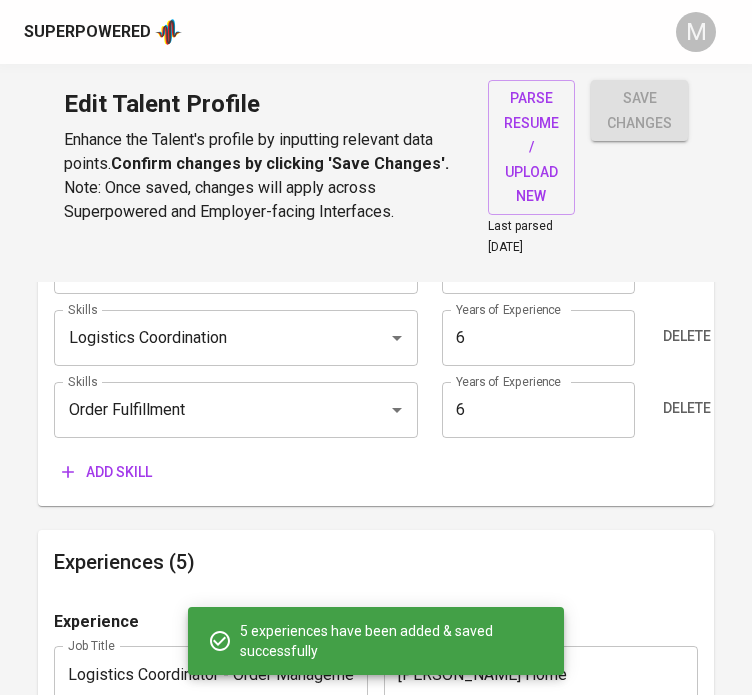 scroll, scrollTop: 1290, scrollLeft: 0, axis: vertical 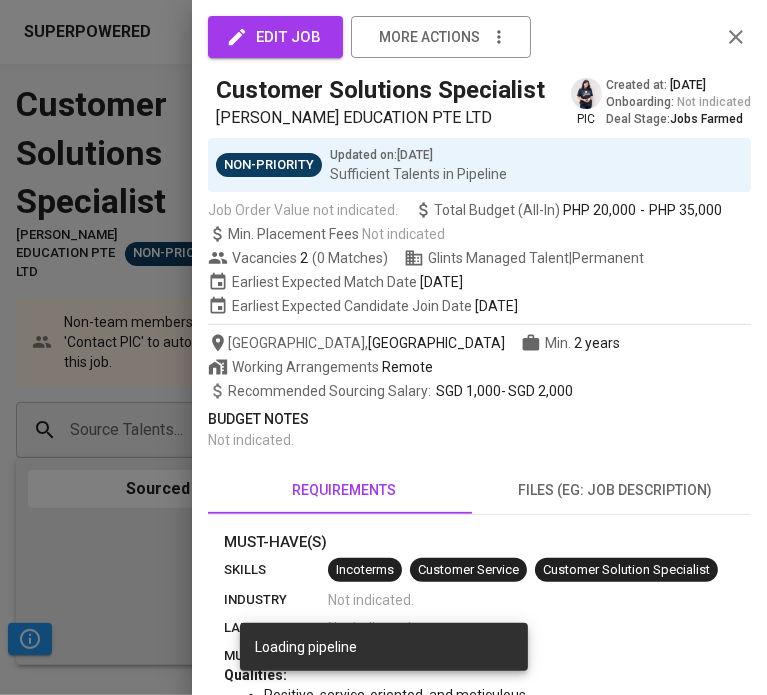 click at bounding box center (383, 347) 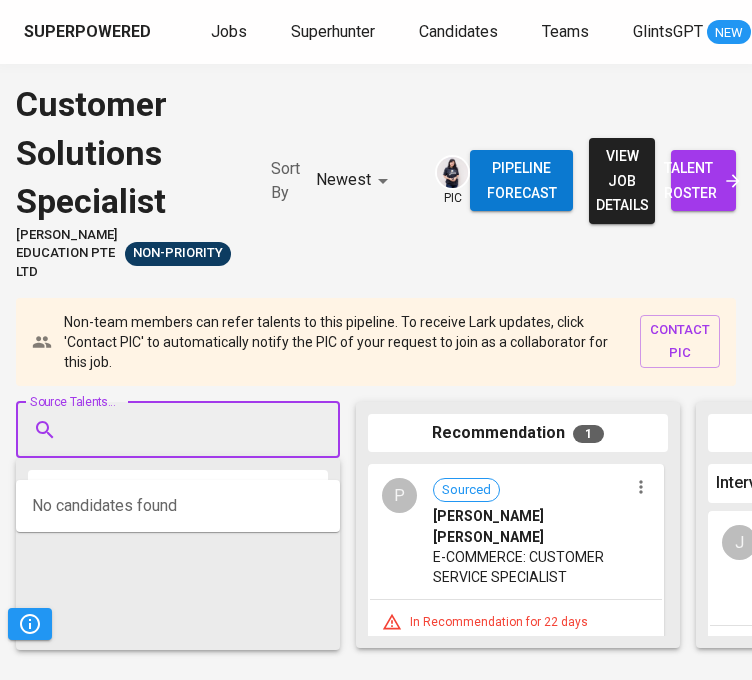 click on "Source Talents..." at bounding box center (170, 430) 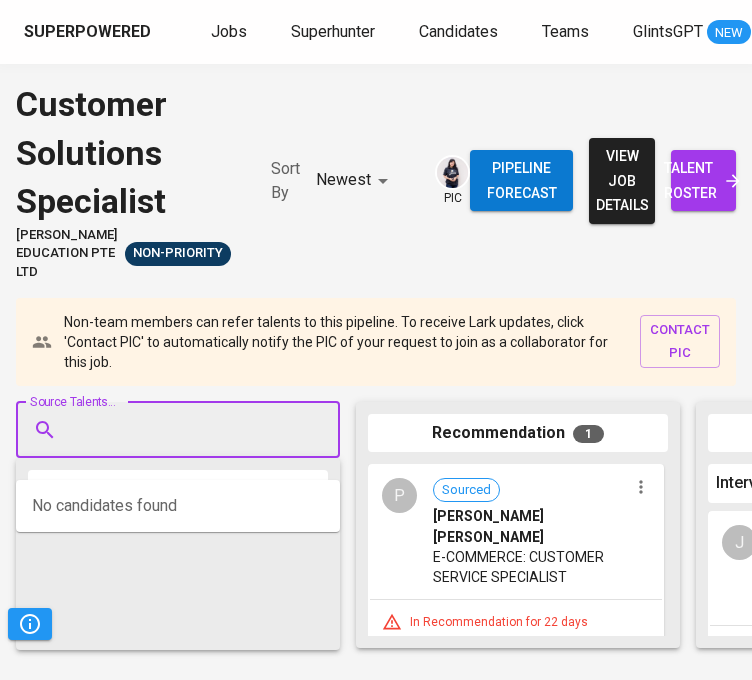 click on "Source Talents..." at bounding box center [170, 430] 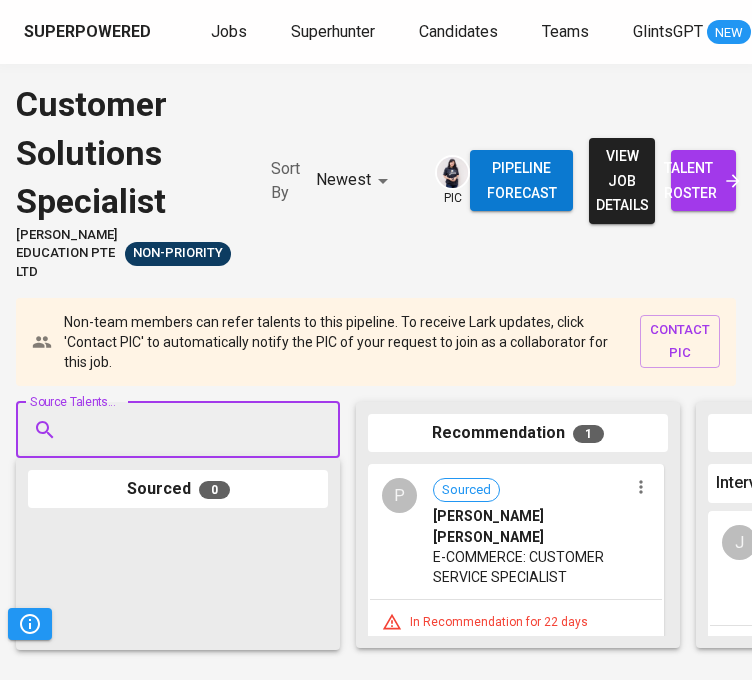 click on "Source Talents..." at bounding box center [170, 430] 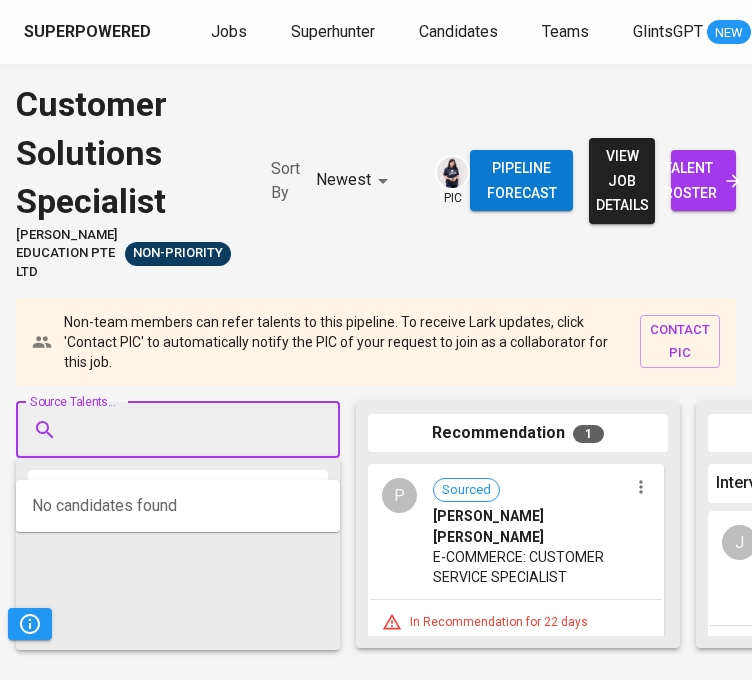 click on "Source Talents..." at bounding box center [170, 430] 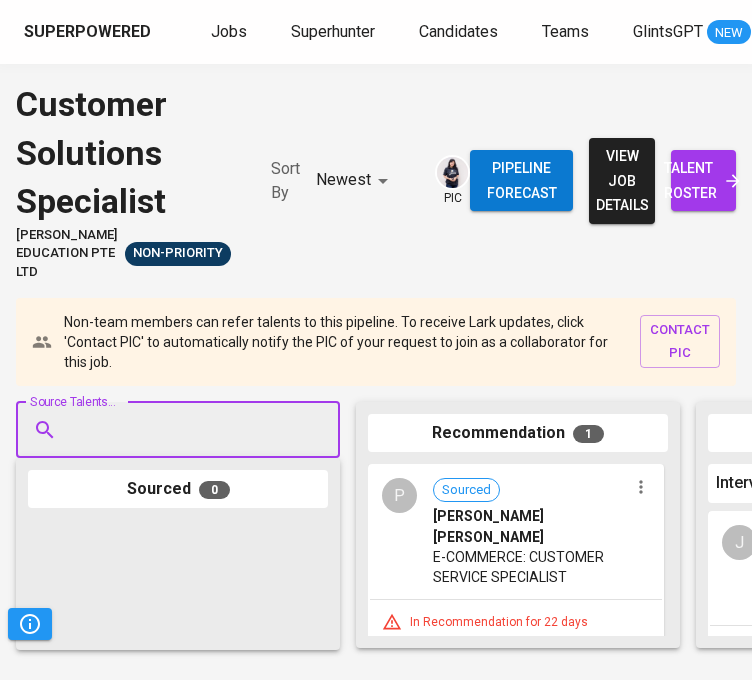 click on "Source Talents..." at bounding box center [170, 430] 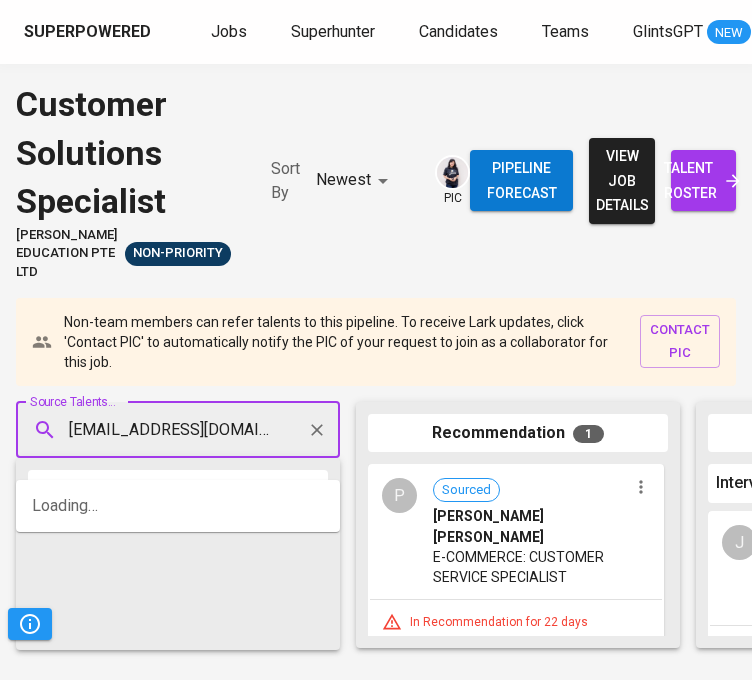 type on "[EMAIL_ADDRESS][DOMAIN_NAME]" 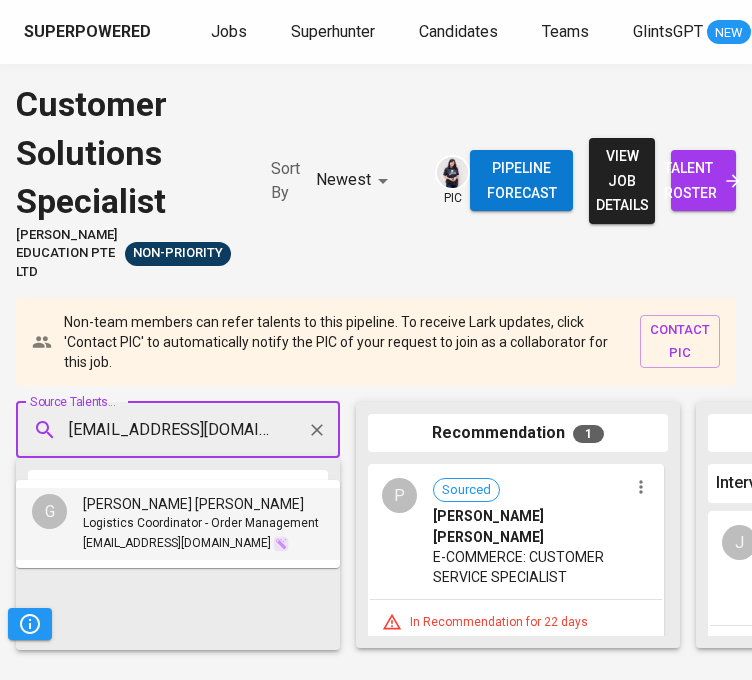 click on "[PERSON_NAME] [PERSON_NAME]" at bounding box center [193, 504] 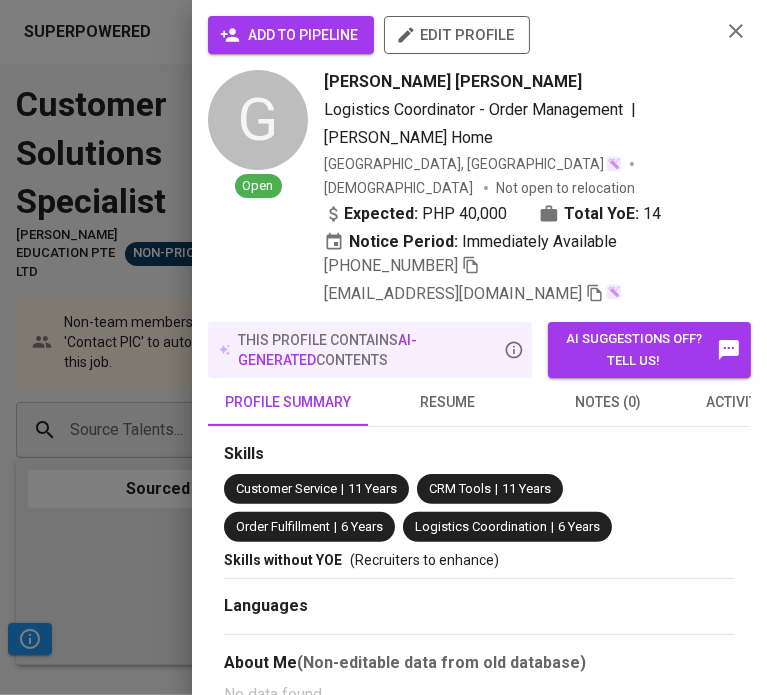 click on "add to pipeline" at bounding box center (291, 35) 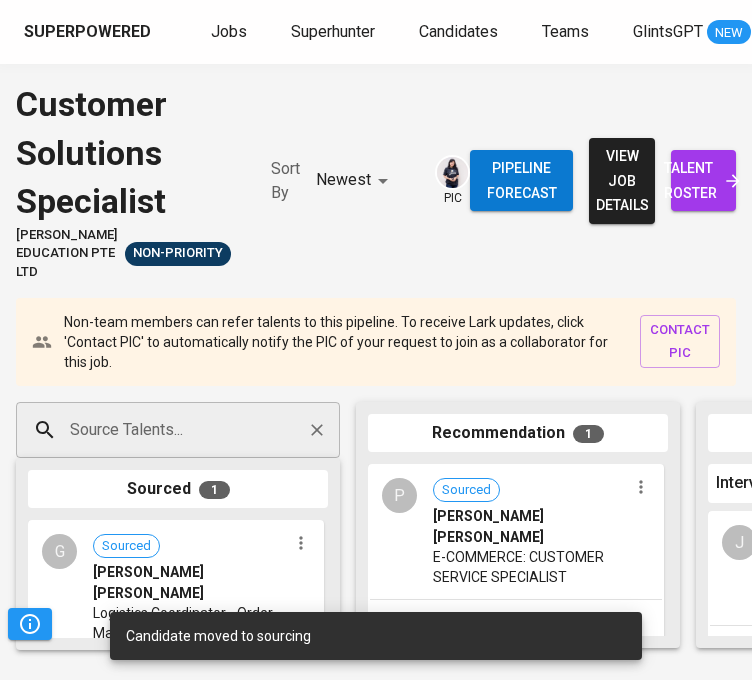 click on "Source Talents..." at bounding box center (170, 430) 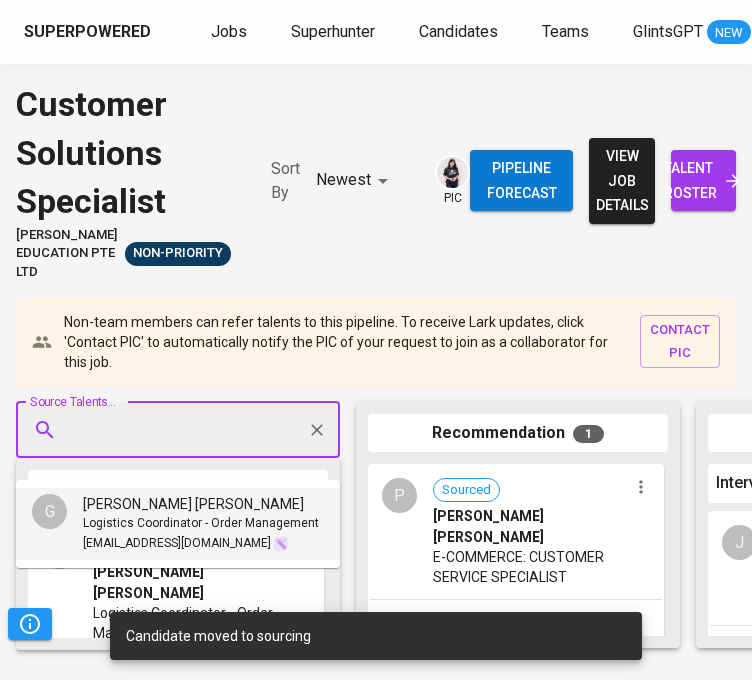 paste on "[EMAIL_ADDRESS][DOMAIN_NAME]" 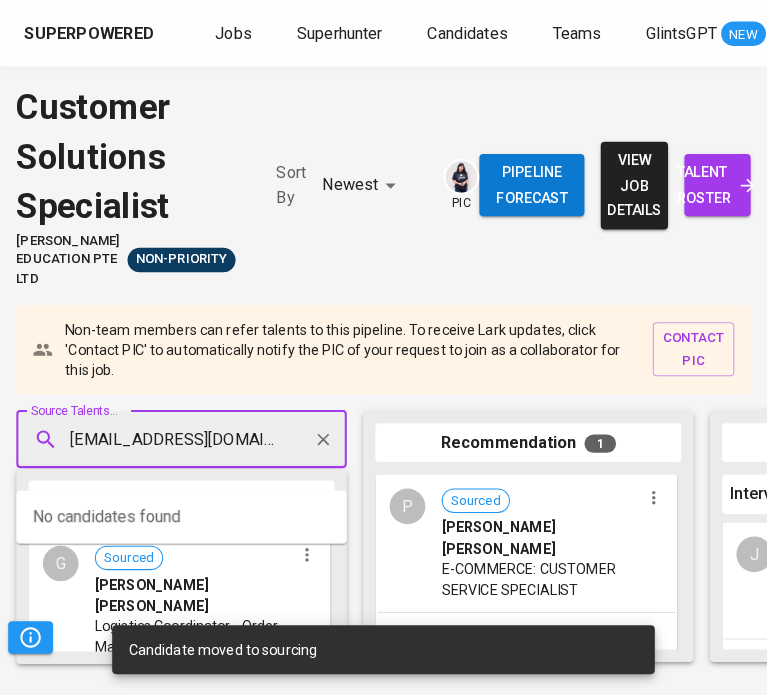 scroll, scrollTop: 0, scrollLeft: 74, axis: horizontal 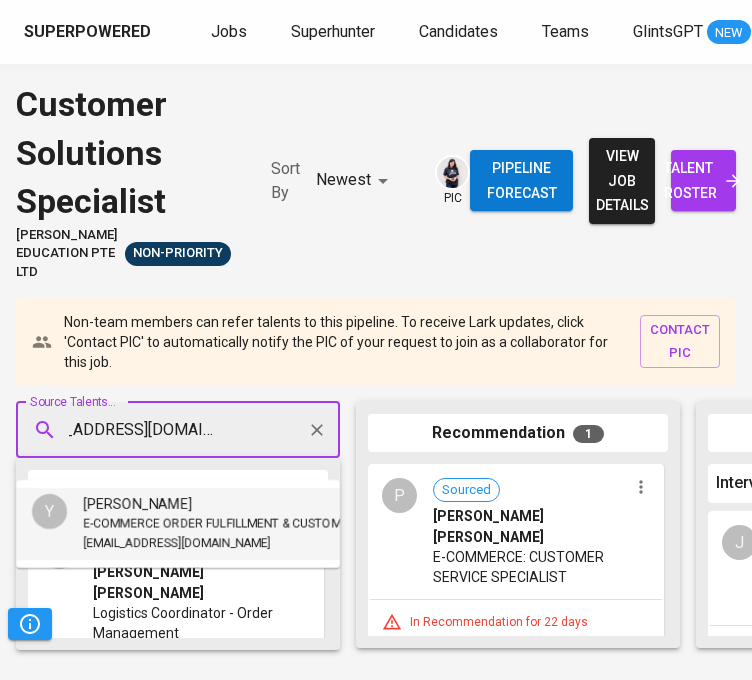 click on "[PERSON_NAME]" at bounding box center (137, 504) 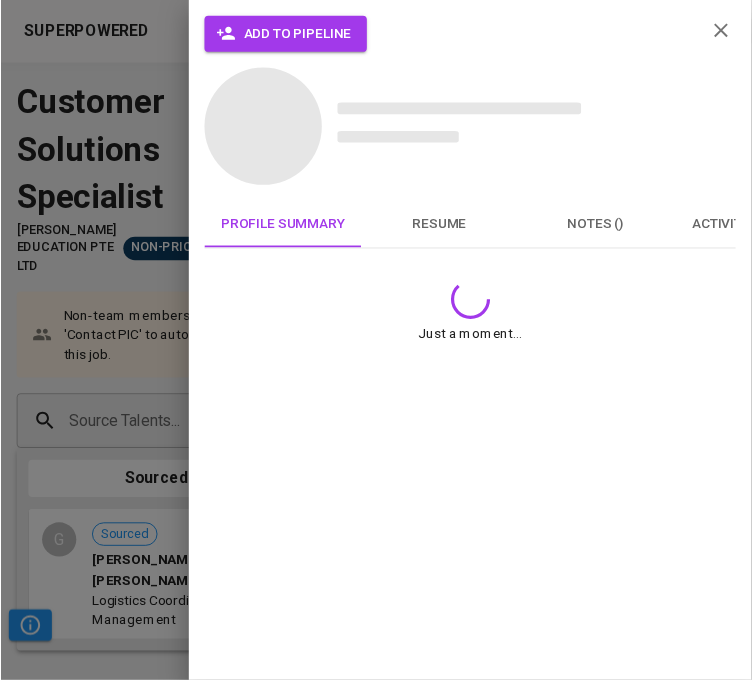scroll, scrollTop: 0, scrollLeft: 0, axis: both 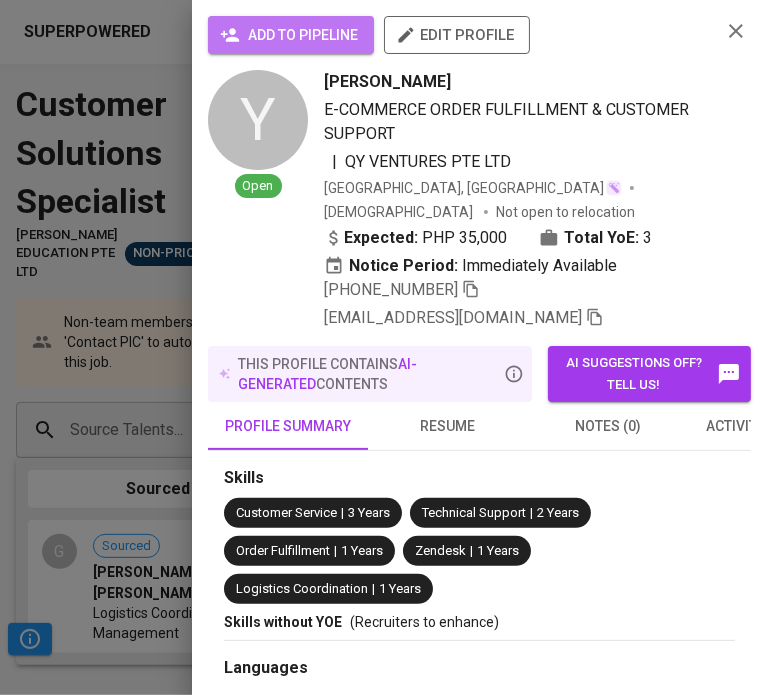 click on "add to pipeline" at bounding box center (291, 35) 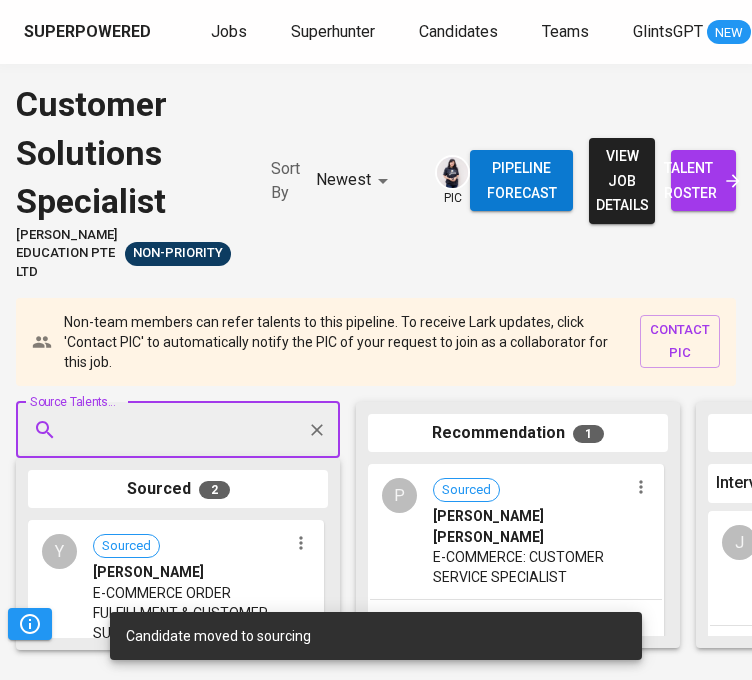 scroll, scrollTop: 15, scrollLeft: 0, axis: vertical 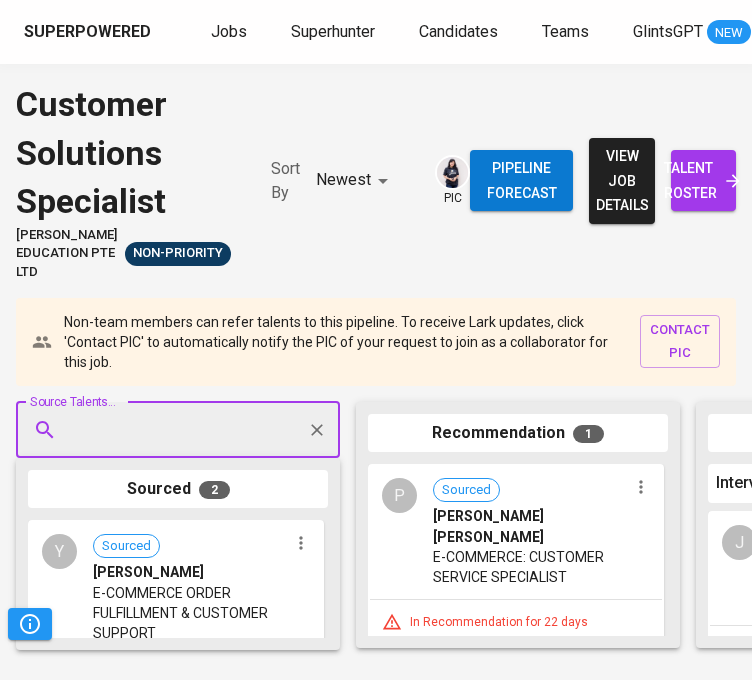 click on "talent roster" at bounding box center (703, 180) 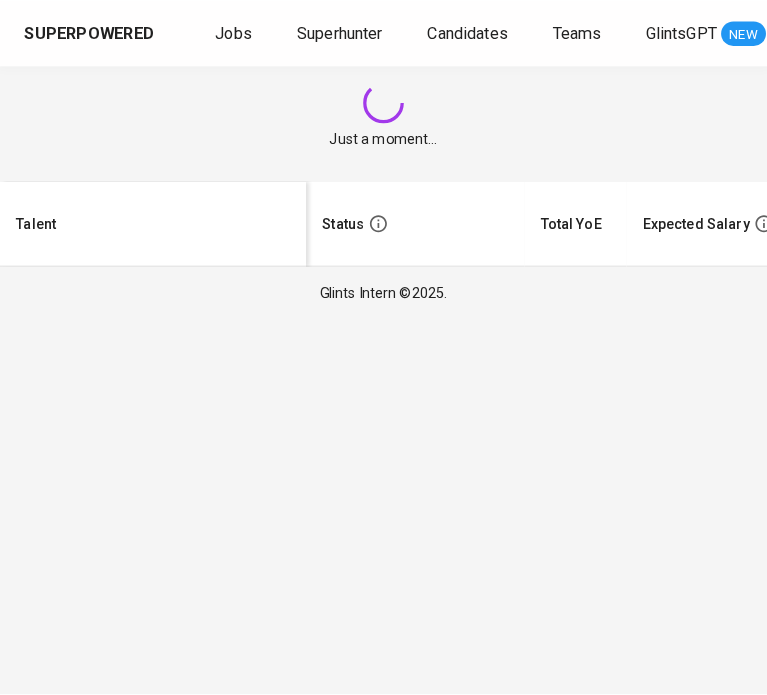 scroll, scrollTop: 0, scrollLeft: 0, axis: both 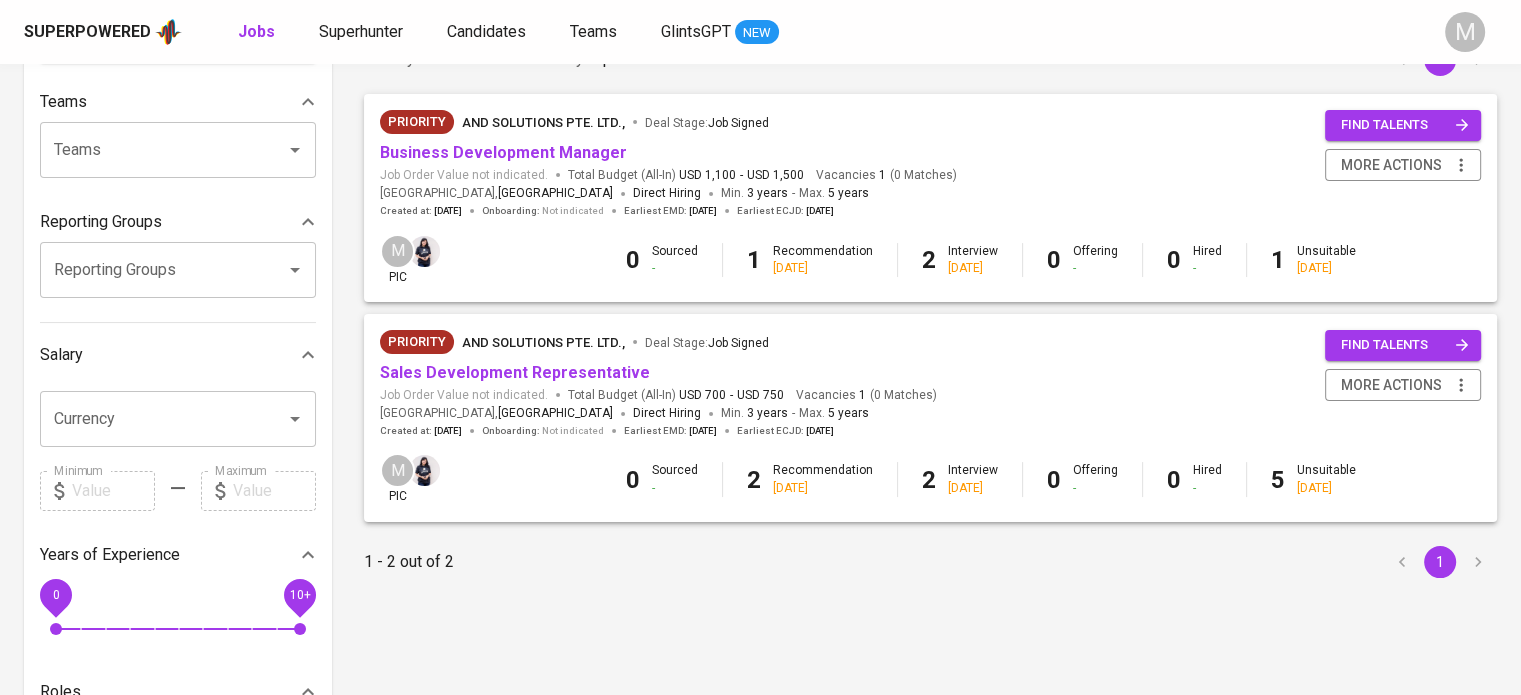 click on "Interview 8 days ago" at bounding box center [973, 479] 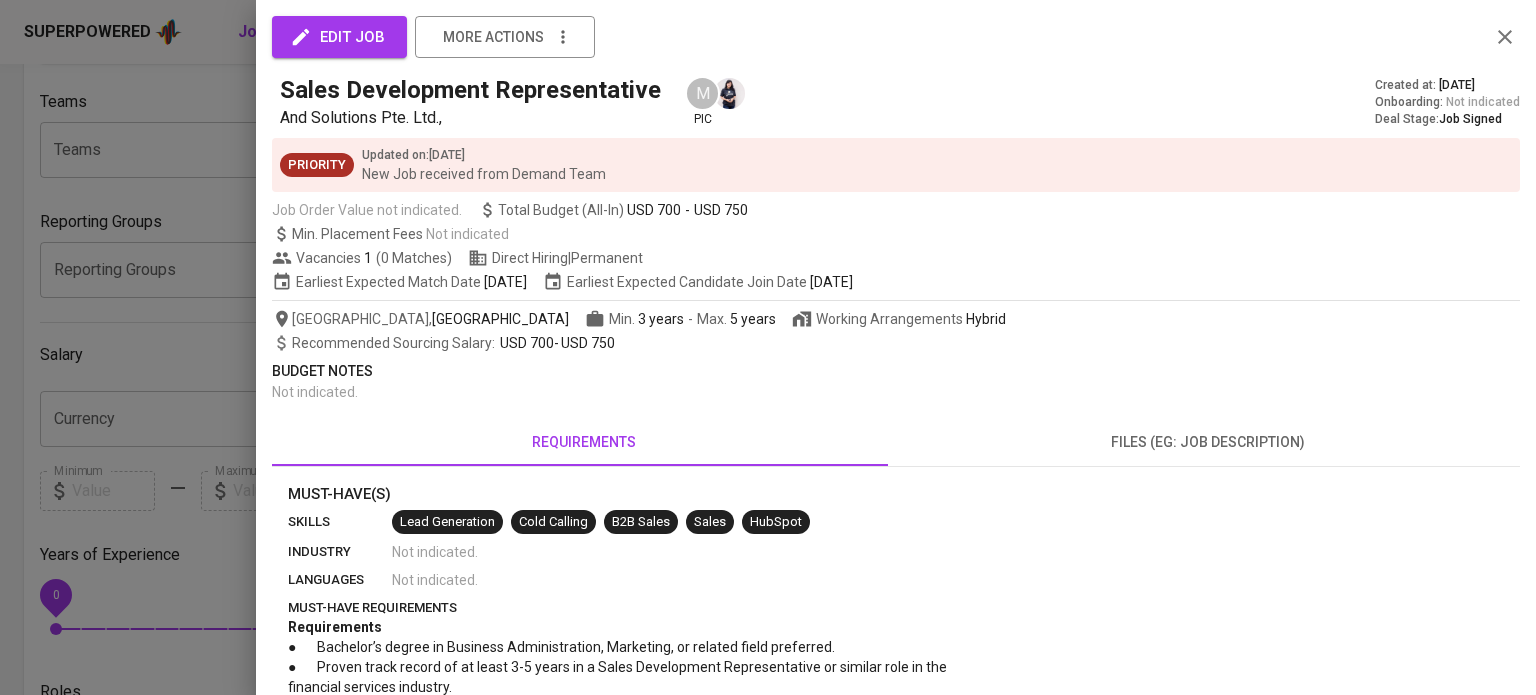 click at bounding box center (768, 347) 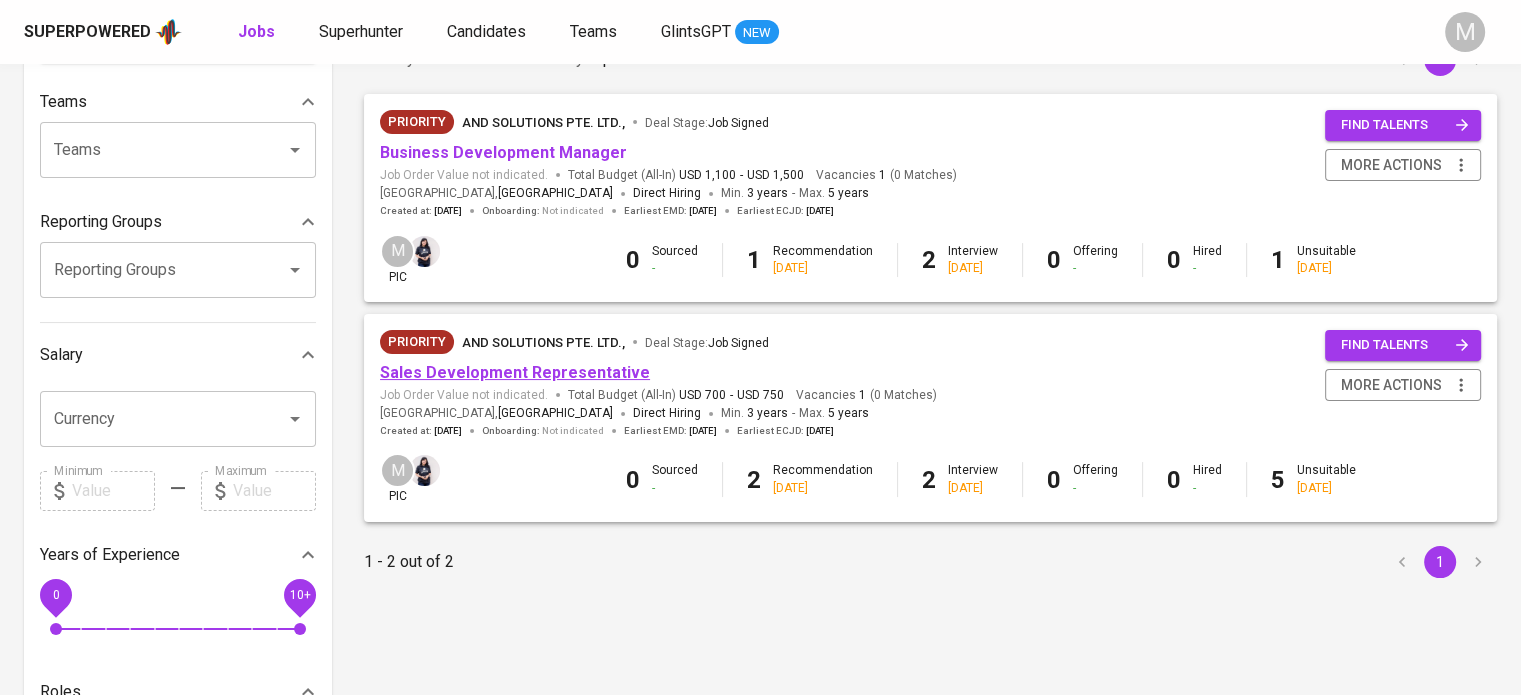 click on "Sales Development Representative" at bounding box center (515, 372) 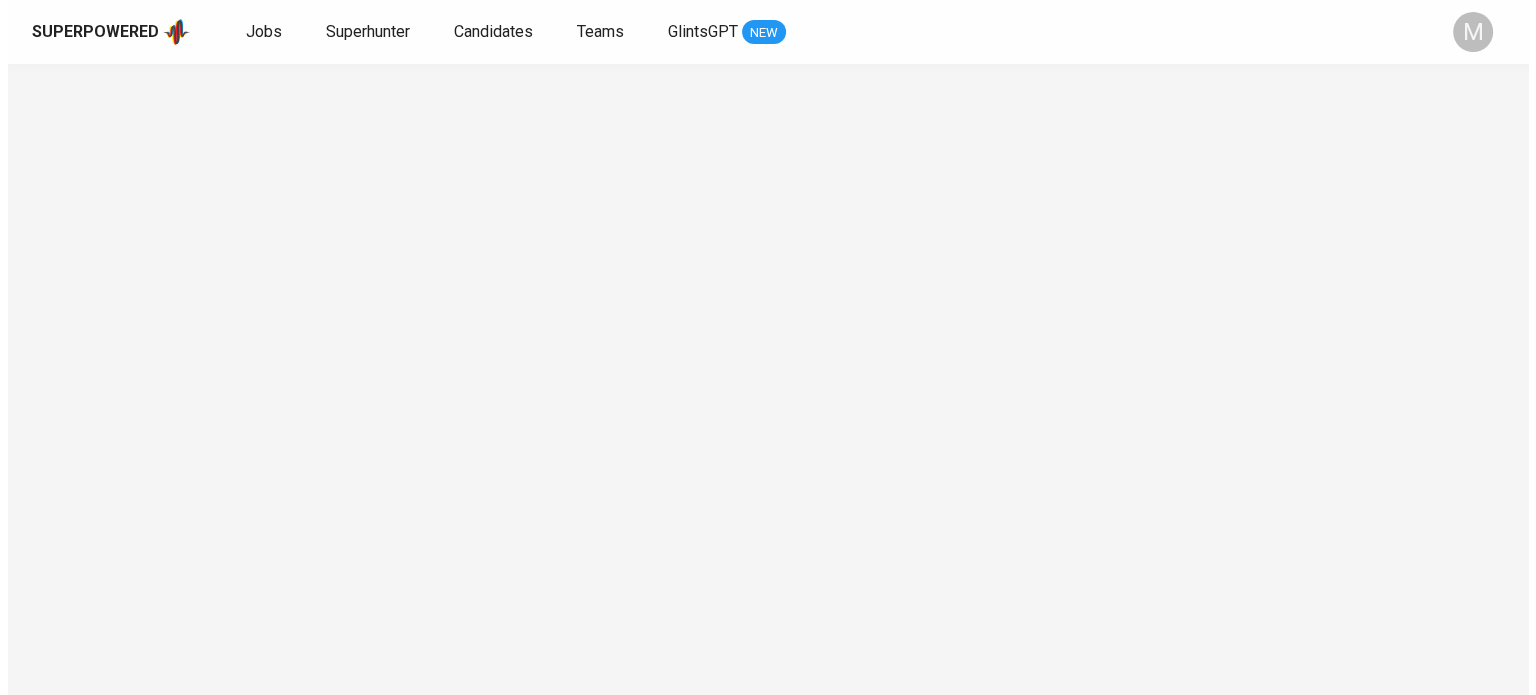 scroll, scrollTop: 0, scrollLeft: 0, axis: both 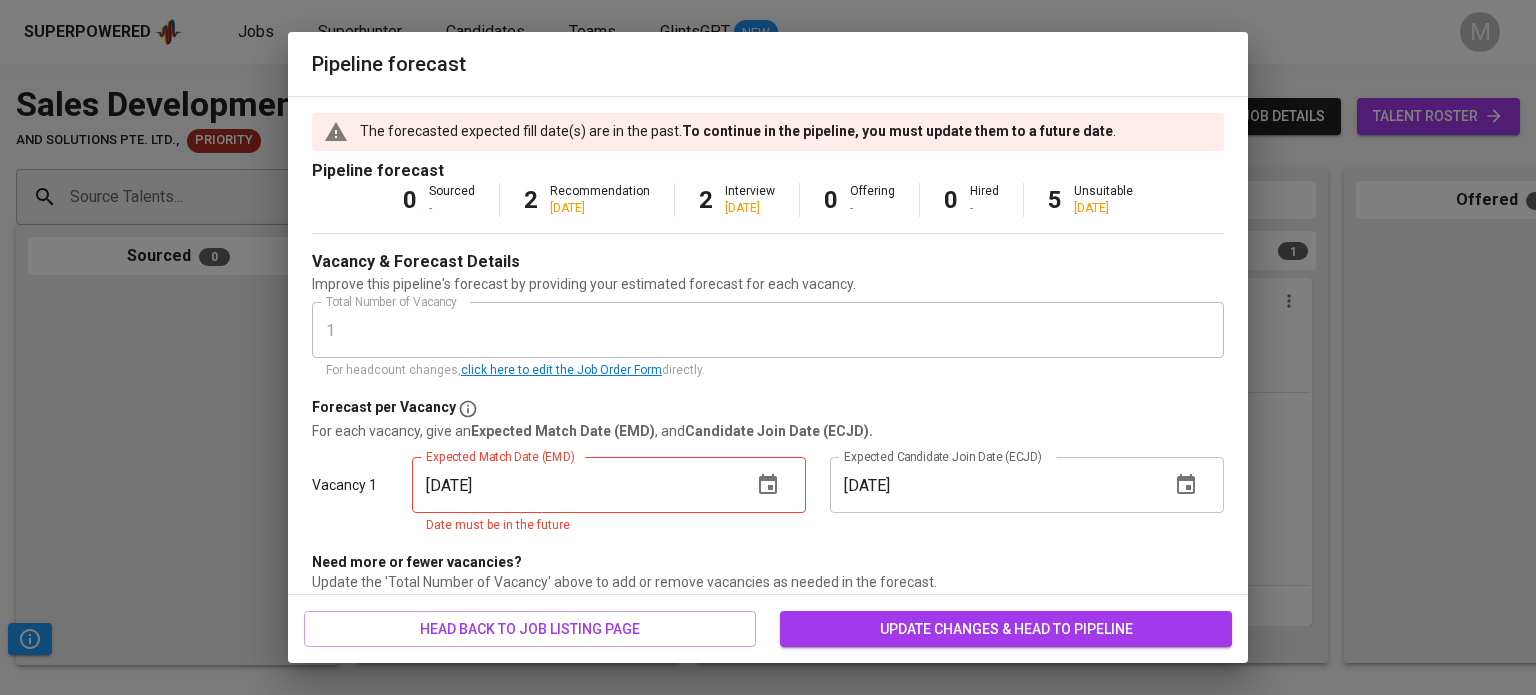 click on "07/07/2025" at bounding box center (992, 485) 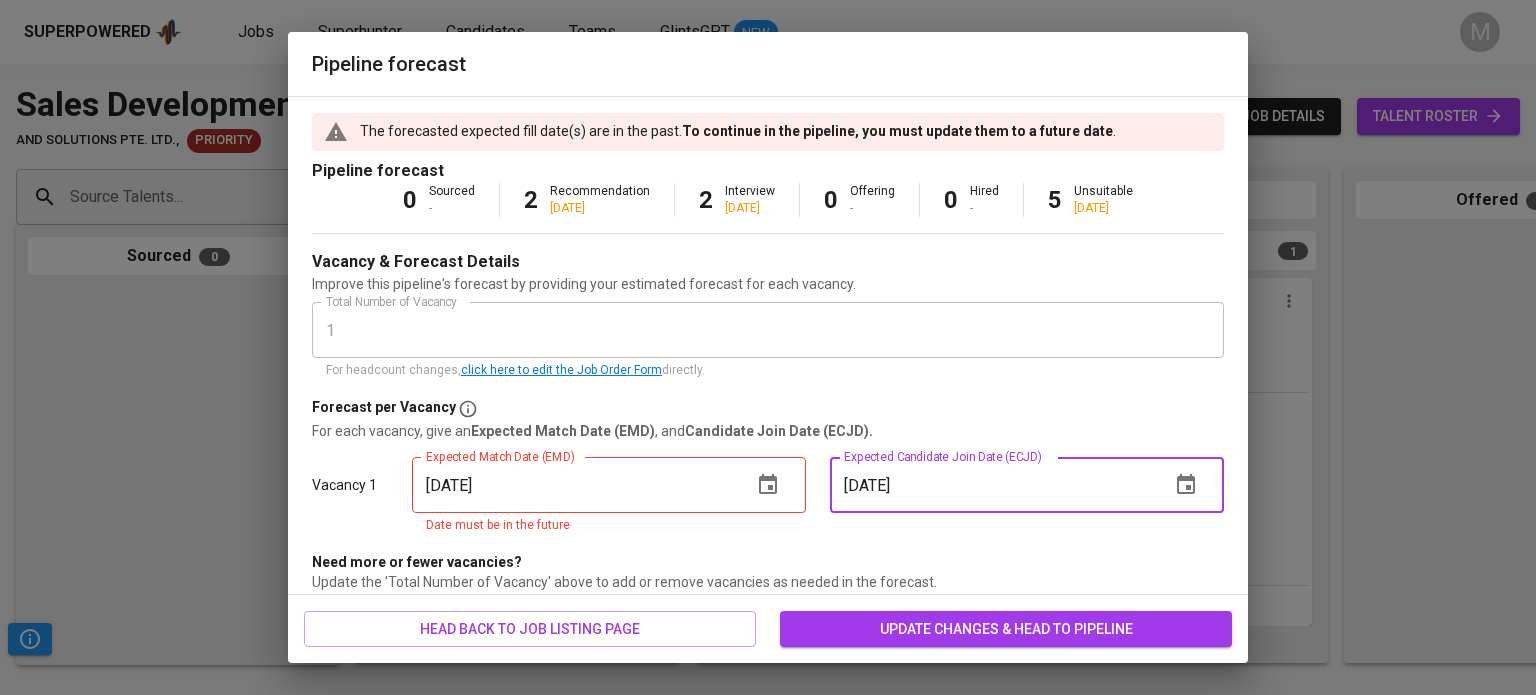 click on "06/30/2025" at bounding box center [574, 485] 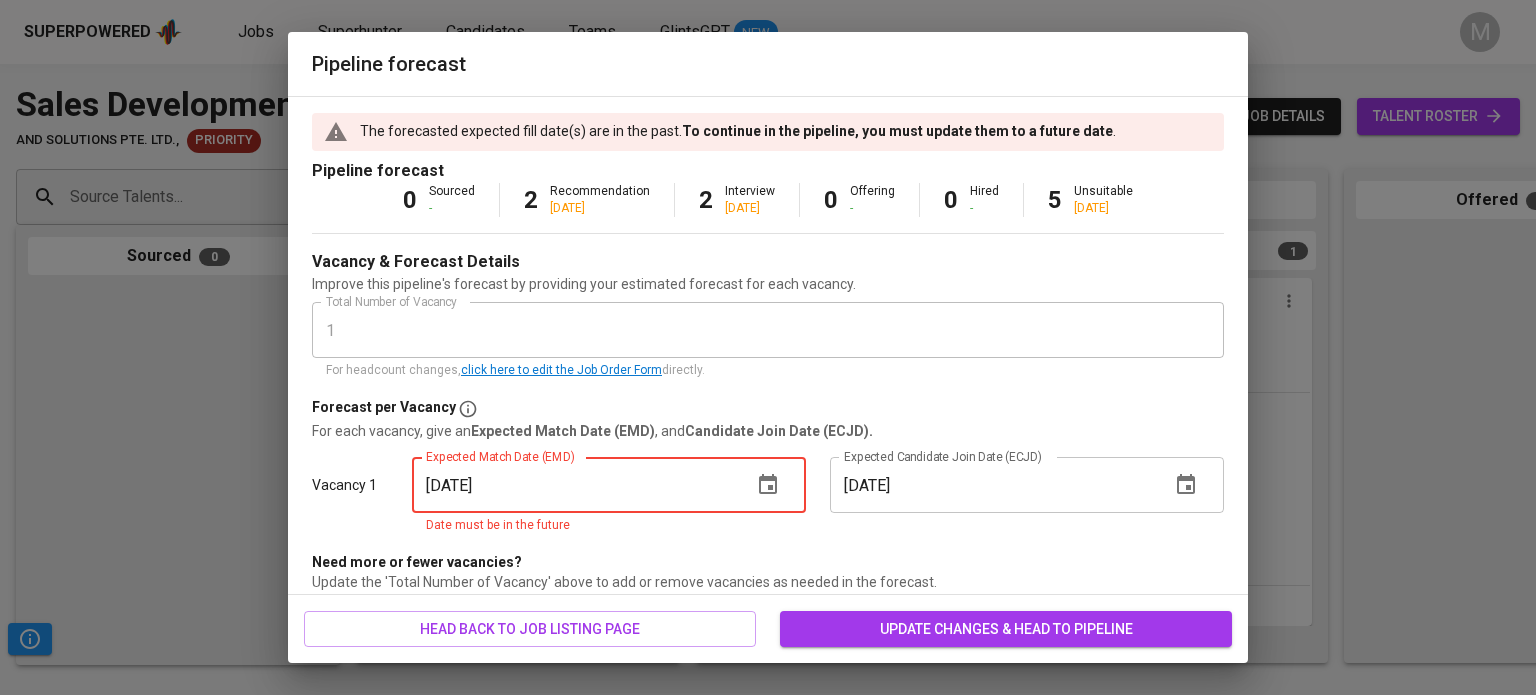 click on "06/30/2025" at bounding box center [574, 485] 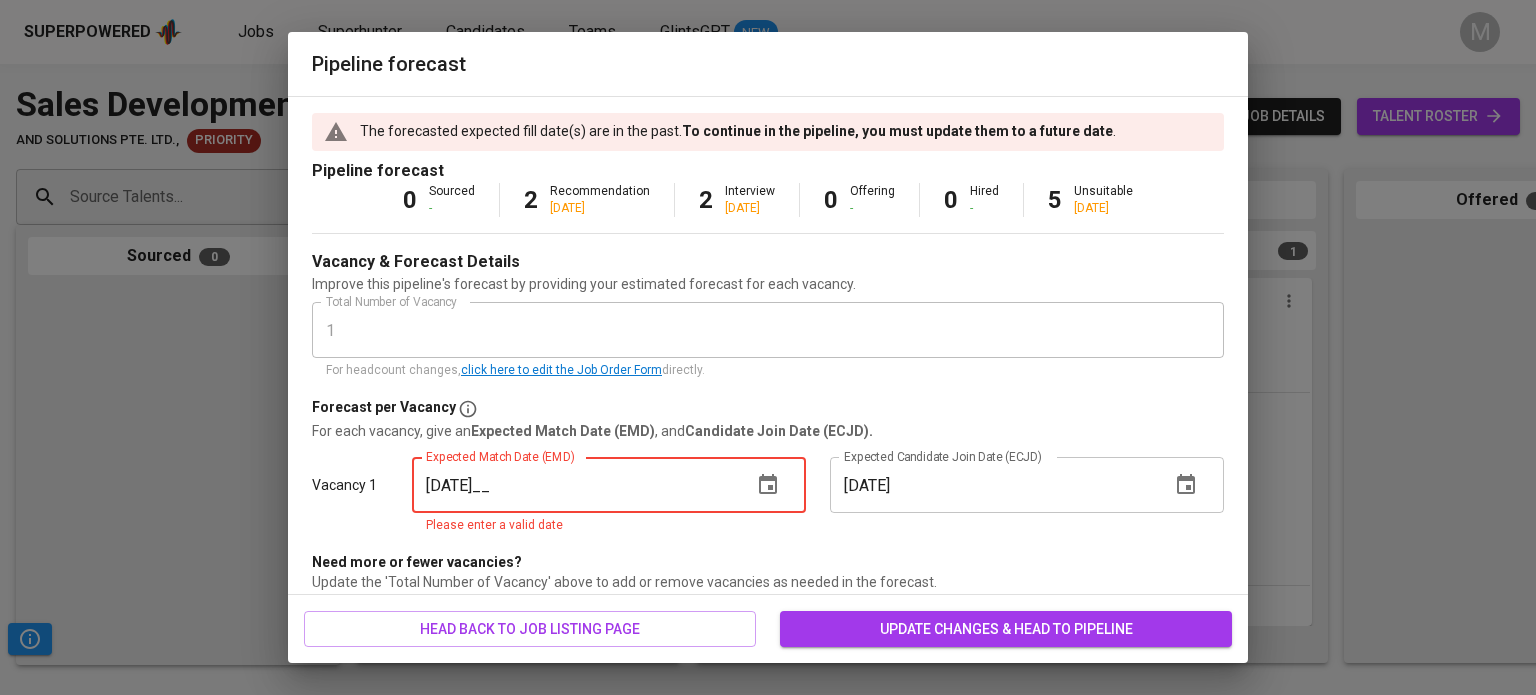 click on "07/20/25__" at bounding box center [574, 485] 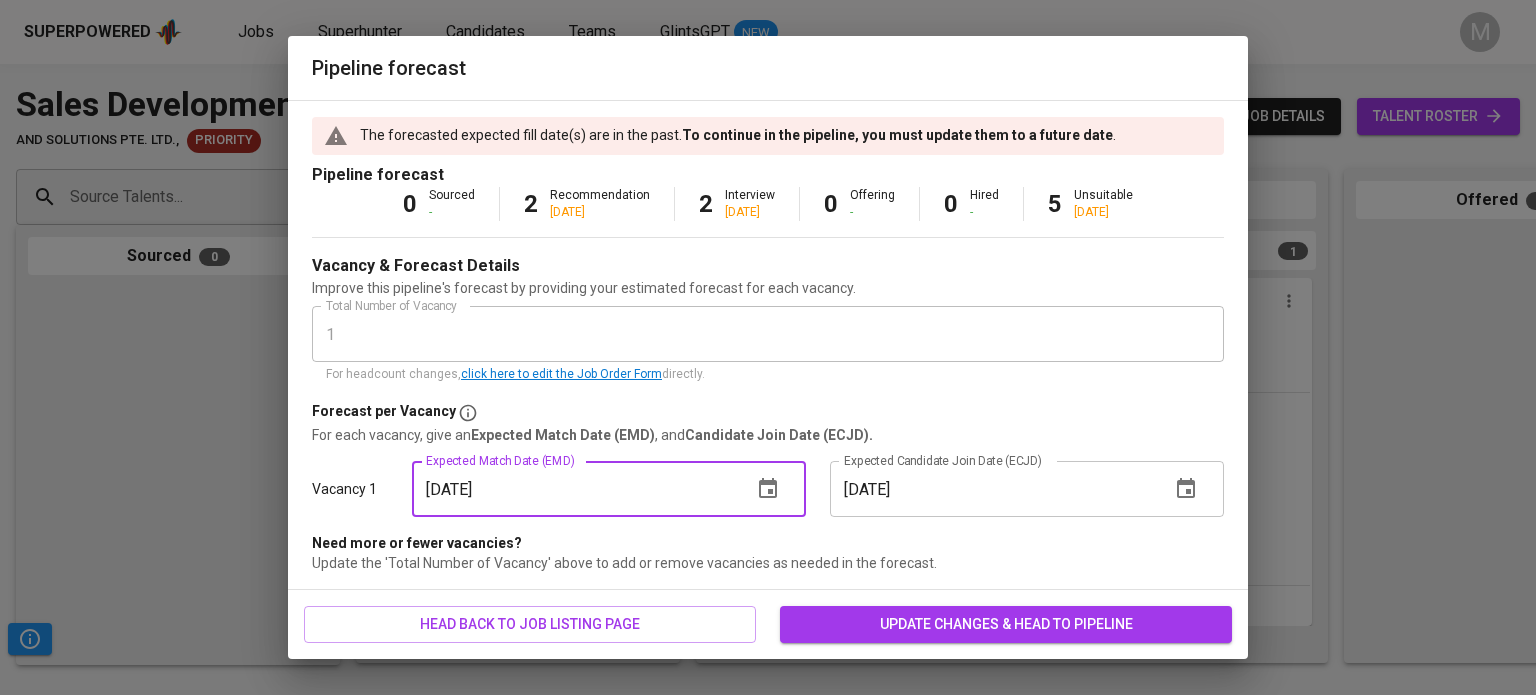 type on "07/03/2025" 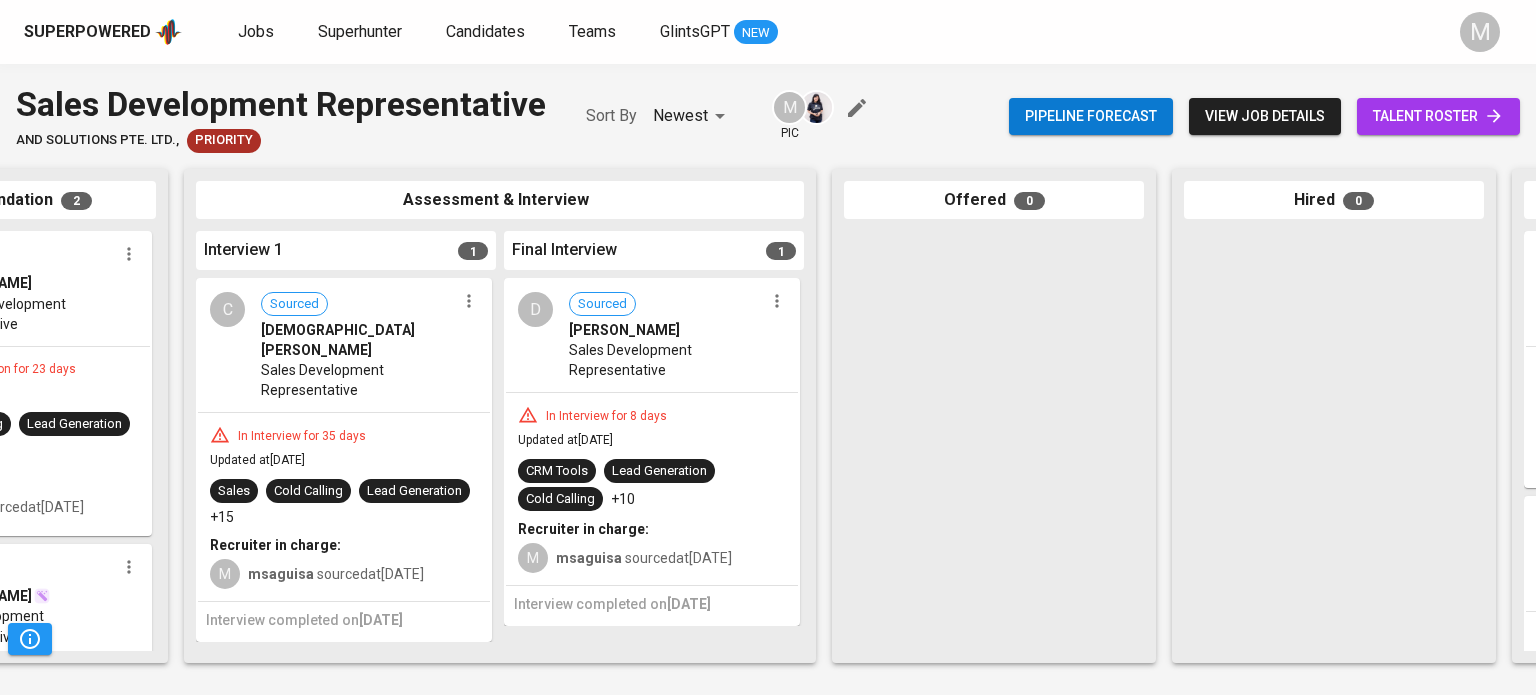 scroll, scrollTop: 0, scrollLeft: 523, axis: horizontal 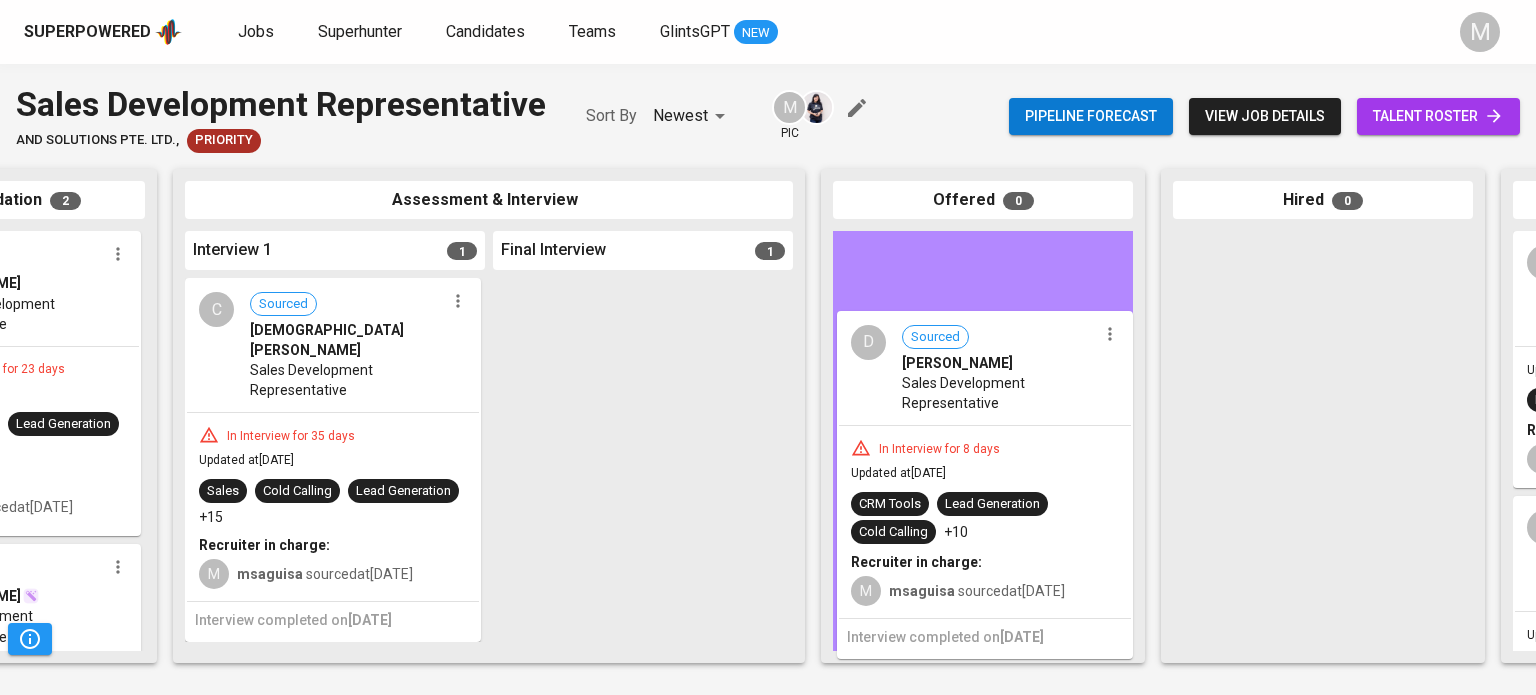 drag, startPoint x: 670, startPoint y: 380, endPoint x: 1031, endPoint y: 415, distance: 362.69272 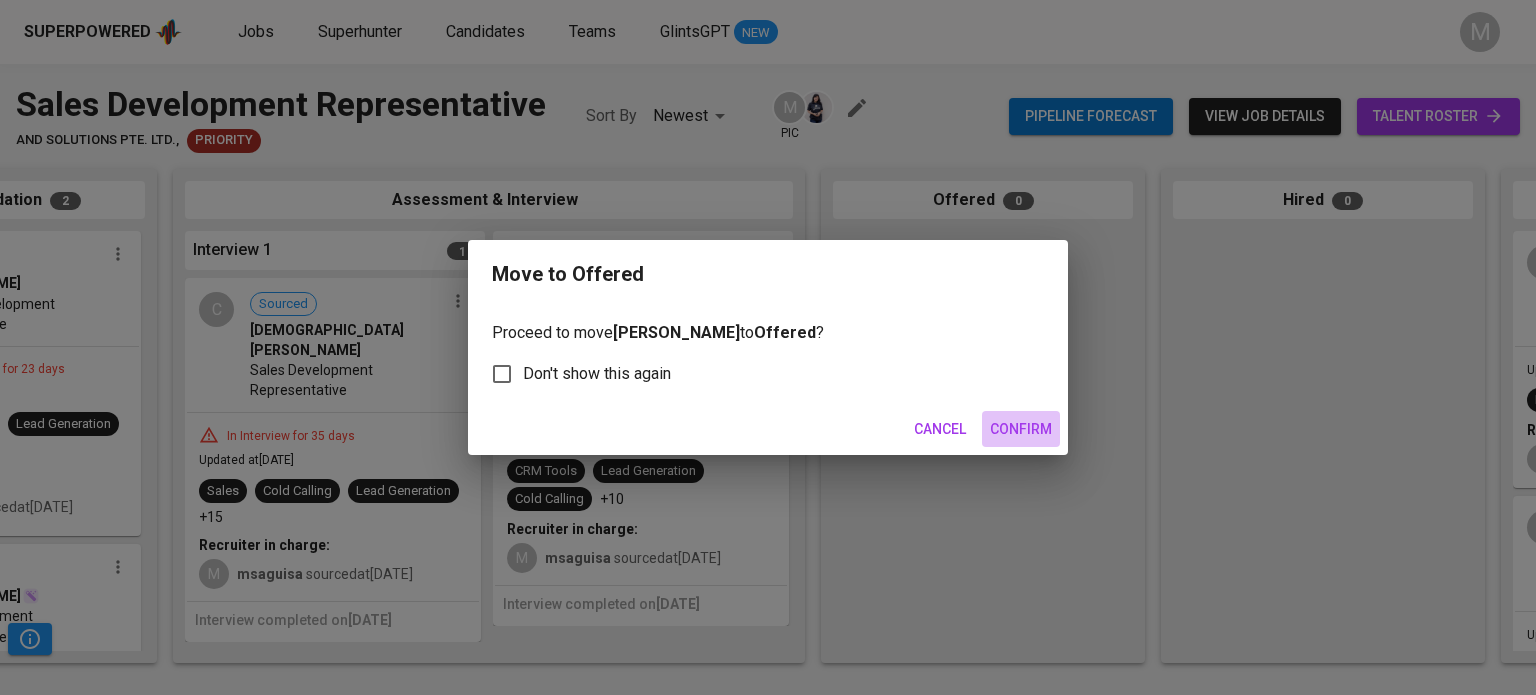 click on "Confirm" at bounding box center [1021, 429] 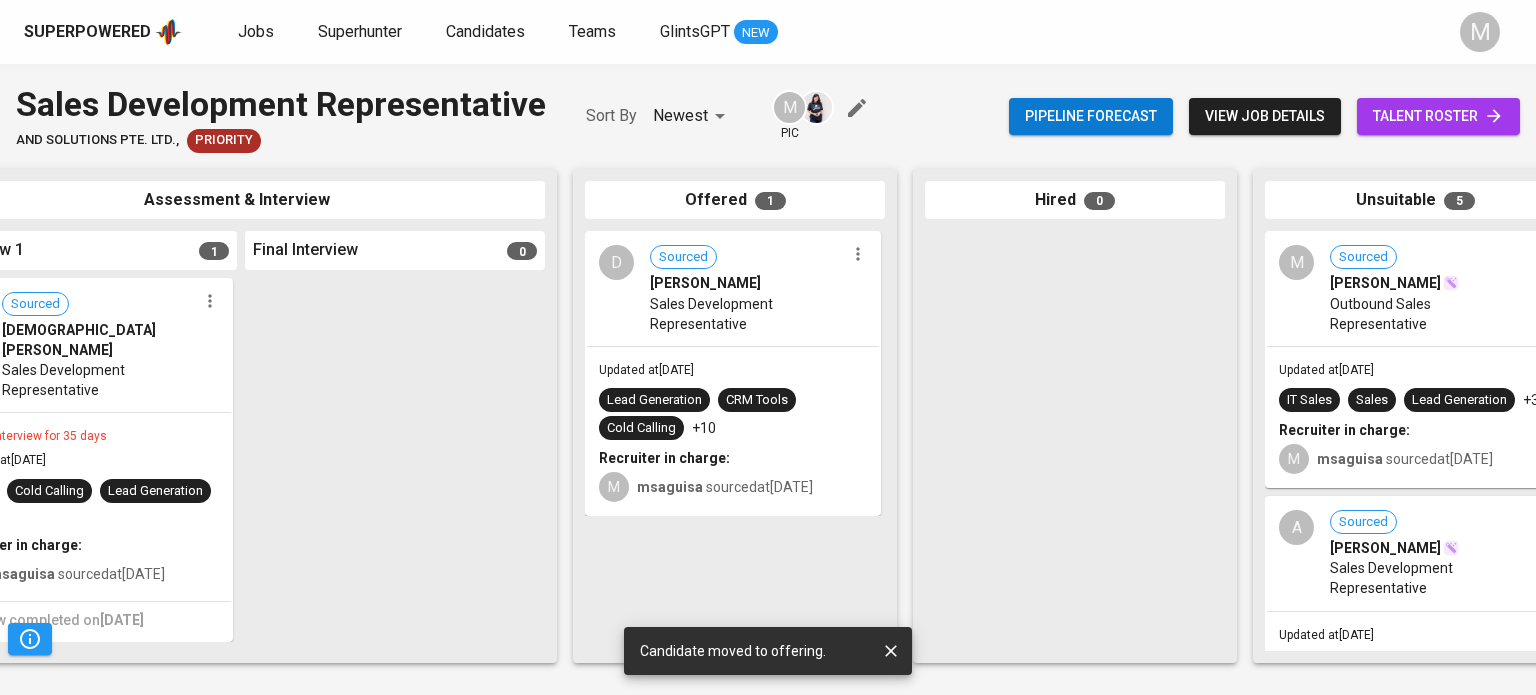scroll, scrollTop: 0, scrollLeft: 844, axis: horizontal 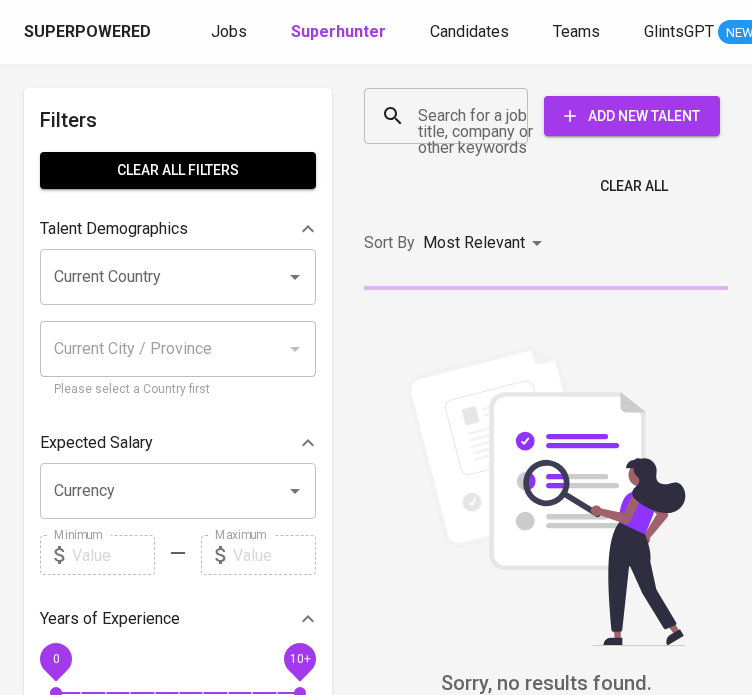 click on "Search for a job title, company or other keywords" at bounding box center [451, 116] 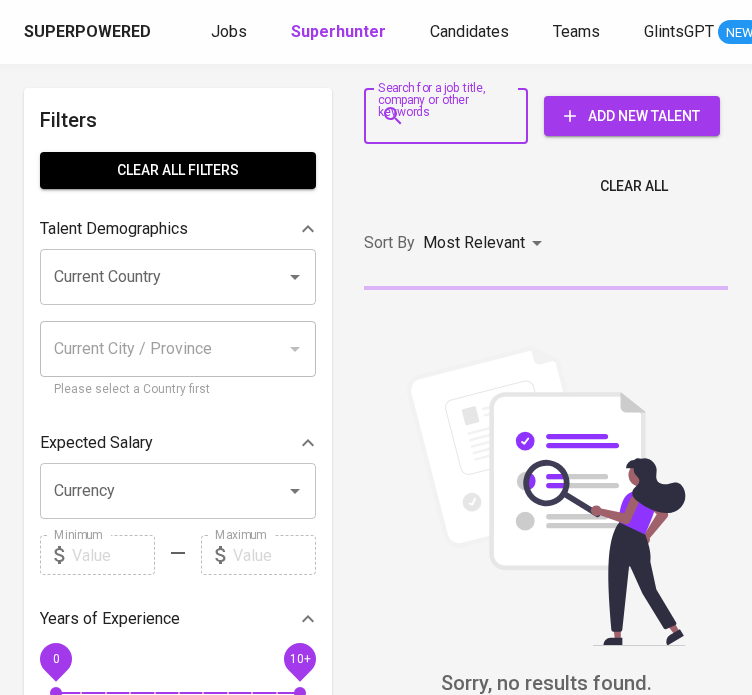 paste on "yvonnemaye.cuadero0512@gmail.com" 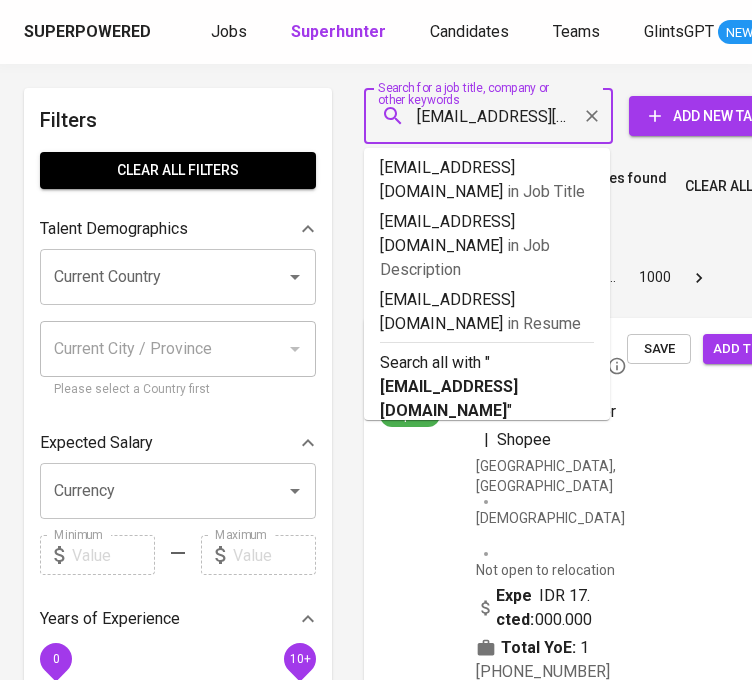 scroll, scrollTop: 0, scrollLeft: 126, axis: horizontal 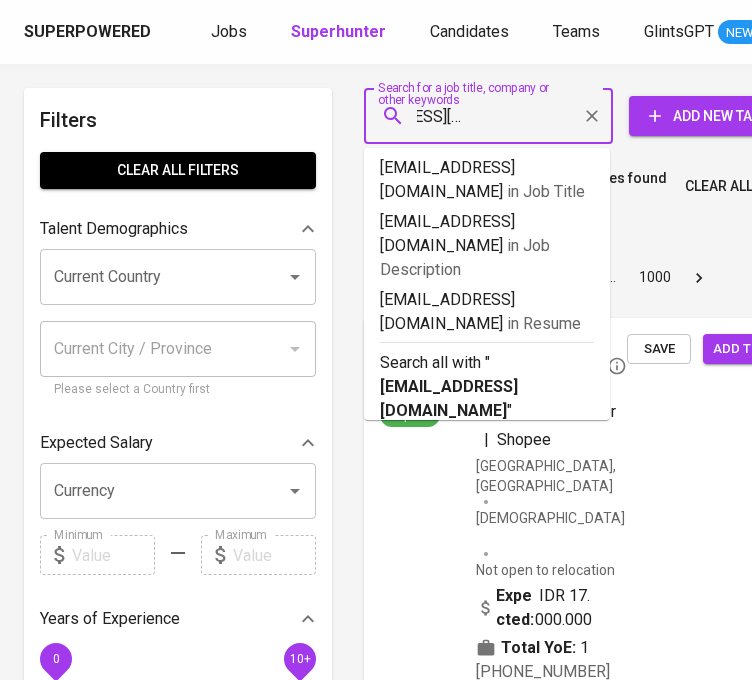 type 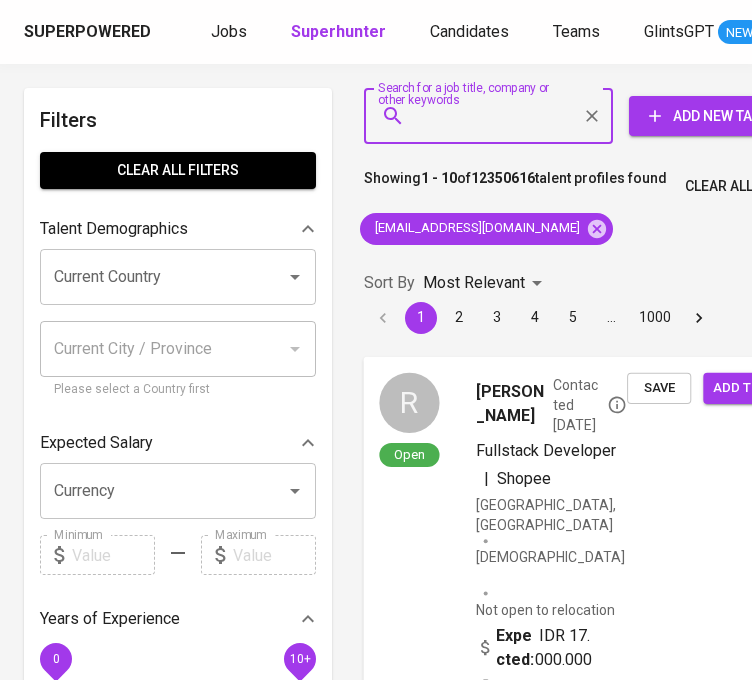 scroll, scrollTop: 0, scrollLeft: 0, axis: both 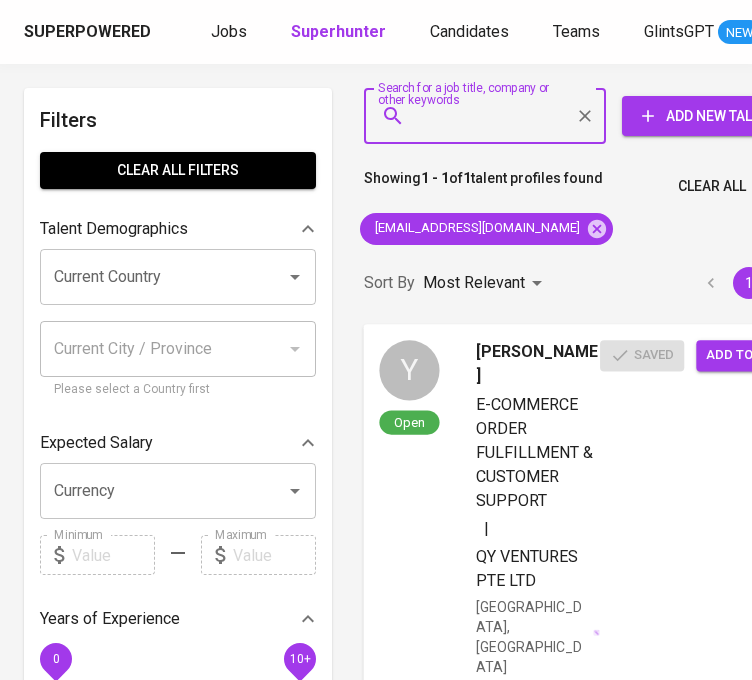 click on "Add to job" at bounding box center [743, 355] 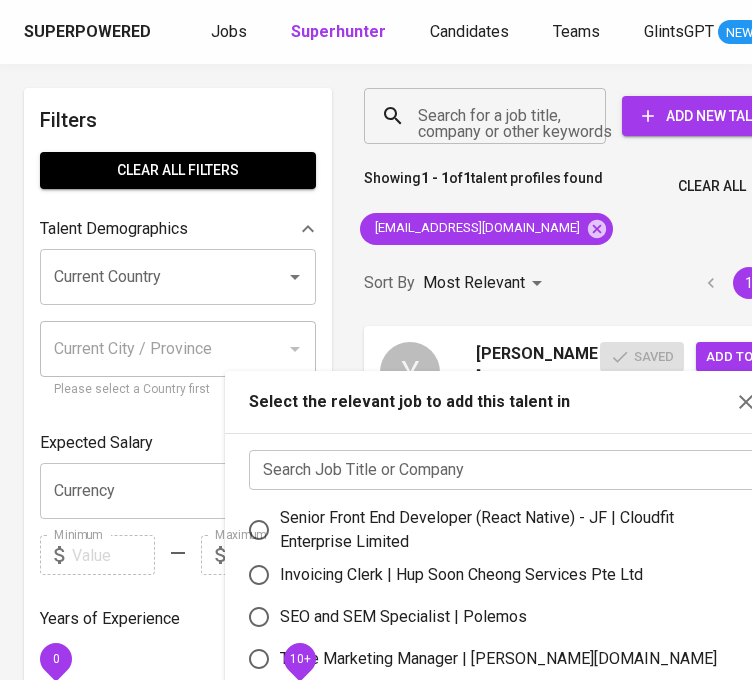click at bounding box center [505, 470] 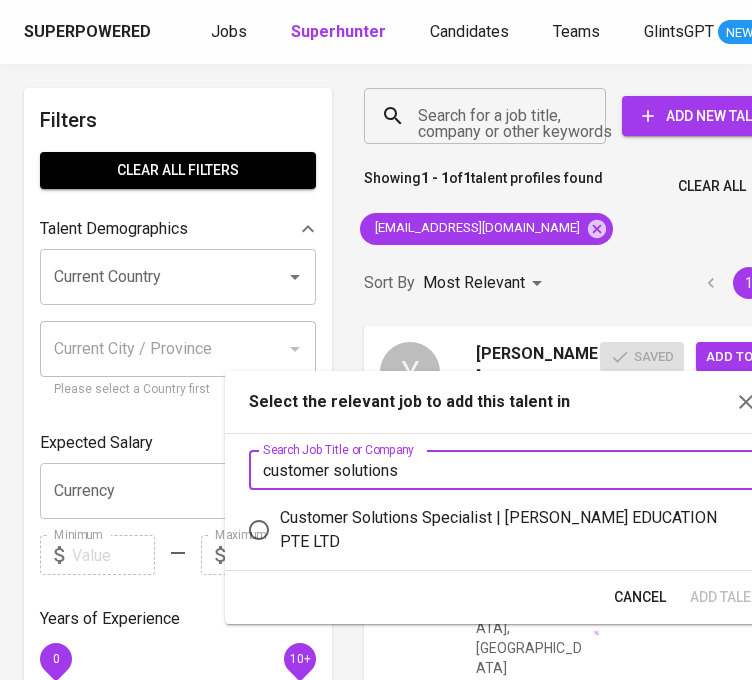 type on "customer solutions" 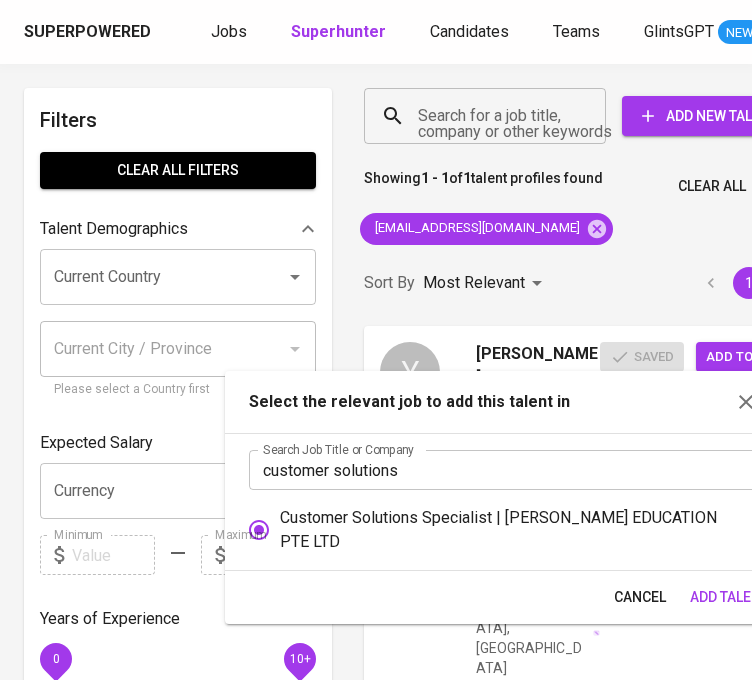 click on "Add Talent" at bounding box center [729, 597] 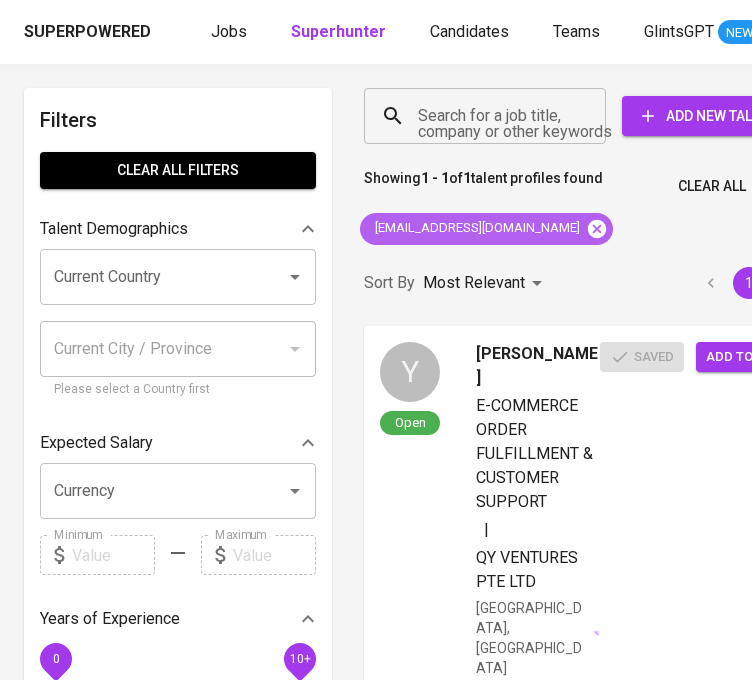 click 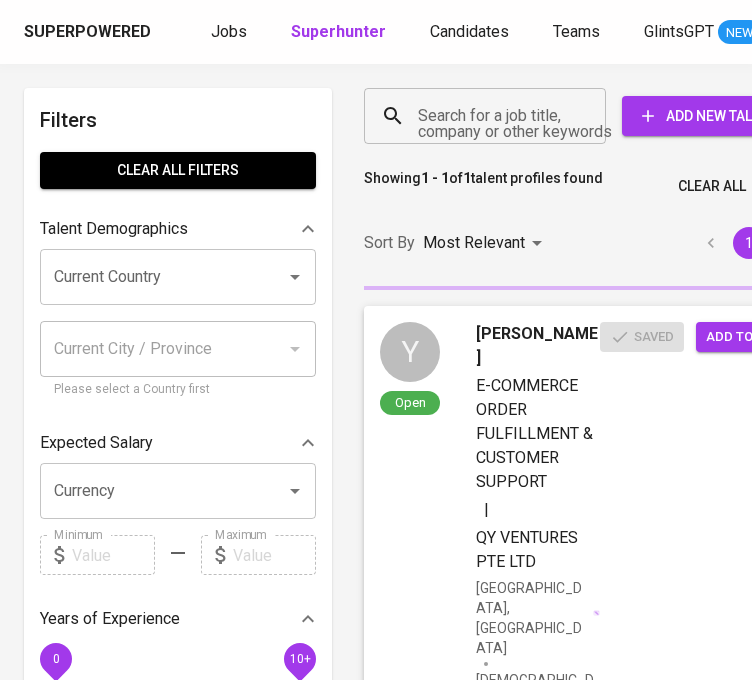 click on "Search for a job title, company or other keywords" at bounding box center [490, 116] 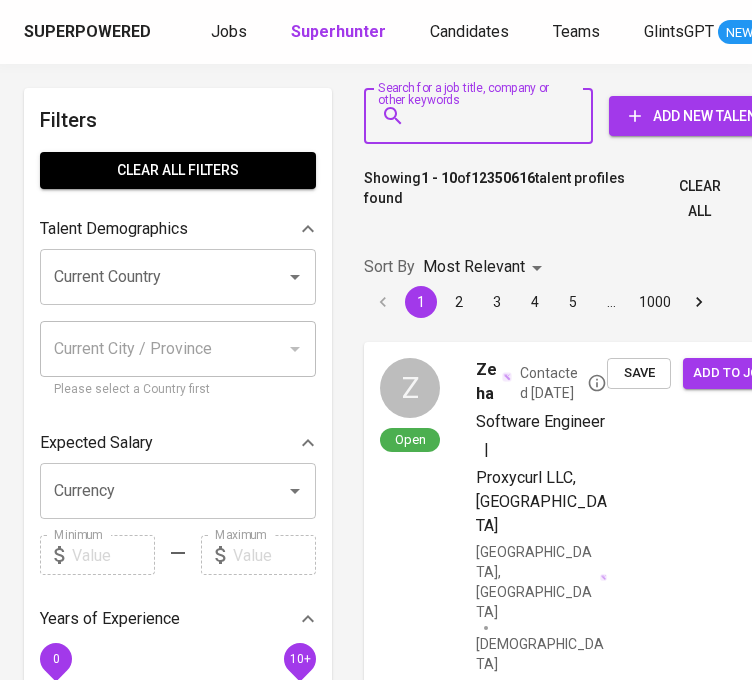 paste on "villarubiagreta@gmail.com" 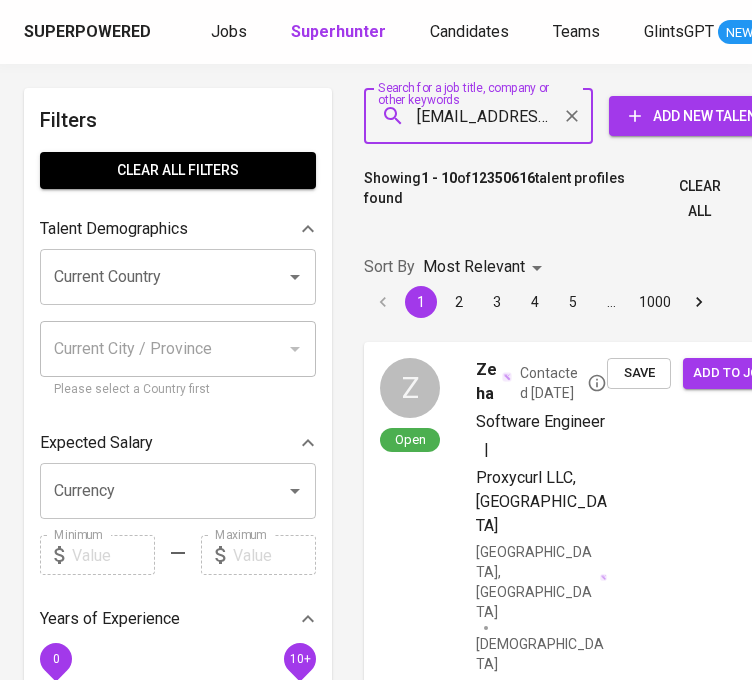 scroll, scrollTop: 0, scrollLeft: 59, axis: horizontal 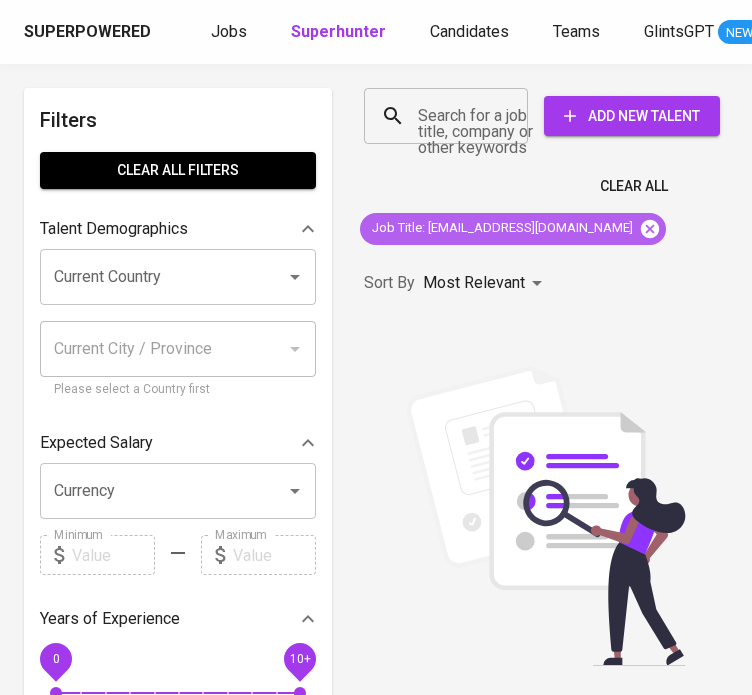click 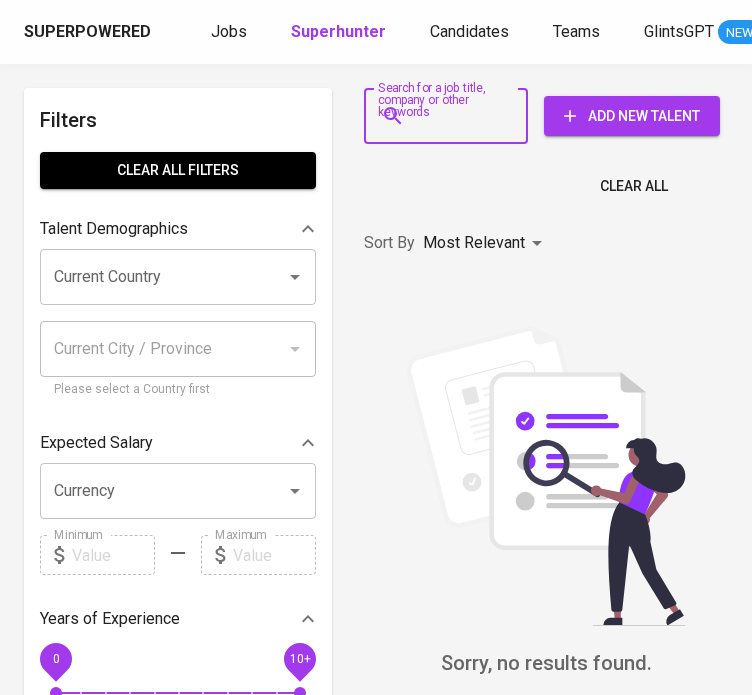 click on "Search for a job title, company or other keywords" at bounding box center [451, 116] 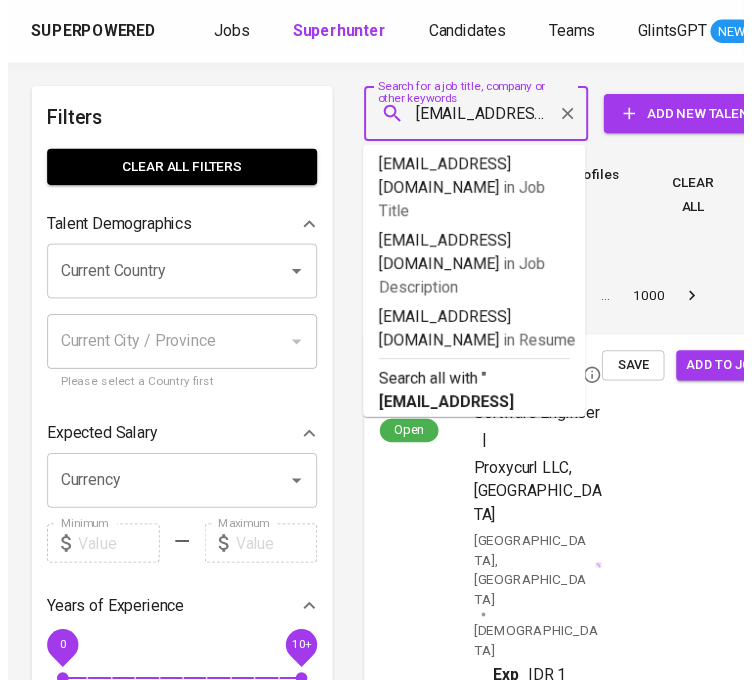 scroll, scrollTop: 0, scrollLeft: 59, axis: horizontal 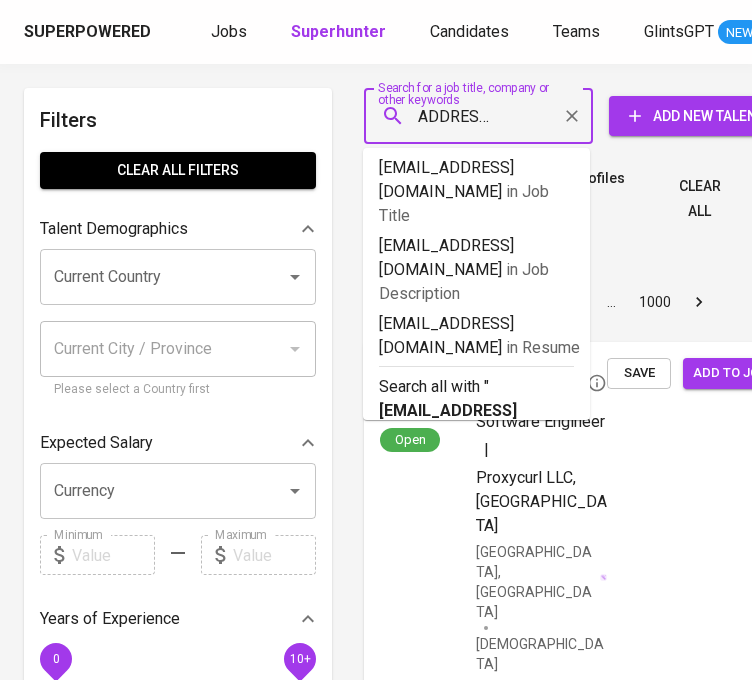 type 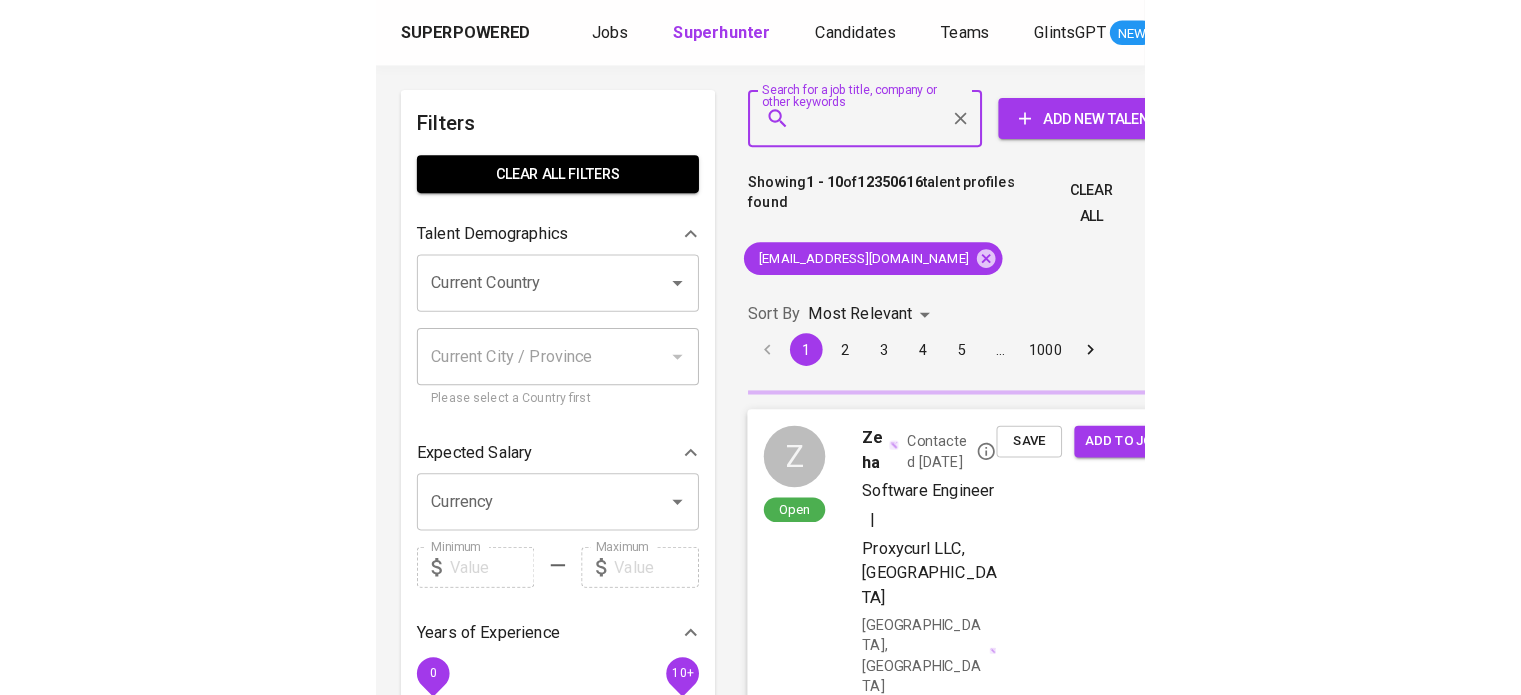 scroll, scrollTop: 0, scrollLeft: 0, axis: both 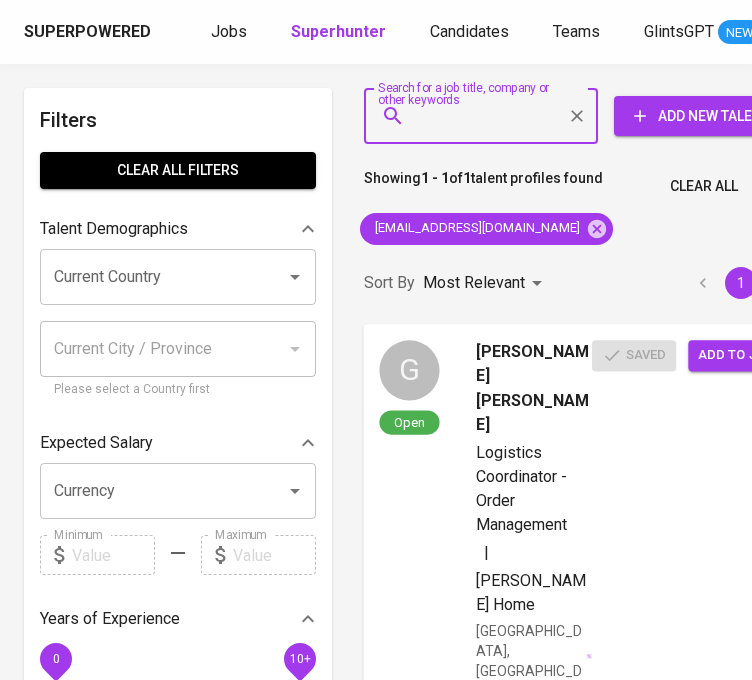 click on "Add to job" at bounding box center (735, 355) 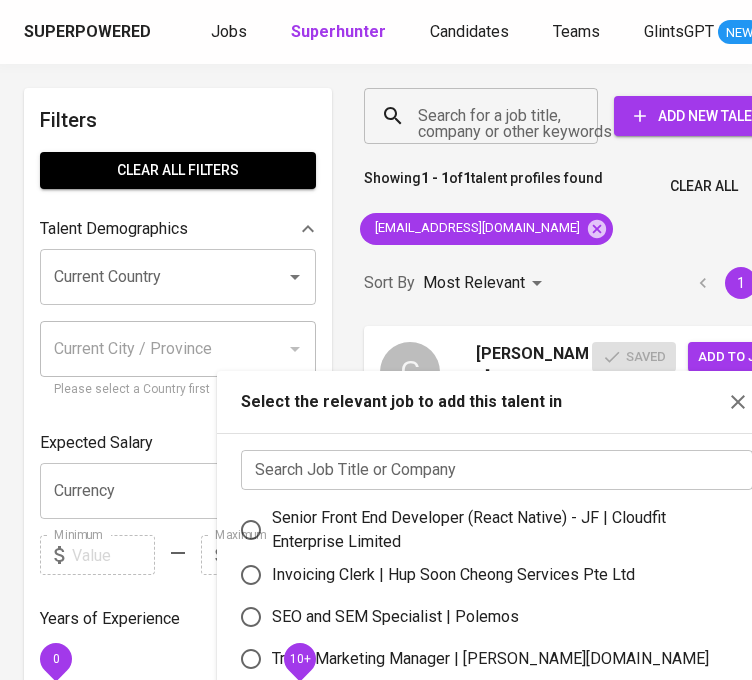 click on "Search Job Title or Company Search Job Title or Company Senior Front End Developer (React Native) - JF | Cloudfit Enterprise Limited Invoicing Clerk | Hup Soon Cheong Services Pte Ltd SEO and SEM Specialist | Polemos Trade Marketing Manager | zott.vn Commercial Director | zott.vn Social Media Manager | Chosen Entertainment logistic clerk | Offshore Seven Fullstack Developer .Net | cargo community network pte ltd Guru | Innocean Indonesia Tech Project Manager | TRY AND REVIEW PTE LTD," at bounding box center [497, 583] 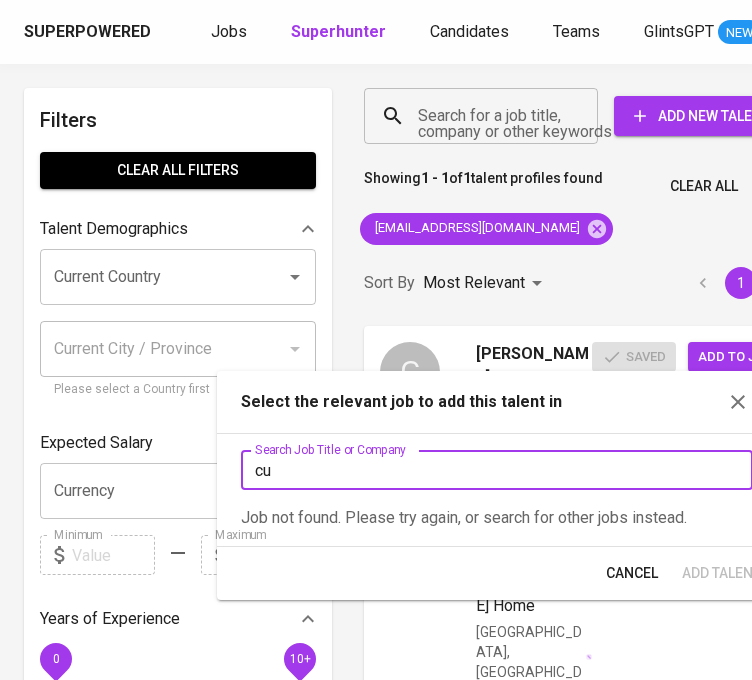 type on "c" 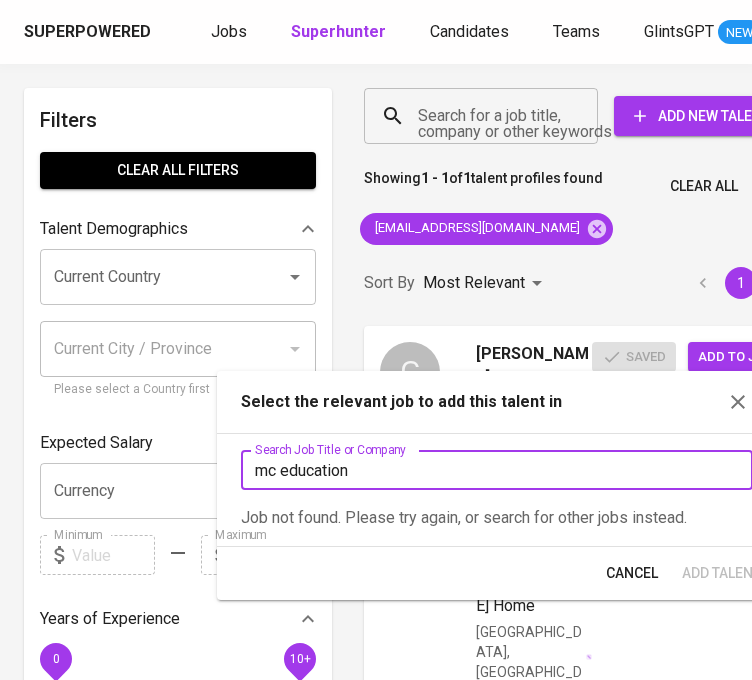 type on "mc education" 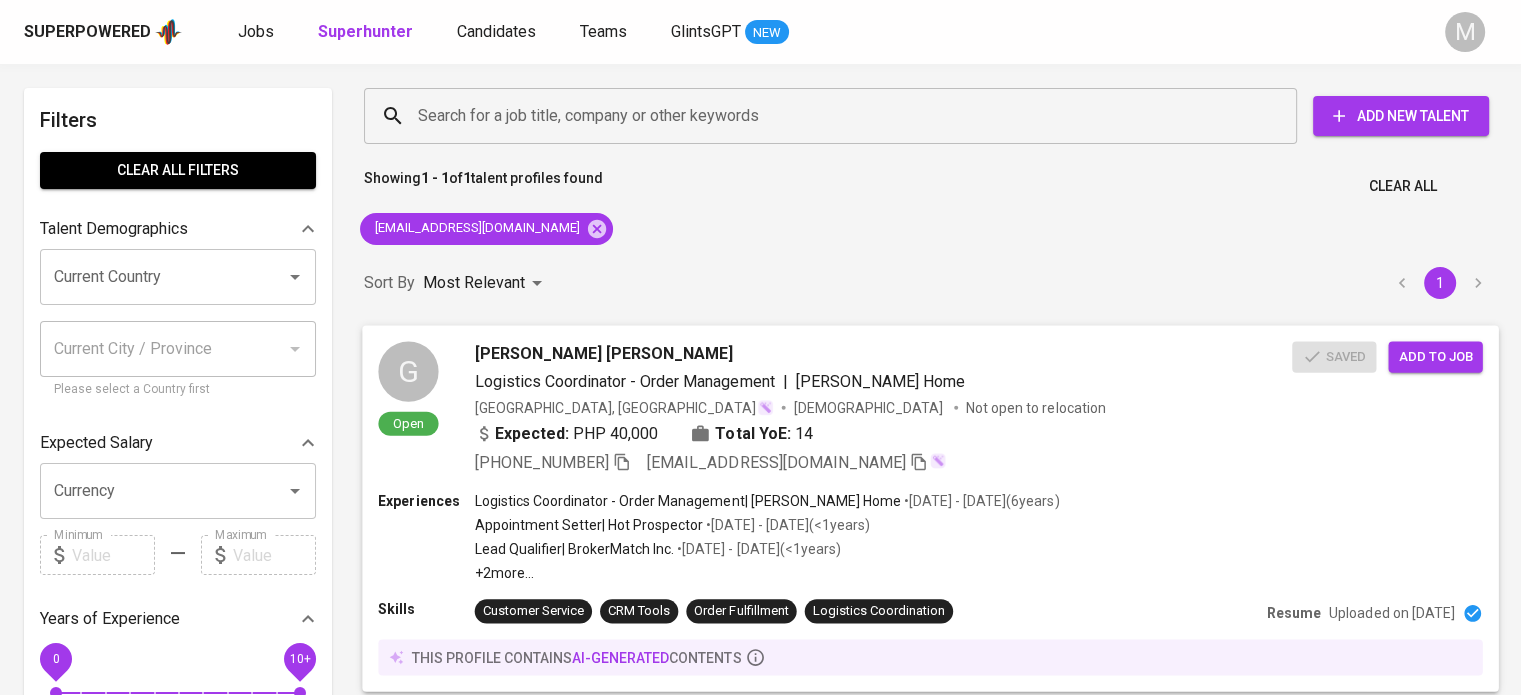 click on "Add to job" at bounding box center (1435, 356) 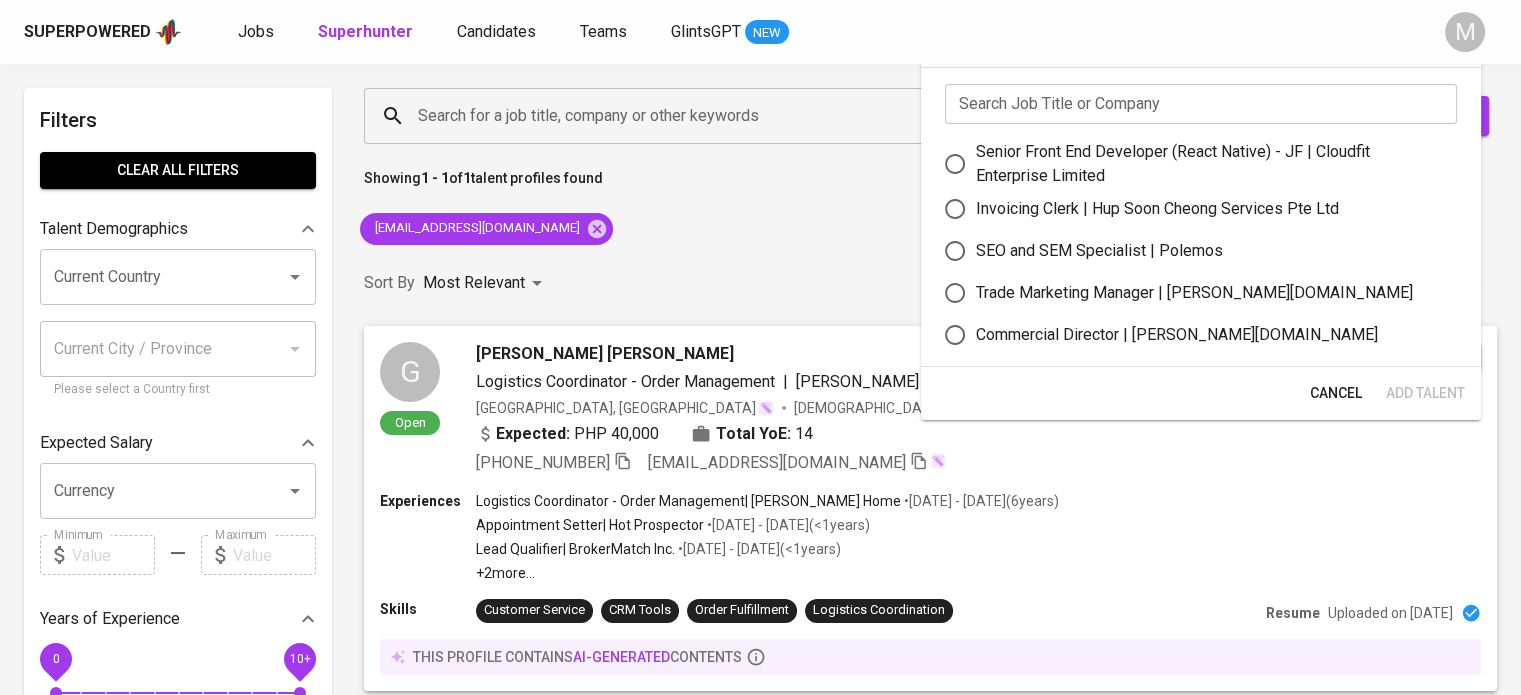 click at bounding box center (1201, 104) 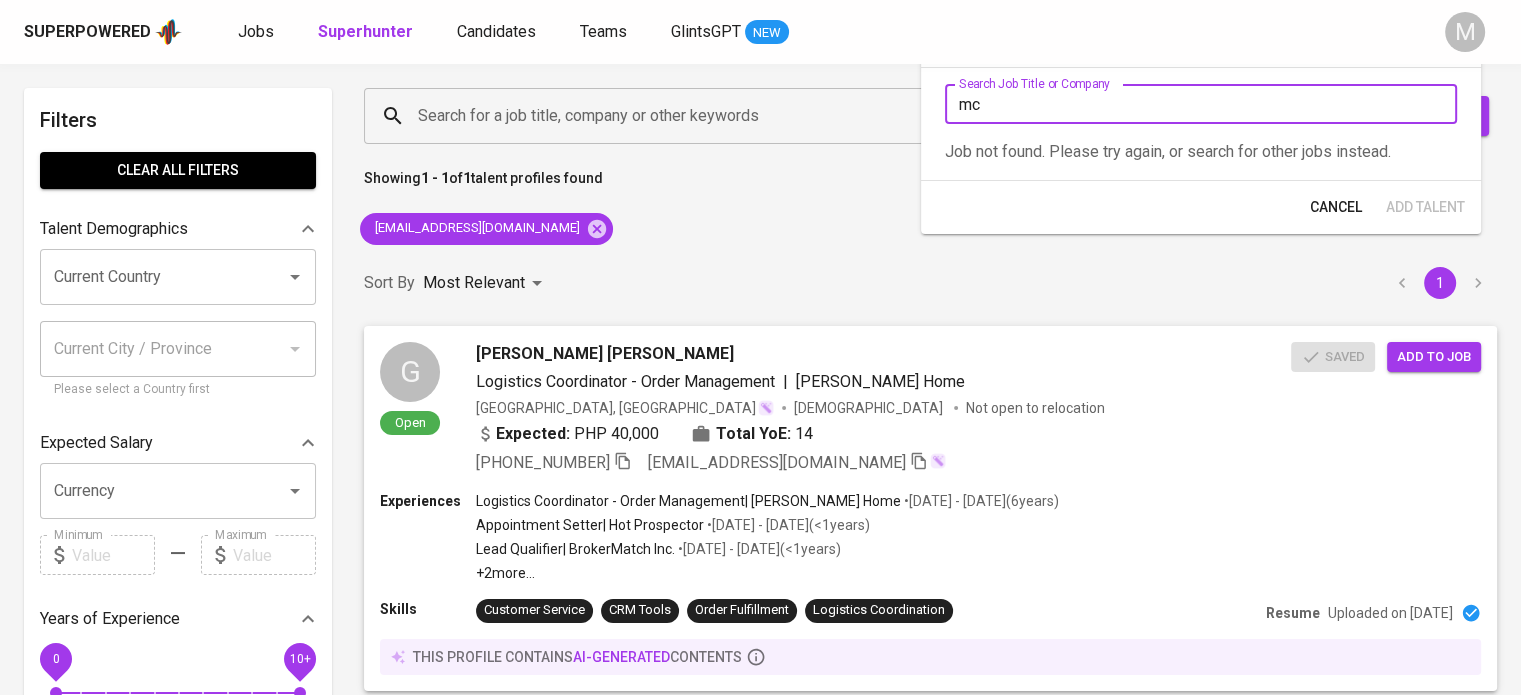 type on "m" 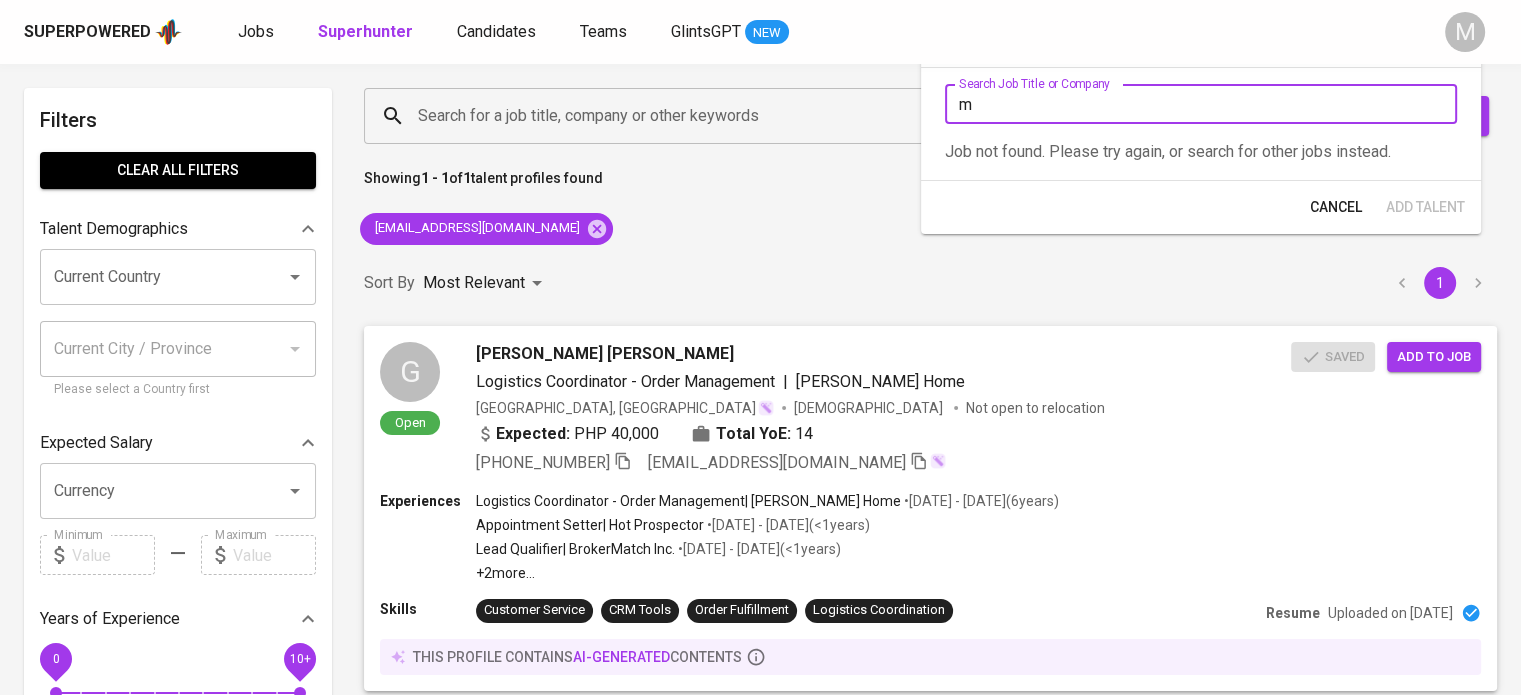 type 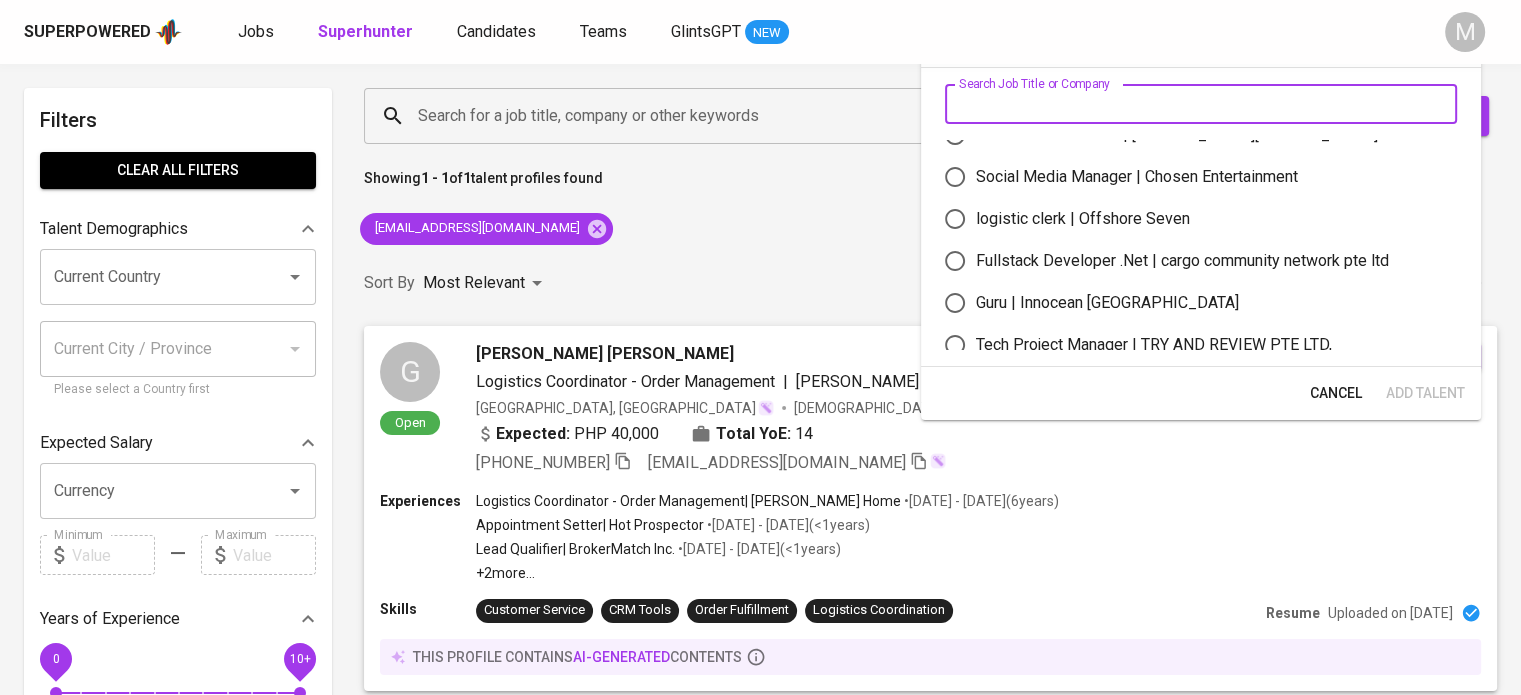 scroll, scrollTop: 216, scrollLeft: 0, axis: vertical 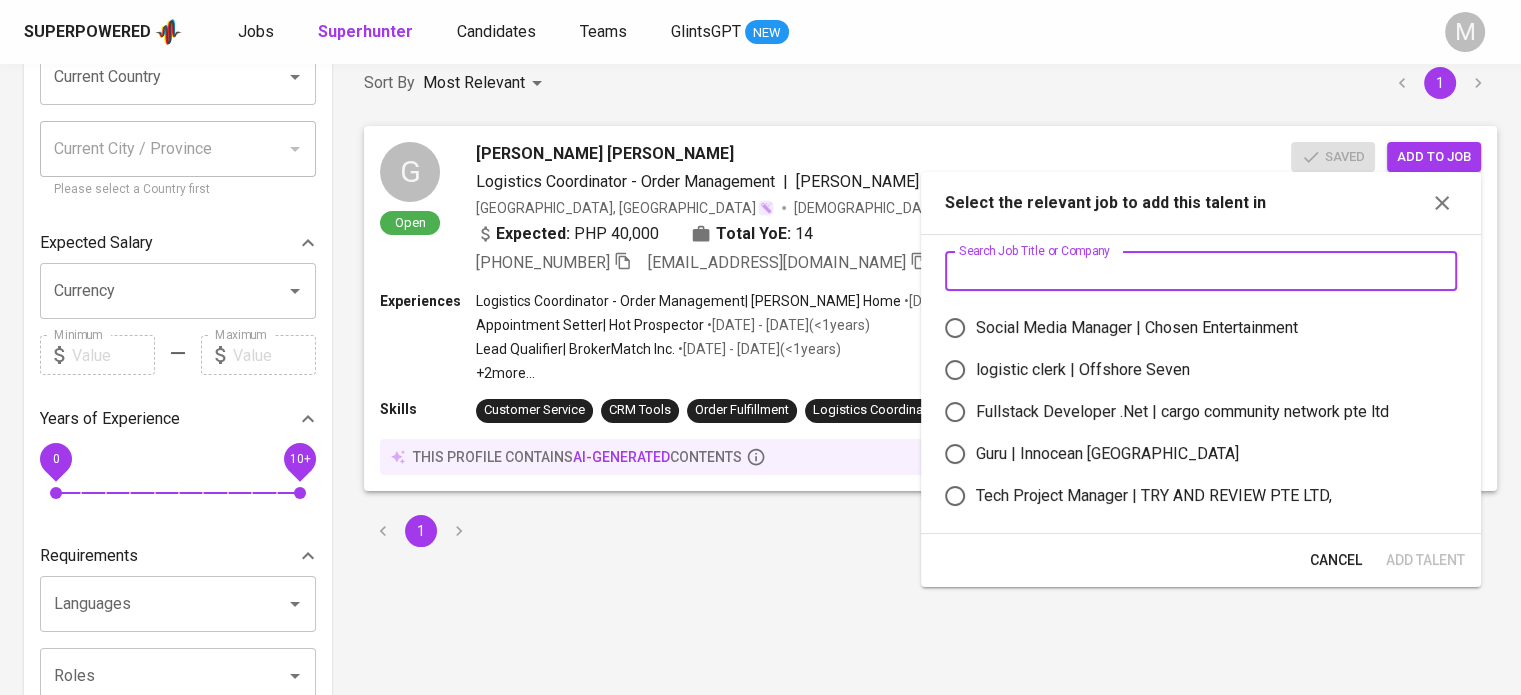 click at bounding box center [1201, 271] 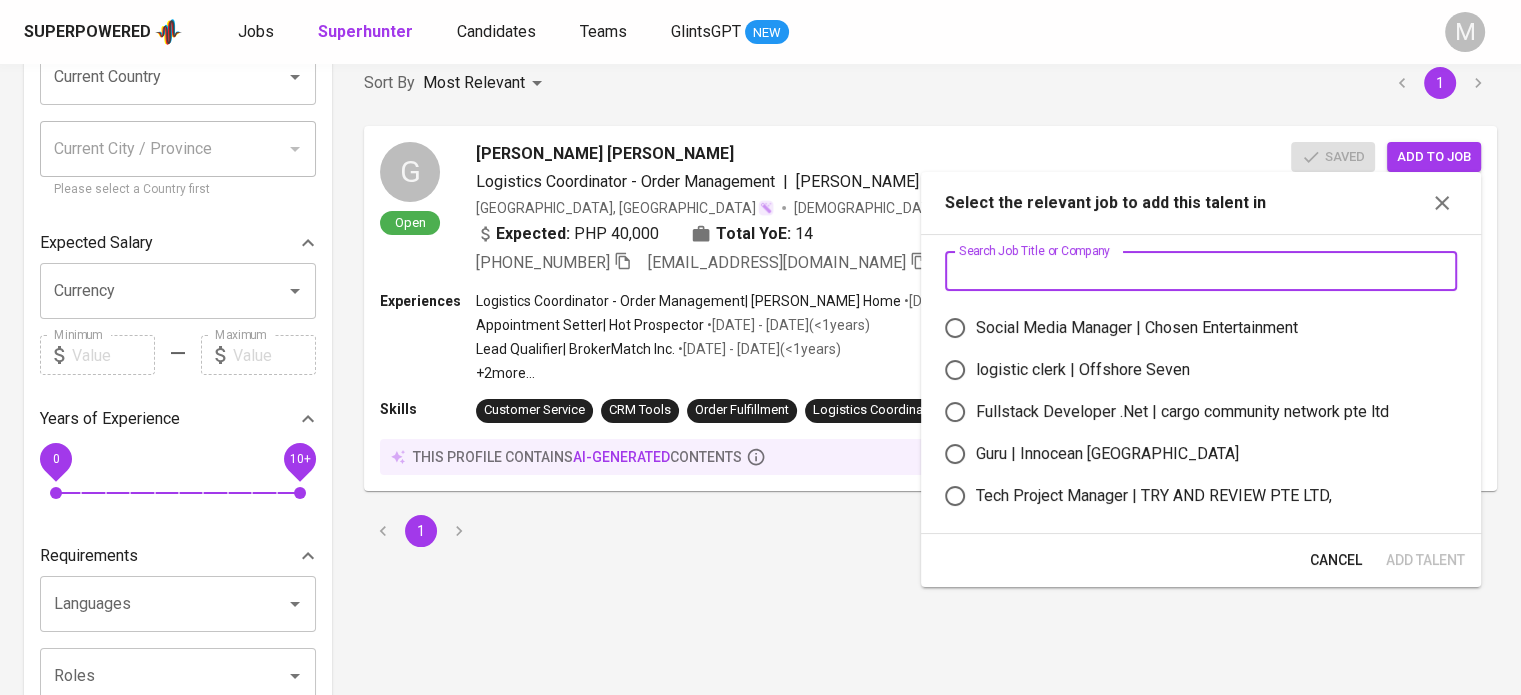 click on "Search for a job title, company or other keywords Search for a job title, company or other keywords Add New Talent Showing  1 - 1  of  1  talent profiles found Clear All   villarubiagreta@gmail.com Sort By Most Relevant MOST_RELEVANT 1 G Open Gretchen Santander Villarubia Logistics Coordinator - Order Management | Kathy Kuo Home Philippines, Davao Female   Not open to relocation Expected:   PHP 40,000 Total YoE:   14 +63 917-209-0357   villarubiagreta@gmail.com   Saved Add to job Experiences Logistics Coordinator - Order Management  | Kathy Kuo Home   •  May 2018 - Feb 2025  ( 6  years ) Appointment Setter  | Hot Prospector   •  Jan 2018 - Feb 2018  ( <1  years ) Lead Qualifier  | BrokerMatch Inc.   •  Aug 2017 - Jan 2018  ( <1  years ) +2  more ... Skills Customer Service CRM Tools Order Fulfillment Logistics Coordination Resume Uploaded on Jul 03, 2025 this profile contains  AI-generated  contents 1" at bounding box center (930, 712) 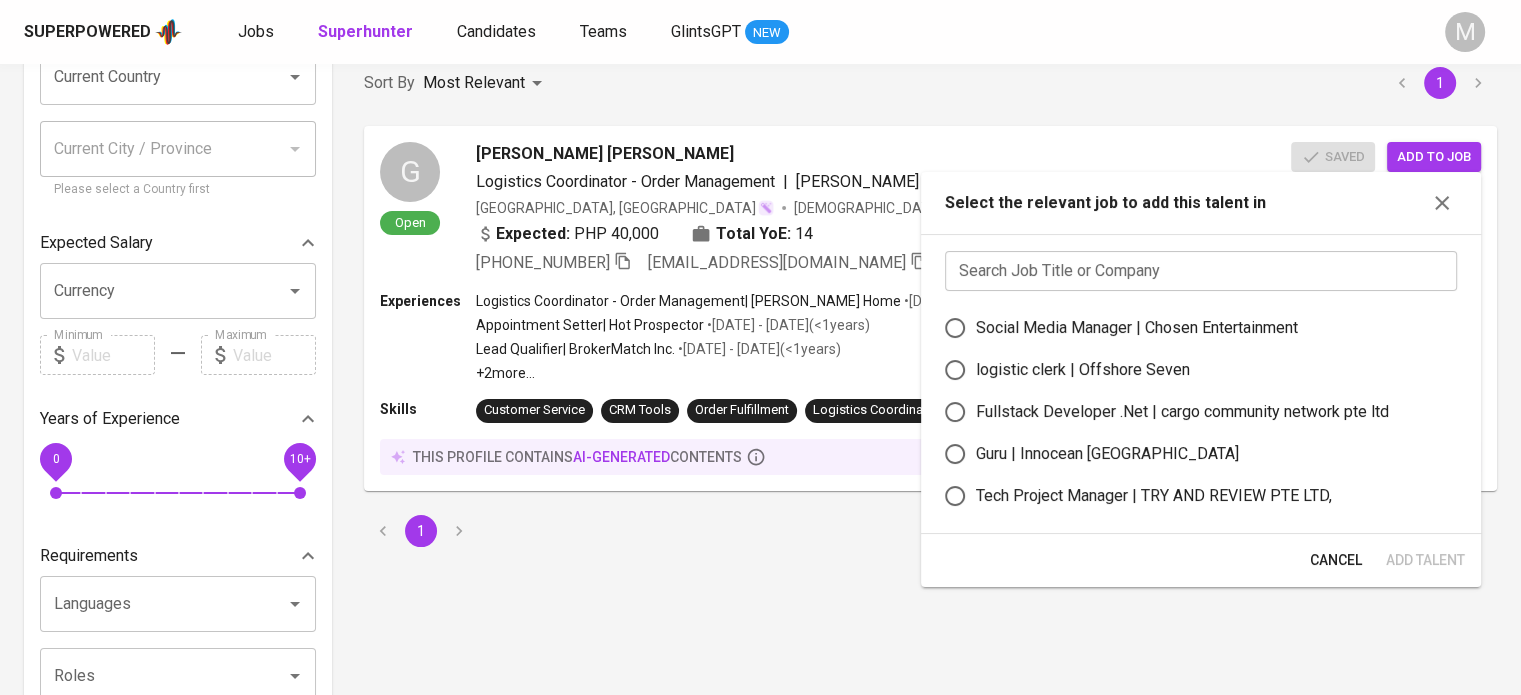 click on "Search for a job title, company or other keywords Search for a job title, company or other keywords Add New Talent Showing  1 - 1  of  1  talent profiles found Clear All   villarubiagreta@gmail.com Sort By Most Relevant MOST_RELEVANT 1 G Open Gretchen Santander Villarubia Logistics Coordinator - Order Management | Kathy Kuo Home Philippines, Davao Female   Not open to relocation Expected:   PHP 40,000 Total YoE:   14 +63 917-209-0357   villarubiagreta@gmail.com   Saved Add to job Experiences Logistics Coordinator - Order Management  | Kathy Kuo Home   •  May 2018 - Feb 2025  ( 6  years ) Appointment Setter  | Hot Prospector   •  Jan 2018 - Feb 2018  ( <1  years ) Lead Qualifier  | BrokerMatch Inc.   •  Aug 2017 - Jan 2018  ( <1  years ) +2  more ... Skills Customer Service CRM Tools Order Fulfillment Logistics Coordination Resume Uploaded on Jul 03, 2025 this profile contains  AI-generated  contents 1" at bounding box center [930, 712] 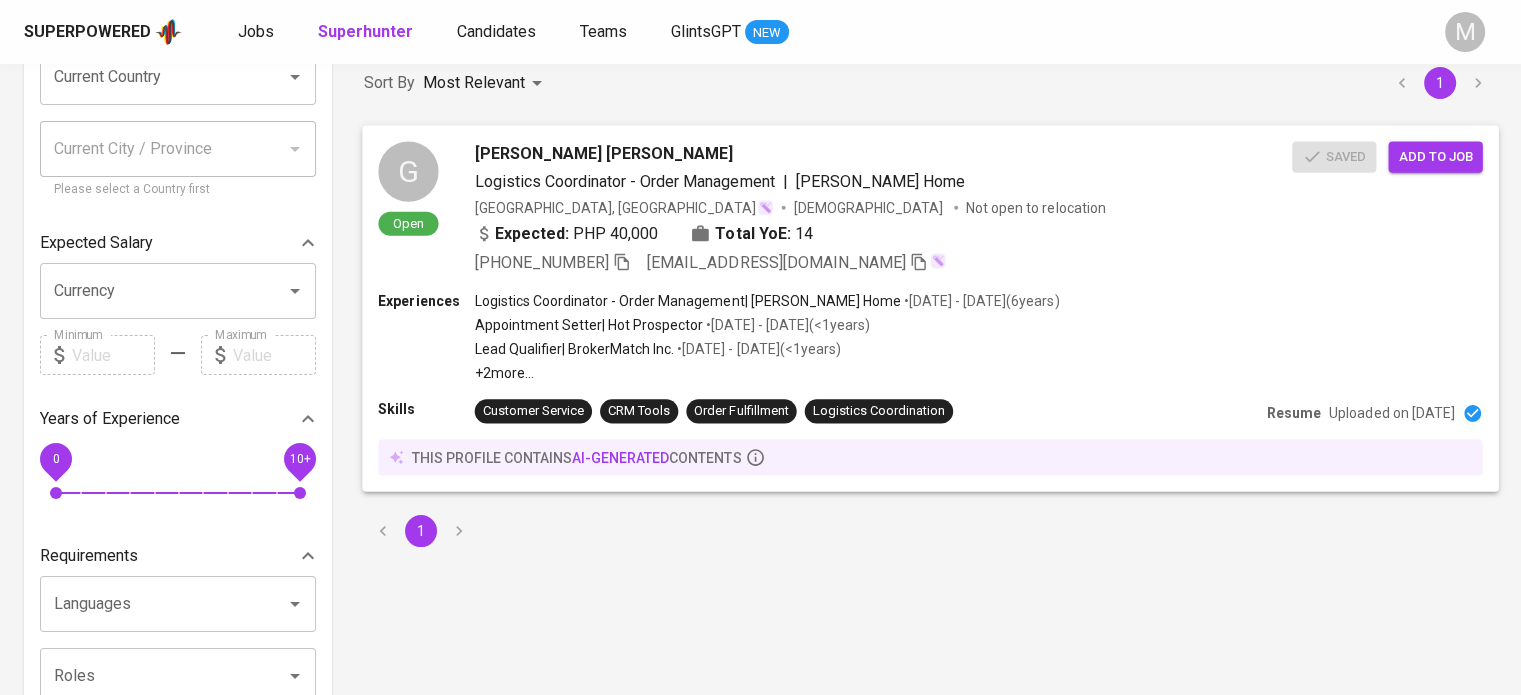 click on "Add to job" at bounding box center [1435, 156] 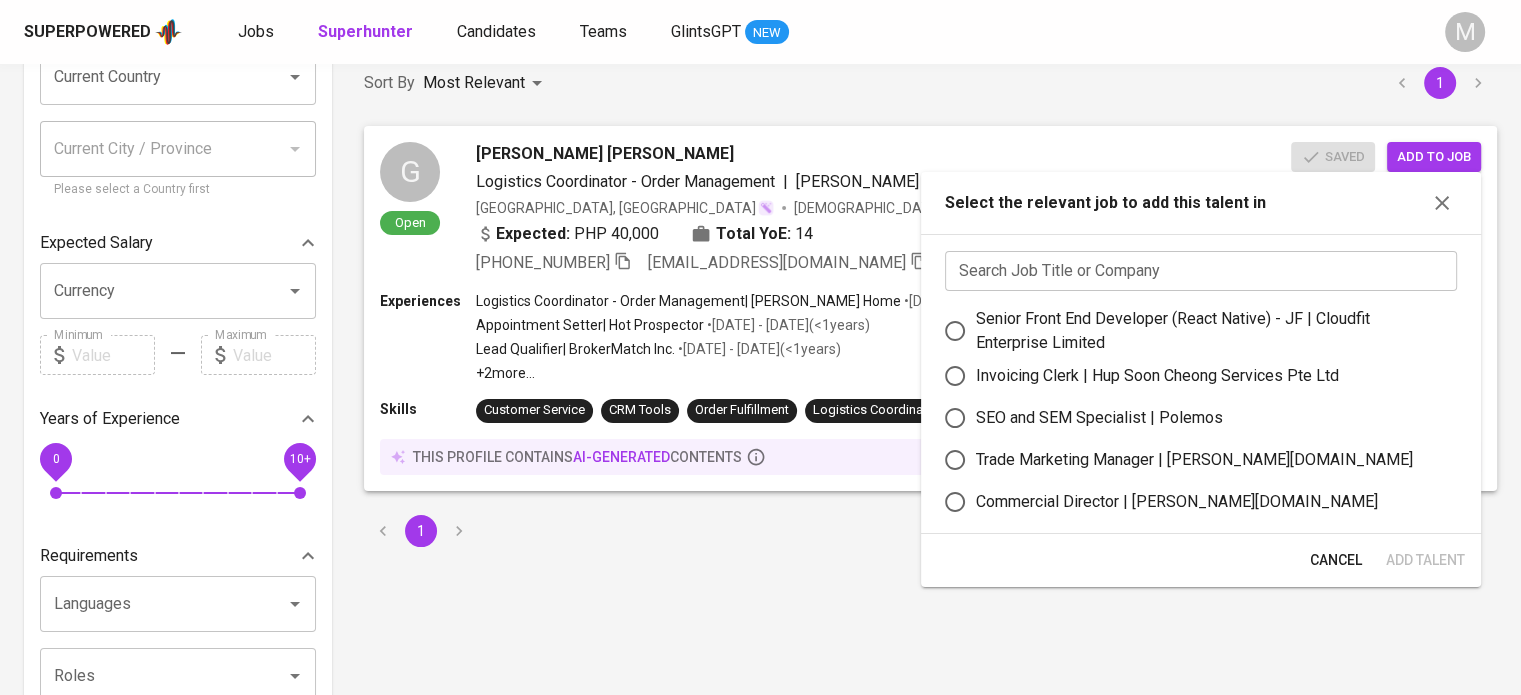 click at bounding box center (1201, 271) 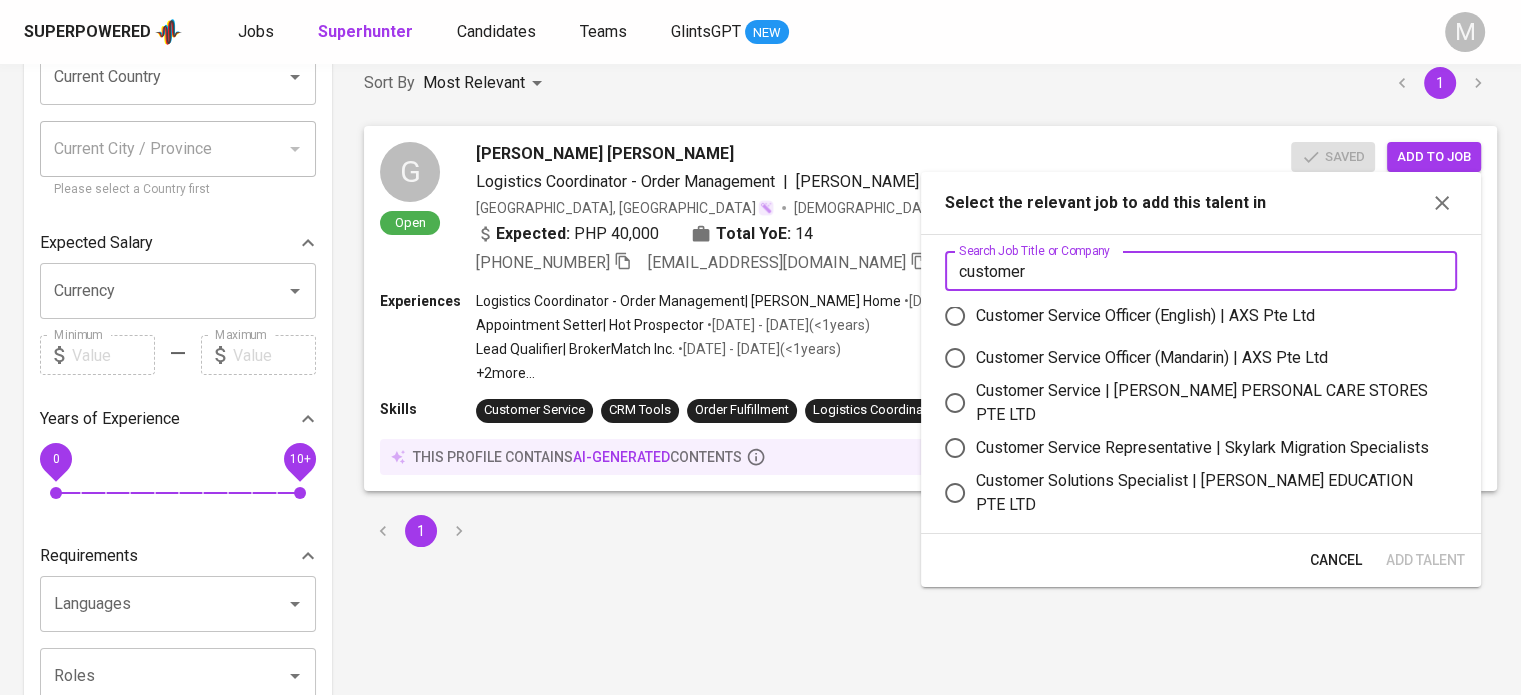 scroll, scrollTop: 60, scrollLeft: 0, axis: vertical 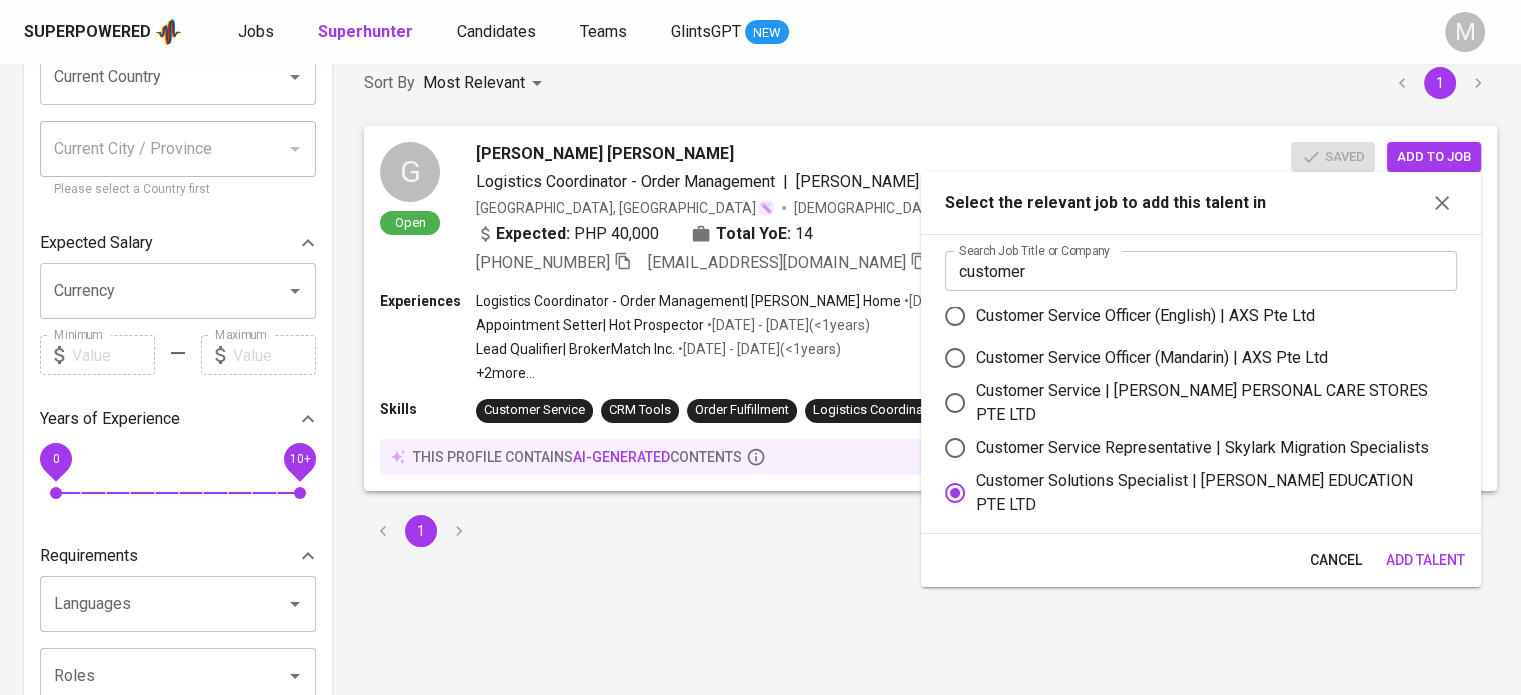 click on "Add Talent" at bounding box center (1425, 560) 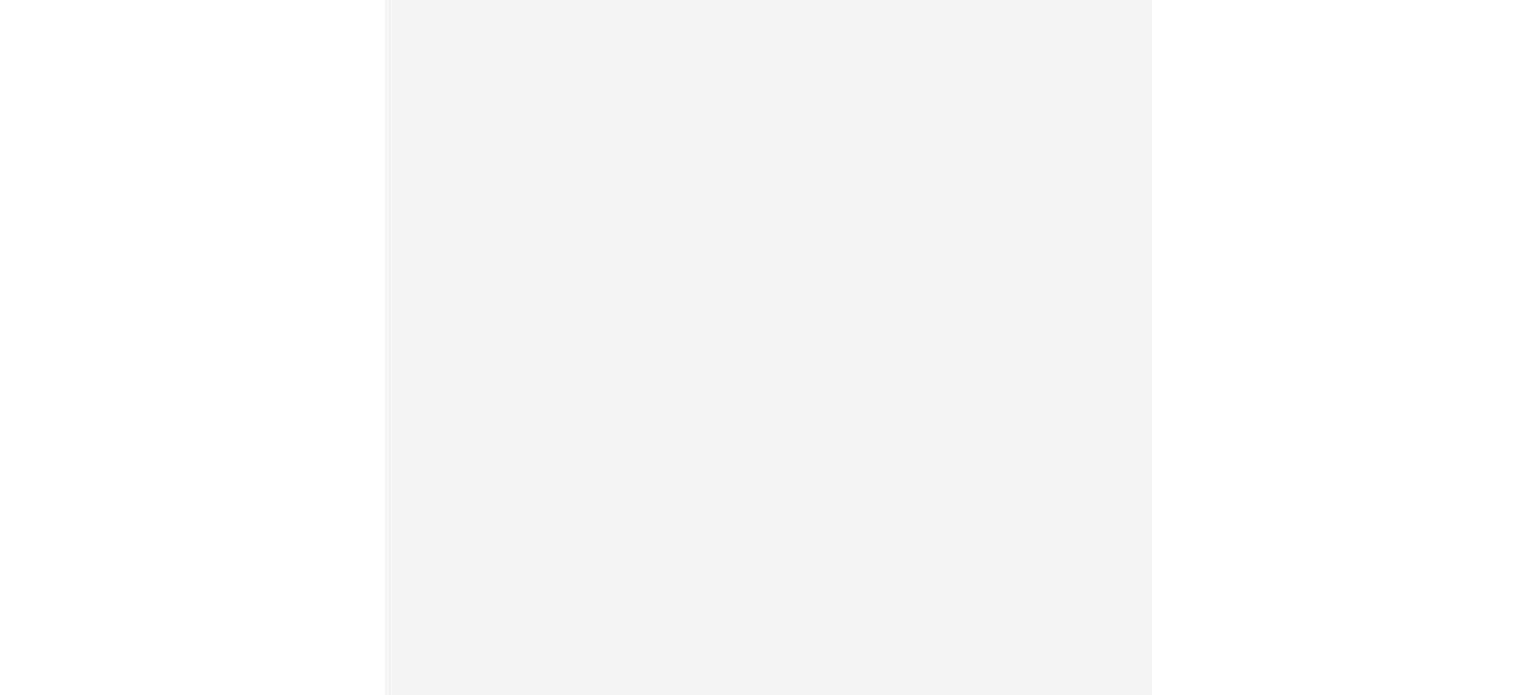 scroll, scrollTop: 0, scrollLeft: 0, axis: both 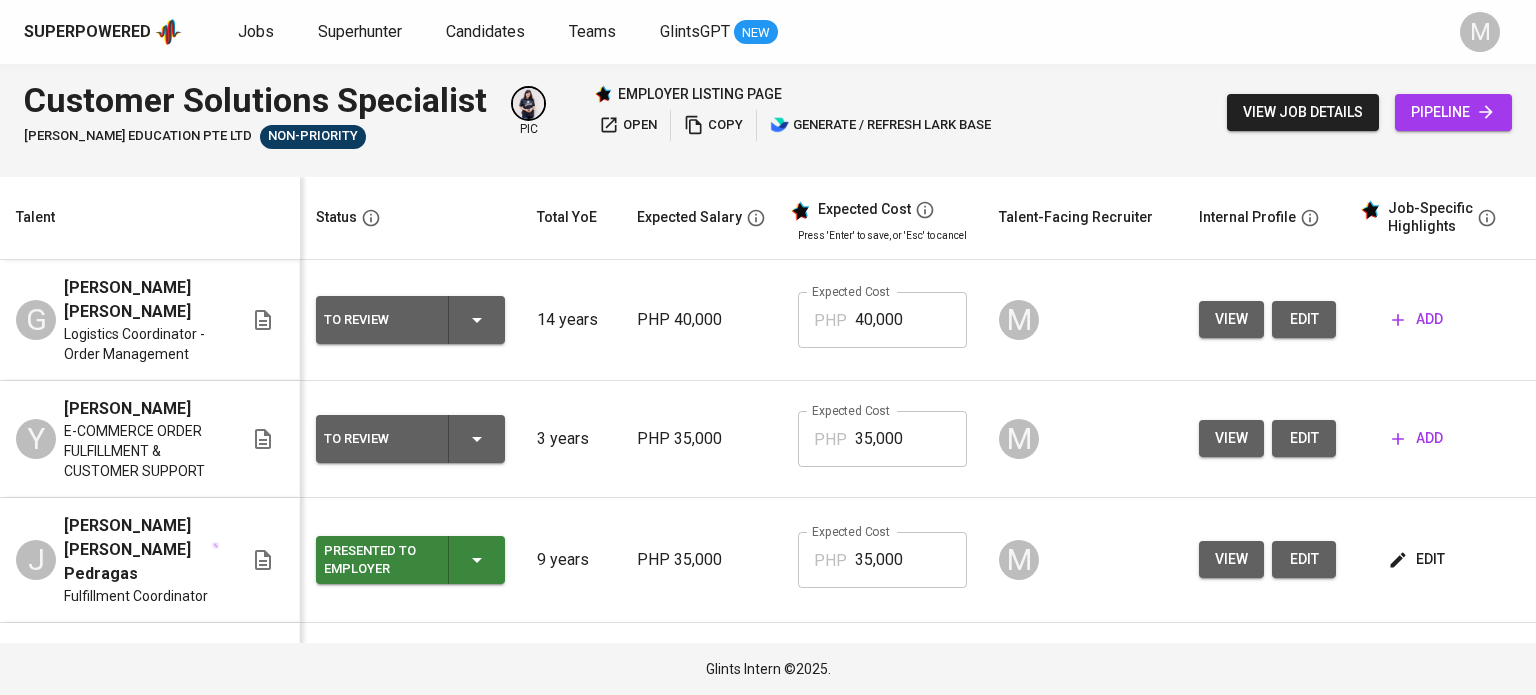 click on "add" at bounding box center (1417, 438) 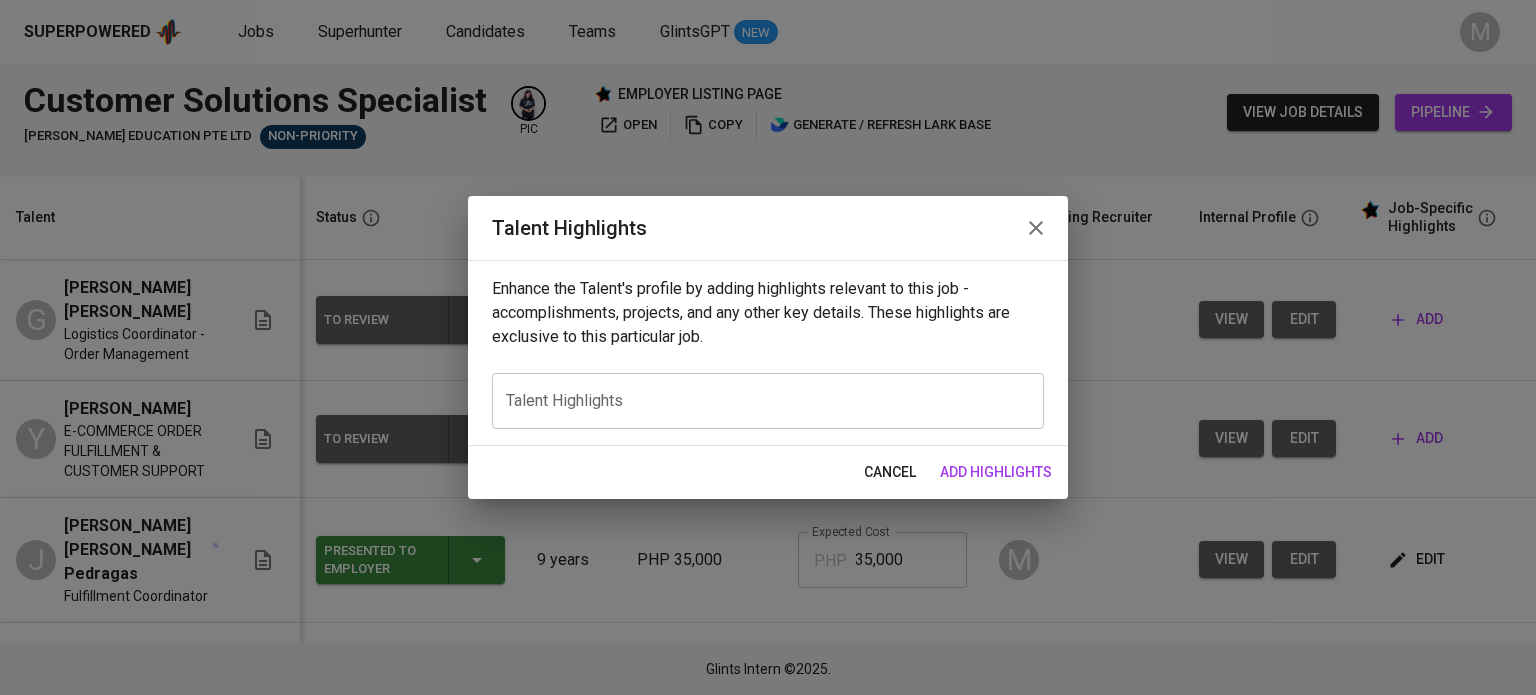 click on "x Talent Highlights" at bounding box center (768, 401) 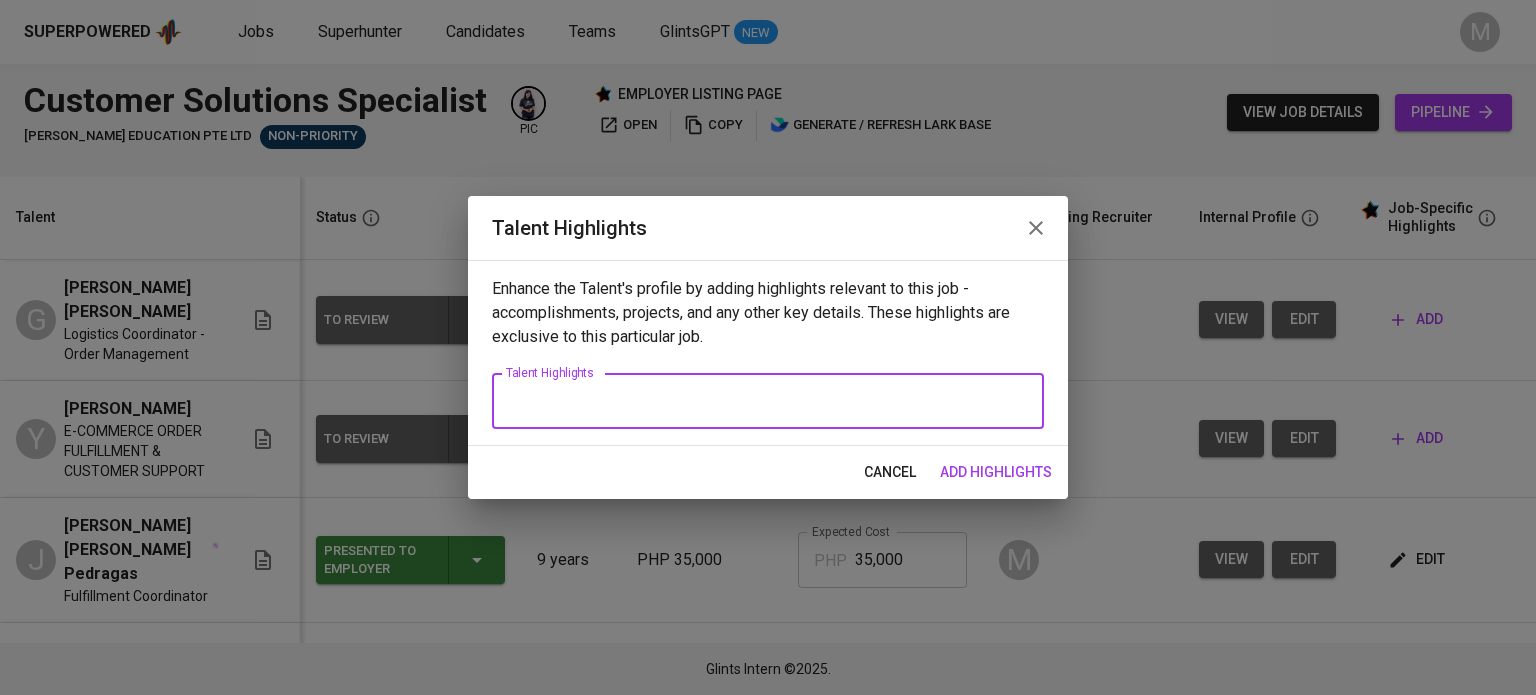 click at bounding box center [768, 401] 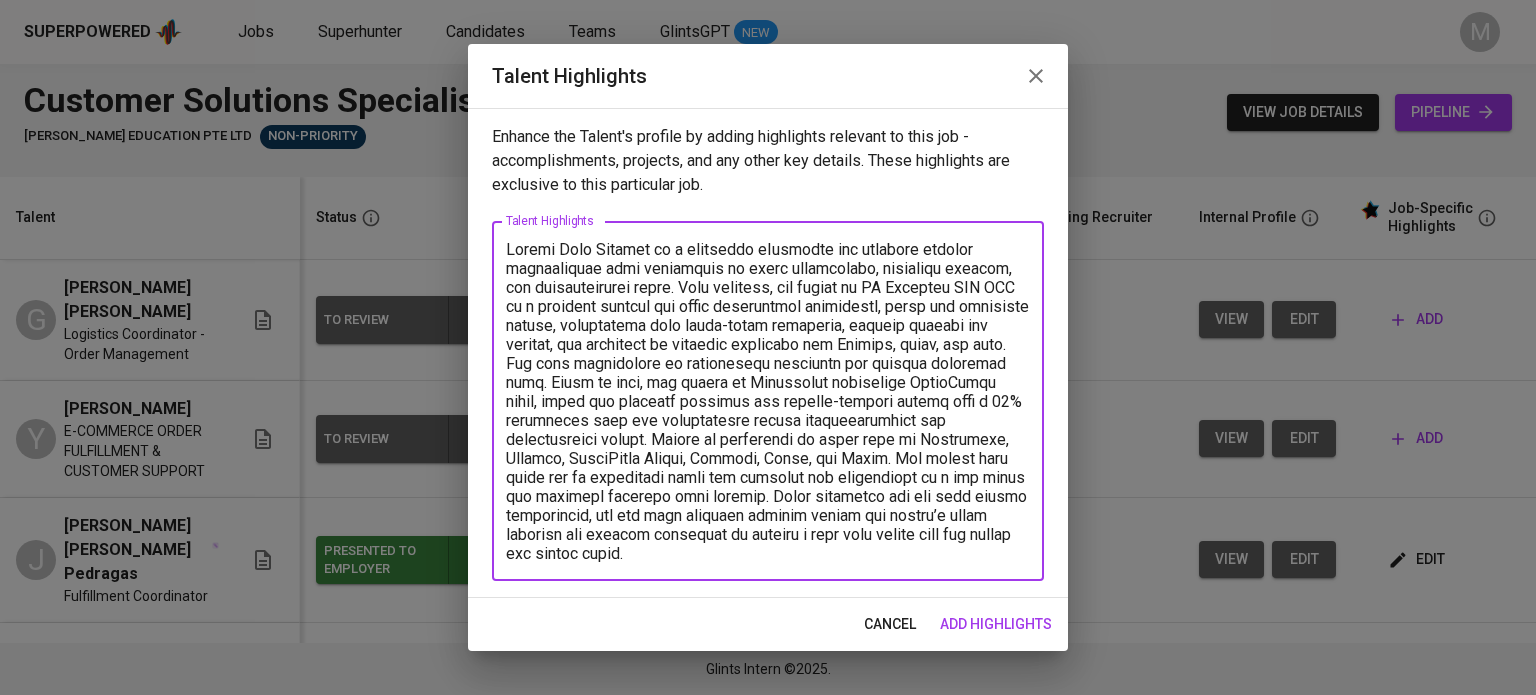 type on "[PERSON_NAME] is a dedicated eCommerce and customer service professional with experience in order fulfillment, technical support, and administrative tasks. Most recently, she worked at QY Ventures PTE LTD as a customer support and order fulfillment specialist, where she processed orders, coordinated with third-party logistics, handled returns and refunds, and responded to customer inquiries via Zendesk, email, and chat. She also contributed to promotional campaigns and managed inventory data. Prior to that, she worked at Concentrix supporting QuickBooks users, where she resolved software and account-related issues with a 95% resolution rate and demonstrated strong troubleshooting and communication skills. [PERSON_NAME] is proficient in tools such as Salesforce, Zendesk, QuickBooks Online, Shopify, Canva, and [PERSON_NAME]. Her recent role ended due to redundancy after the business was transferred to a new owner who retained existing team members. While searching for her next remote opportunity, she has been activel..." 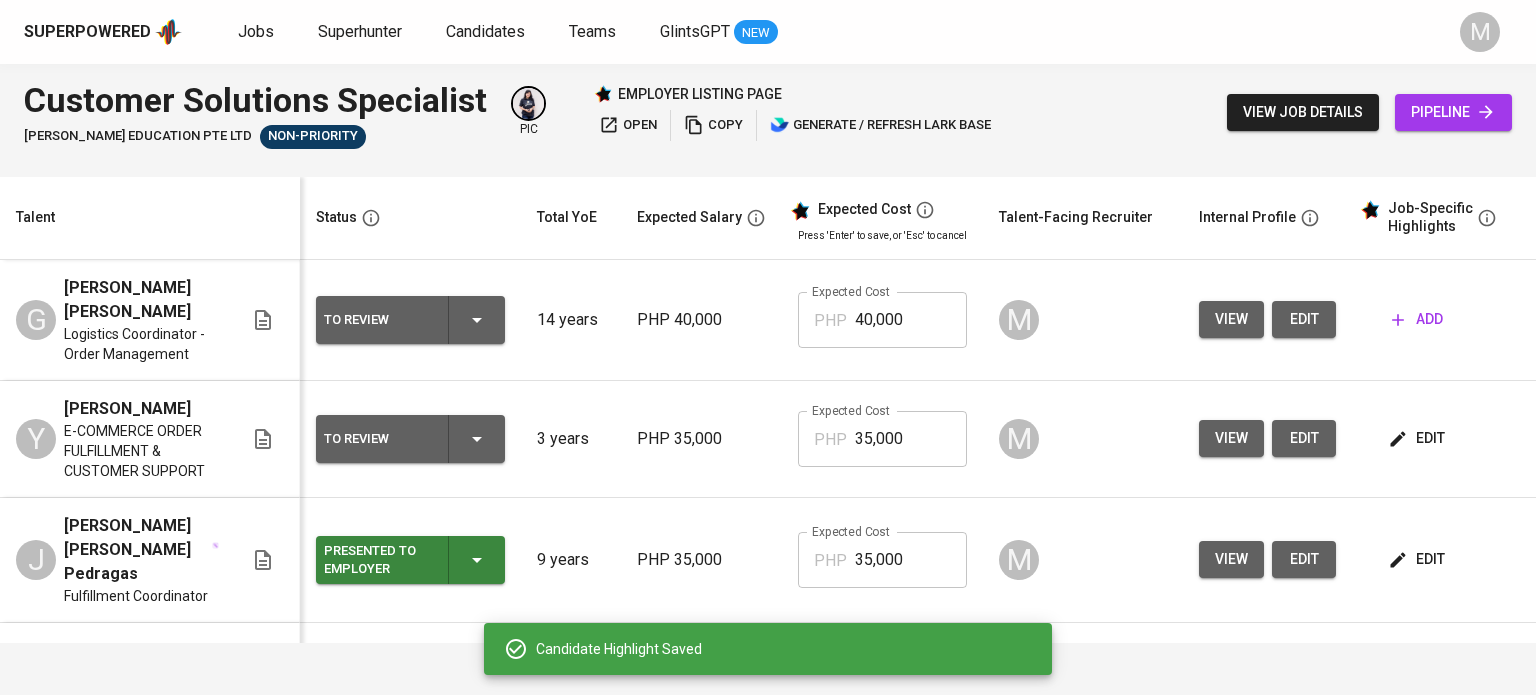 click on "add" at bounding box center [1417, 319] 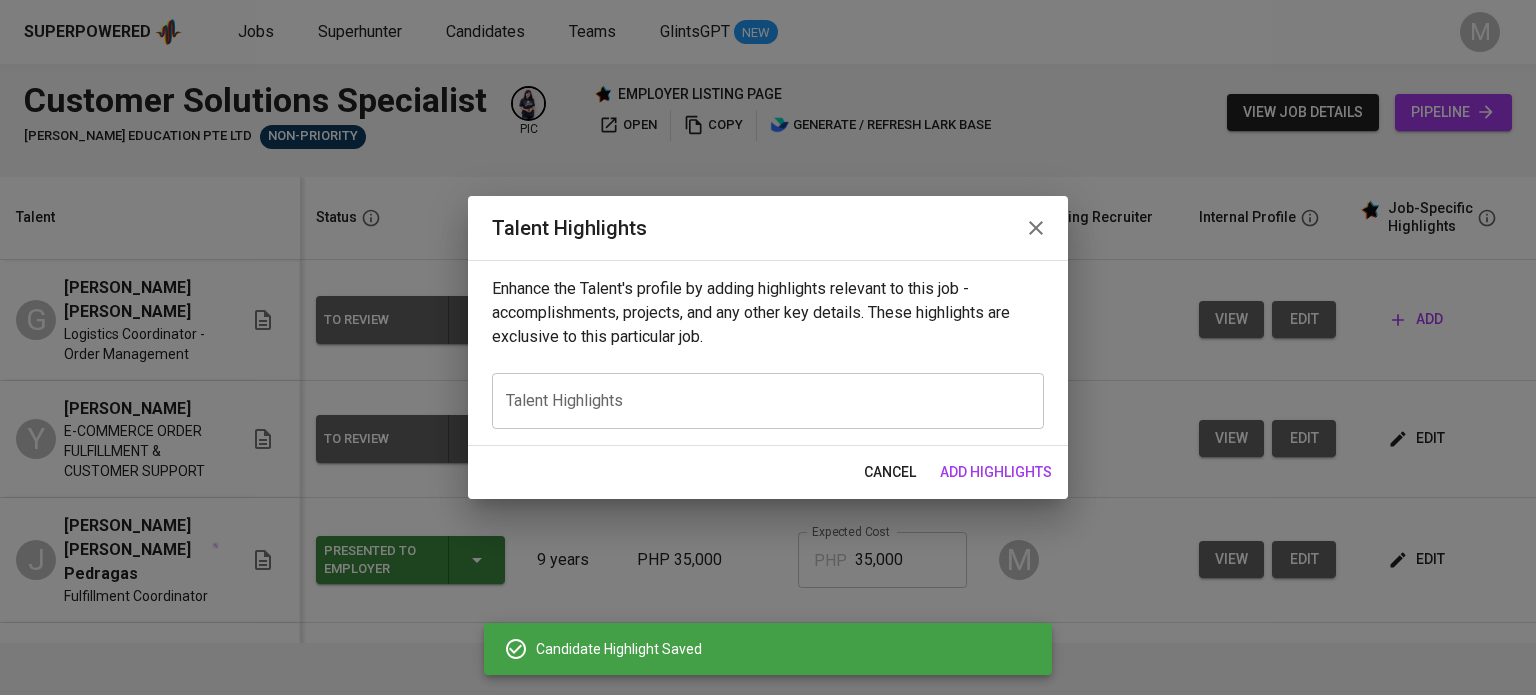 click at bounding box center [768, 401] 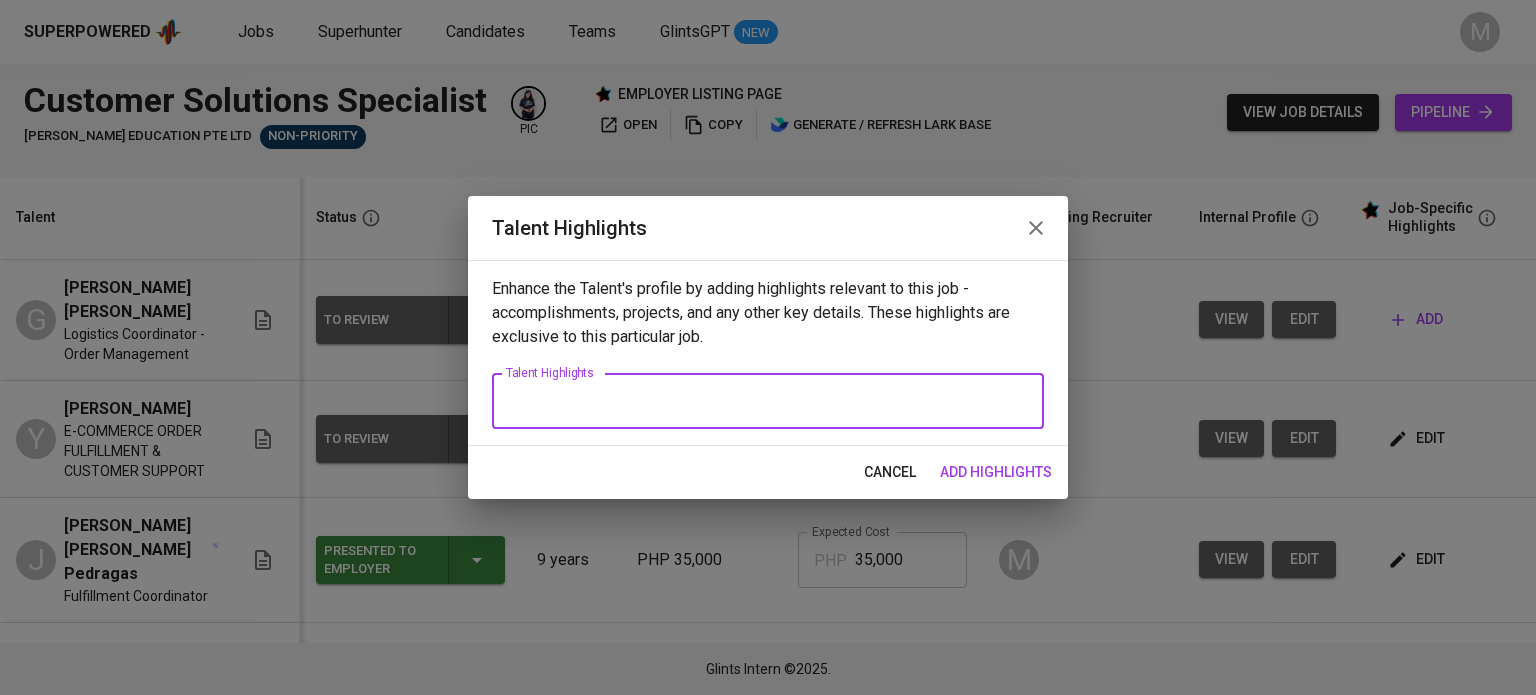 paste on "[PERSON_NAME] [PERSON_NAME] is a seasoned eCommerce and logistics professional with over six years of experience in order fulfillment, shipping coordination, and customer service. She previously worked at [PERSON_NAME] Home, where she managed end-to-end logistics processes, ensured timely deliveries, handled documentation such as BOLs, and optimized freight costs. Her background also includes roles in appointment setting and lead qualification, showcasing her strong communication and client engagement skills. [PERSON_NAME] is proficient in Salesforce, SPS eCommerce, TMS, and Oracle systems, and has been trained in troubleshooting basic technical issues. She brings a solid foundation in handling international shipments and compliance documentation. Known for her organizational skills and problem-solving mindset, she has supported clients across the [GEOGRAPHIC_DATA] and [GEOGRAPHIC_DATA]. Her most recent role ended due to automation-led restructuring, and she is now seeking new opportunities where she can bring value through her logistics ..." 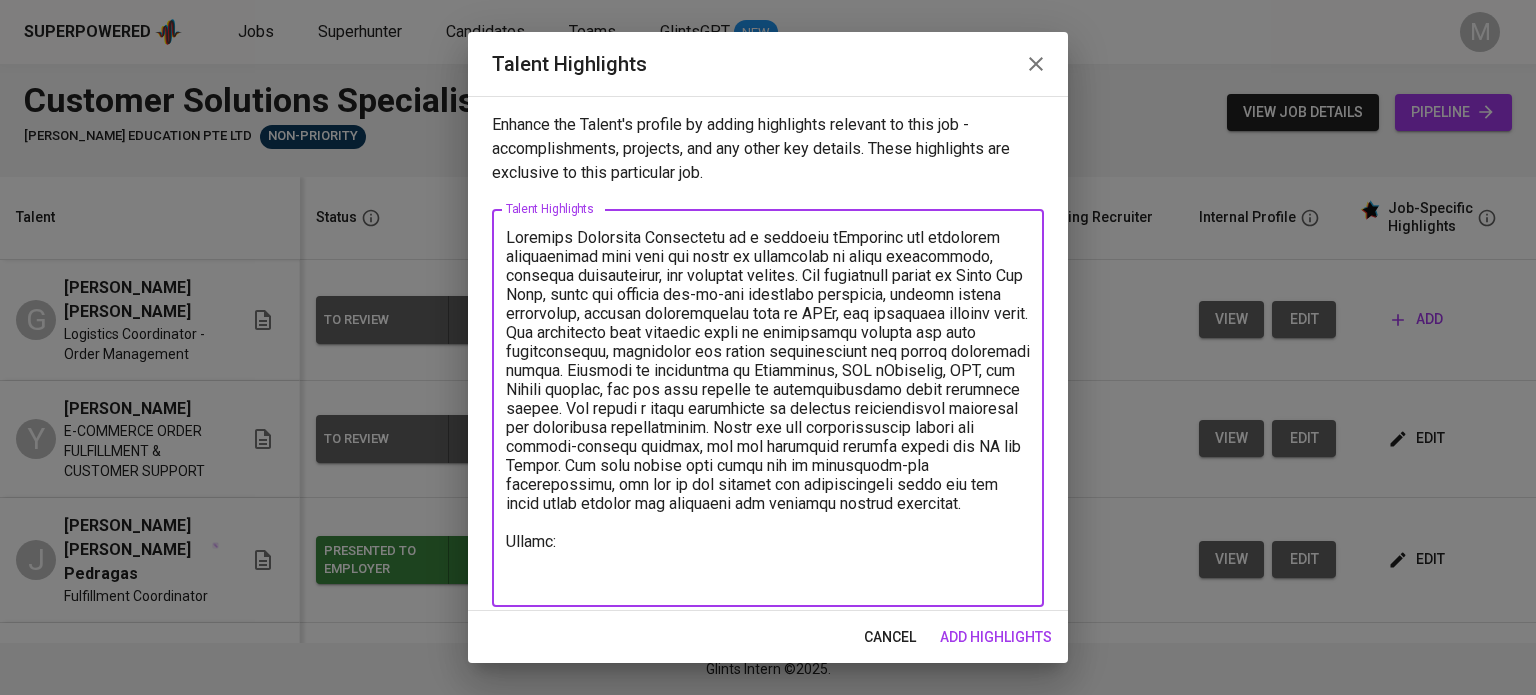 click at bounding box center [768, 408] 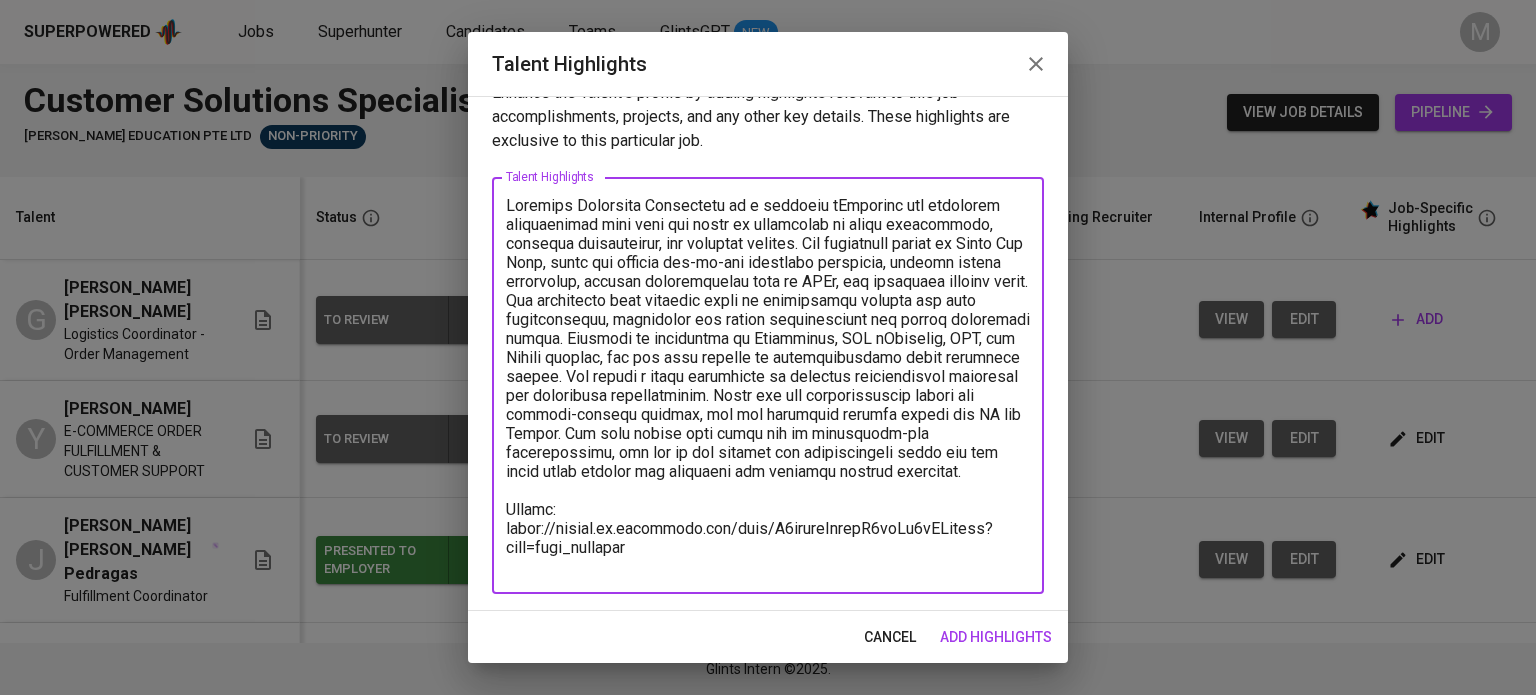 scroll, scrollTop: 32, scrollLeft: 0, axis: vertical 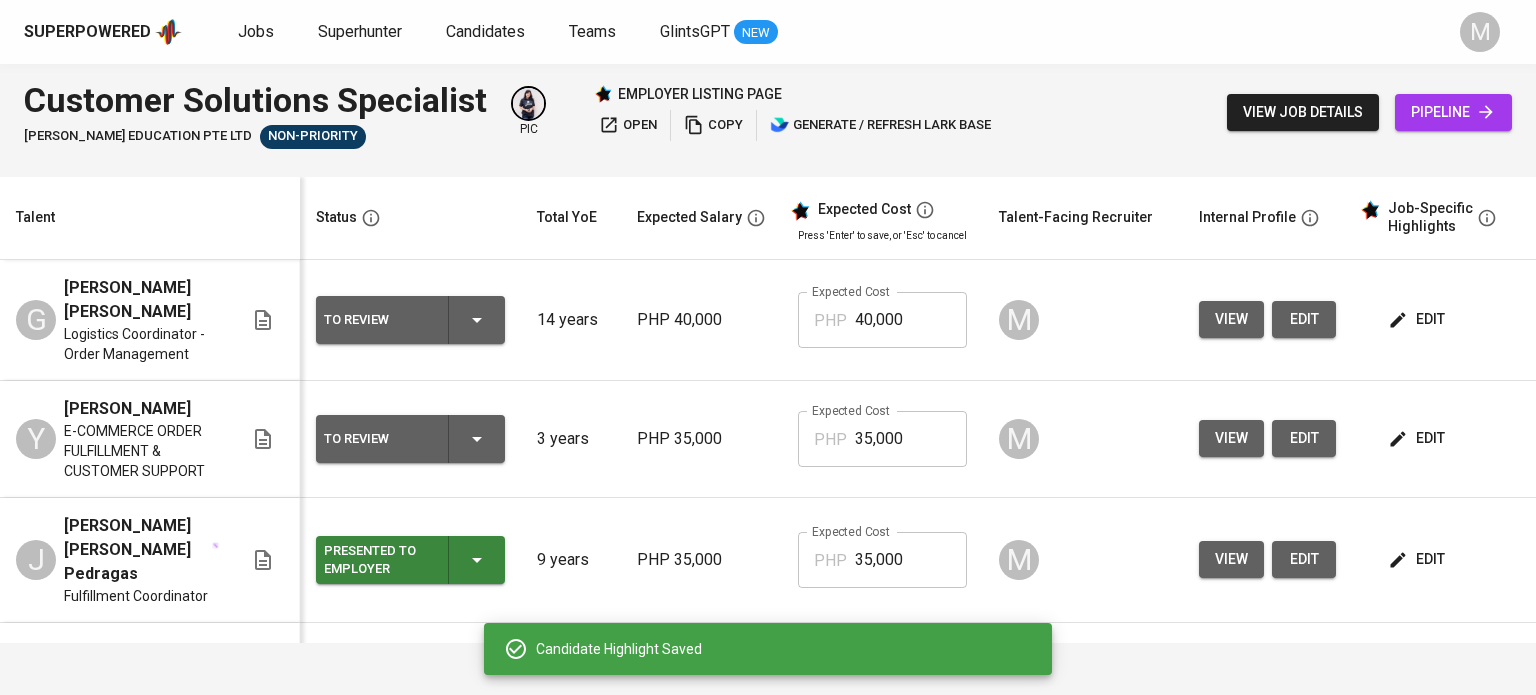 click on "edit" at bounding box center (1418, 438) 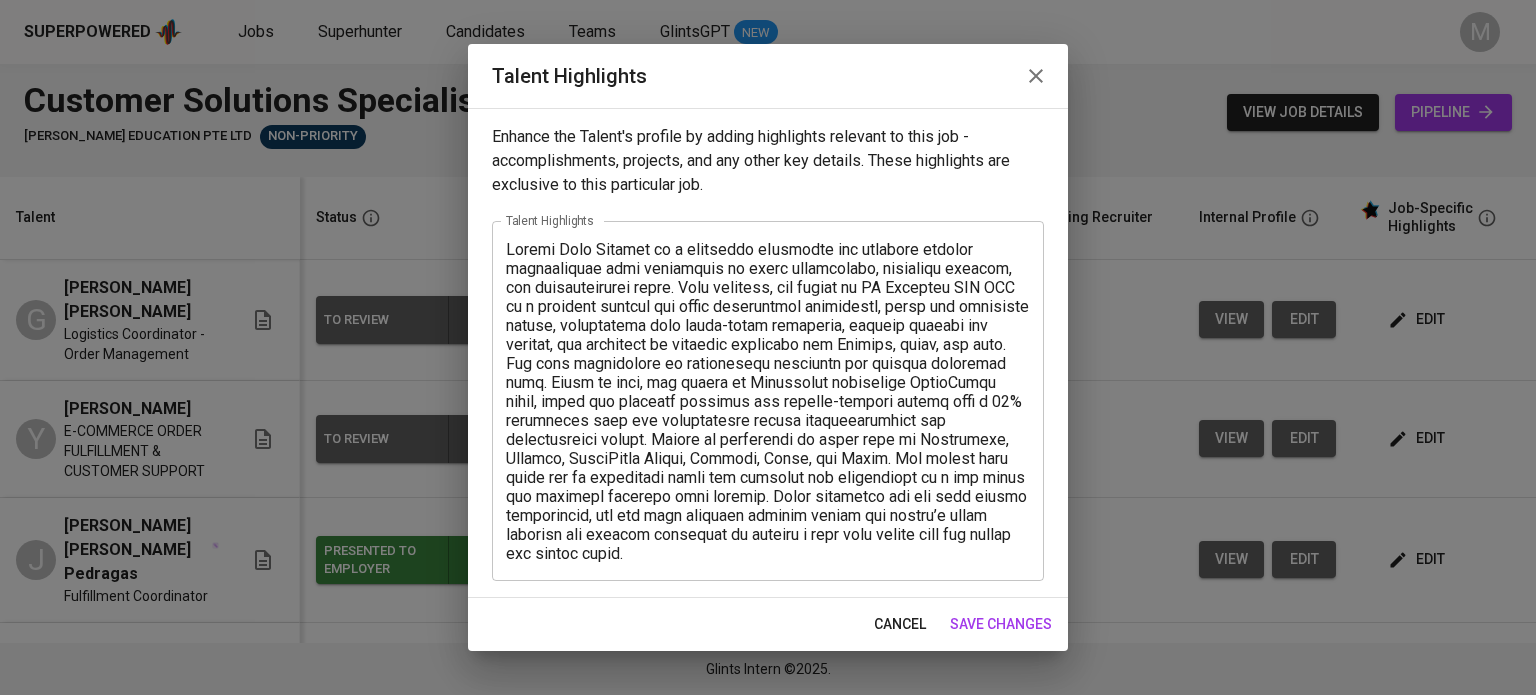 click at bounding box center [768, 401] 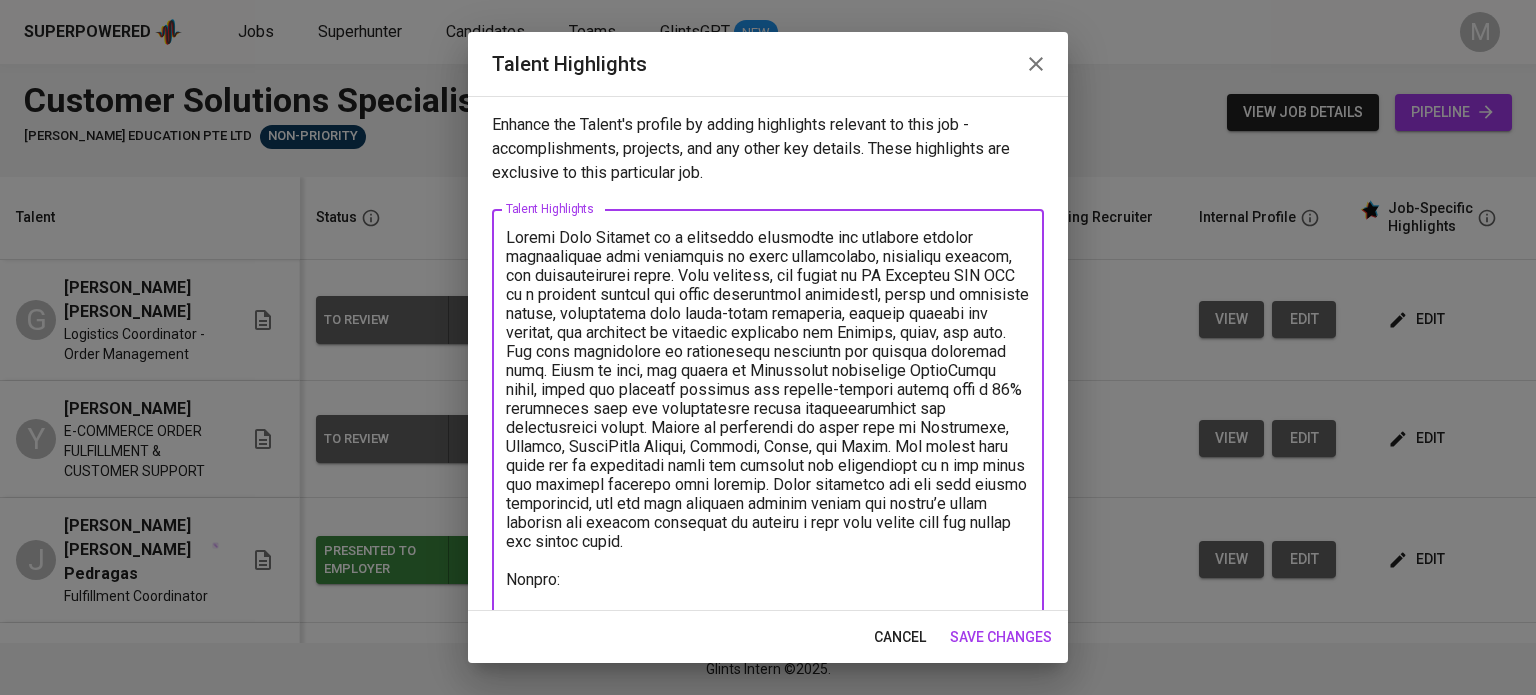 scroll, scrollTop: 16, scrollLeft: 0, axis: vertical 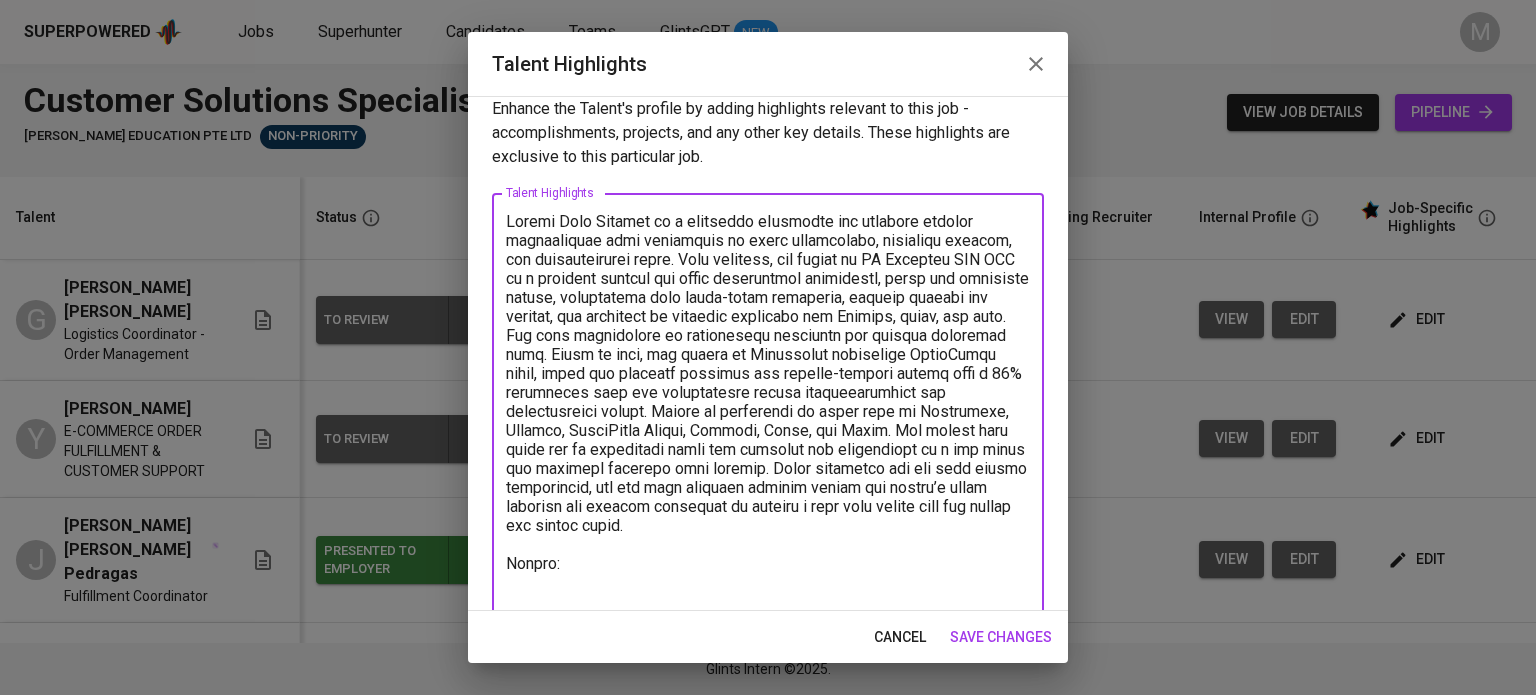 paste on "[URL][DOMAIN_NAME]" 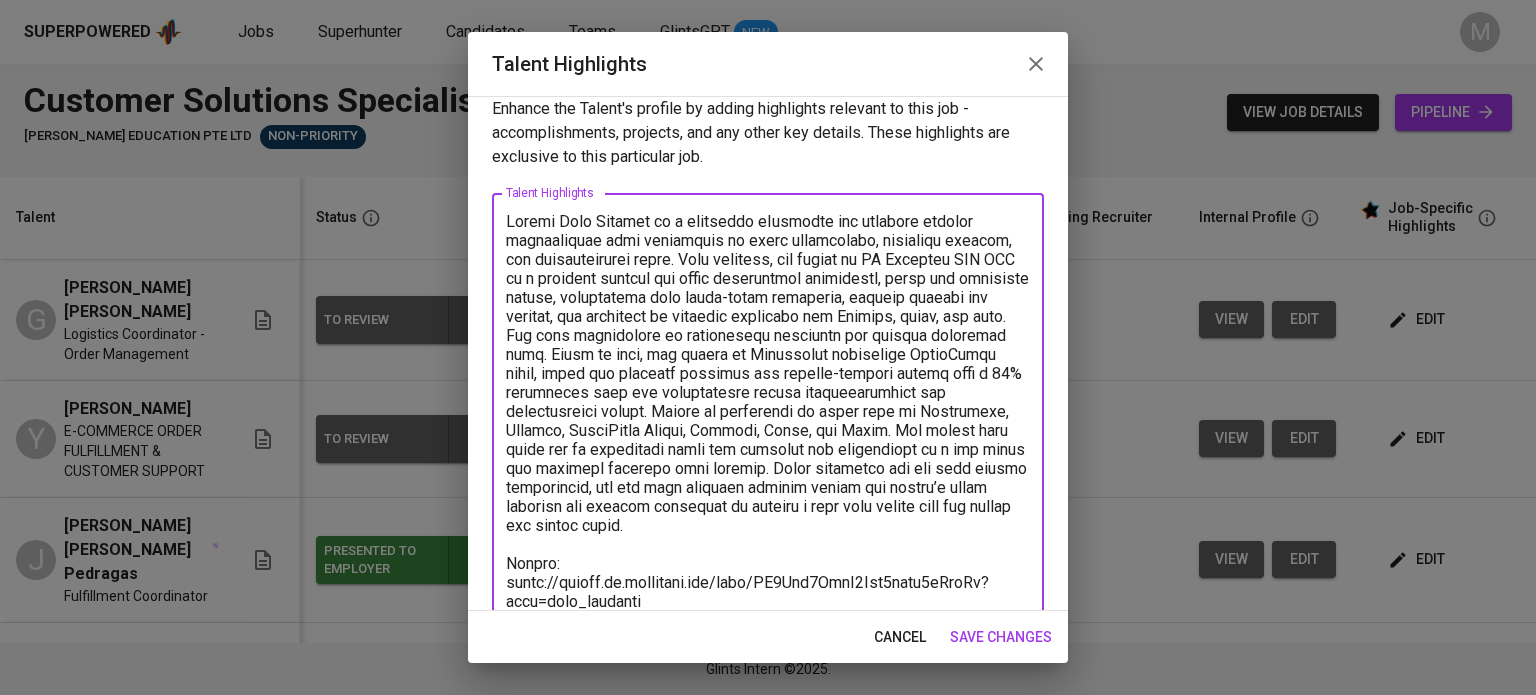 scroll, scrollTop: 35, scrollLeft: 0, axis: vertical 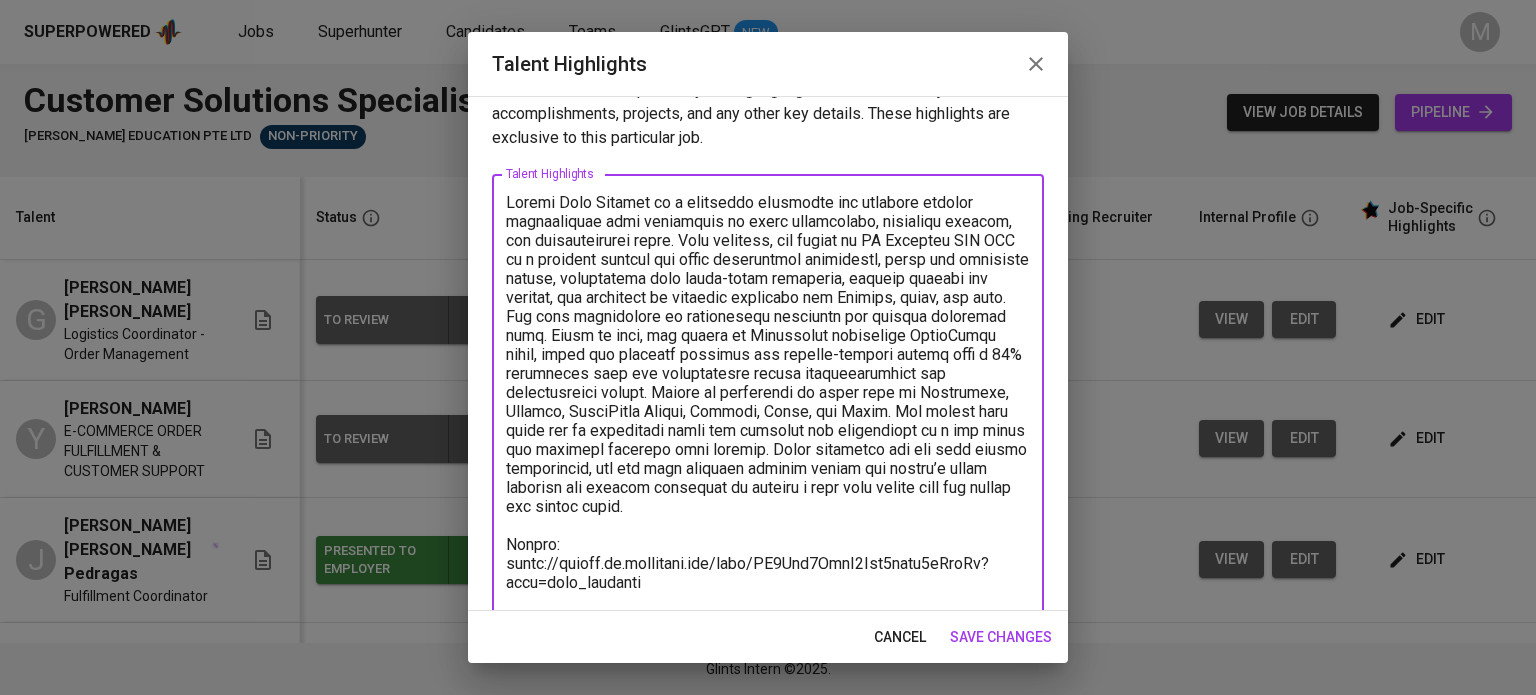 type on "[PERSON_NAME] is a dedicated eCommerce and customer service professional with experience in order fulfillment, technical support, and administrative tasks. Most recently, she worked at QY Ventures PTE LTD as a customer support and order fulfillment specialist, where she processed orders, coordinated with third-party logistics, handled returns and refunds, and responded to customer inquiries via Zendesk, email, and chat. She also contributed to promotional campaigns and managed inventory data. Prior to that, she worked at Concentrix supporting QuickBooks users, where she resolved software and account-related issues with a 95% resolution rate and demonstrated strong troubleshooting and communication skills. [PERSON_NAME] is proficient in tools such as Salesforce, Zendesk, QuickBooks Online, Shopify, Canva, and [PERSON_NAME]. Her recent role ended due to redundancy after the business was transferred to a new owner who retained existing team members. While searching for her next remote opportunity, she has been activel..." 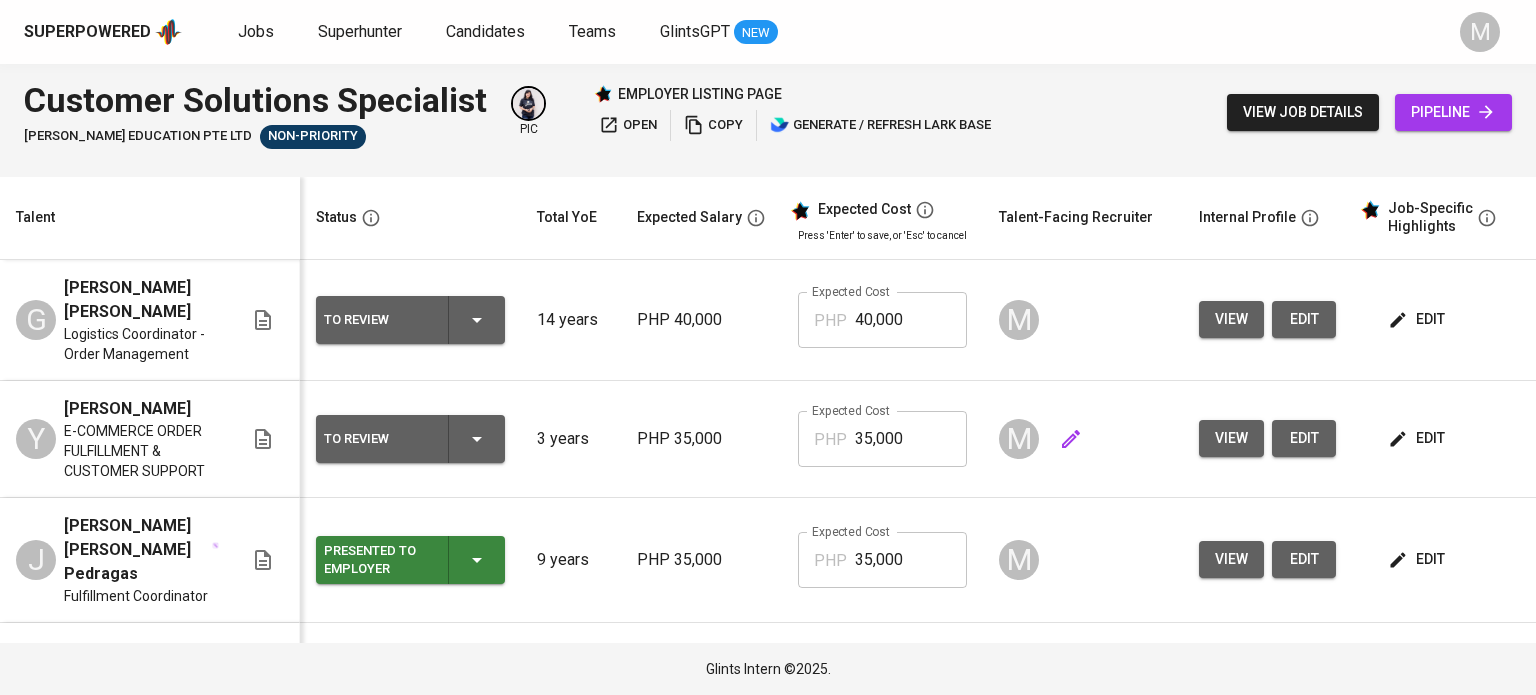 scroll, scrollTop: 200, scrollLeft: 0, axis: vertical 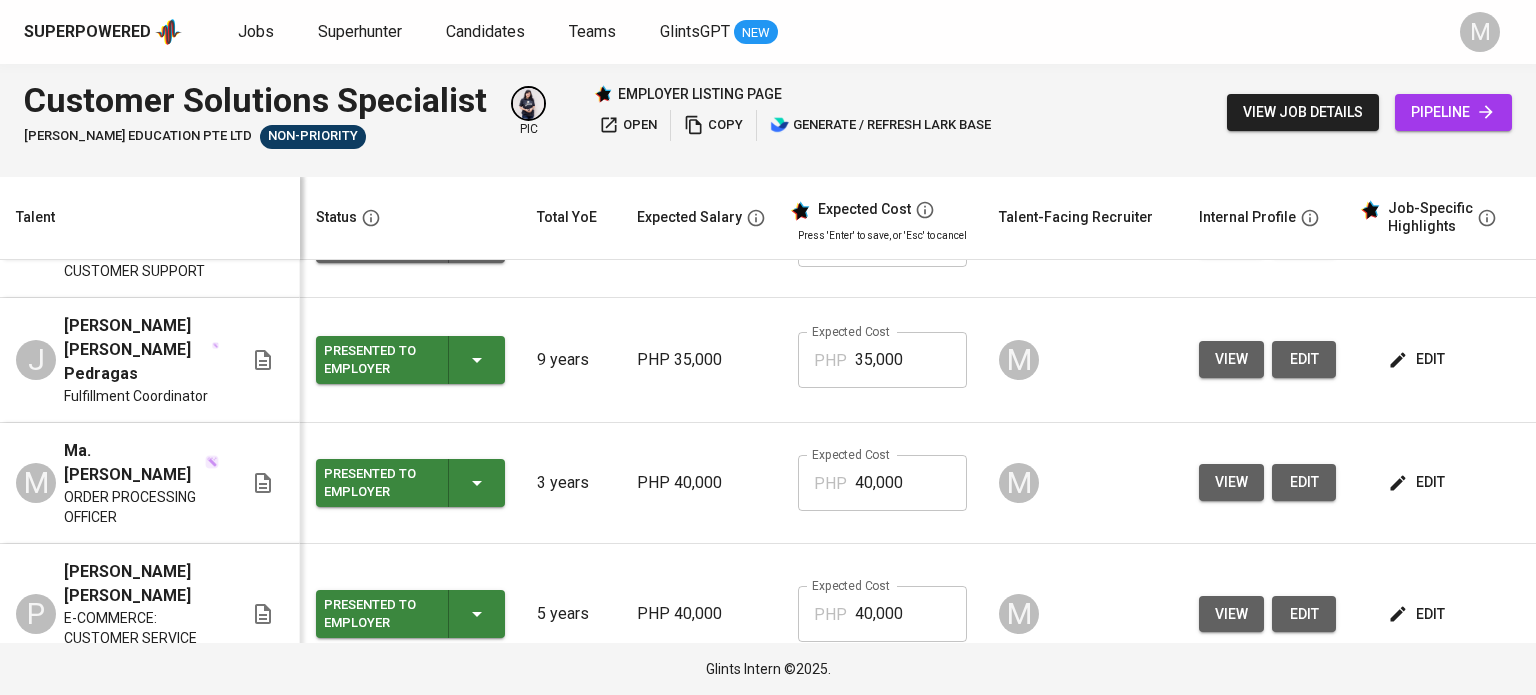 click on "edit" at bounding box center (1418, 482) 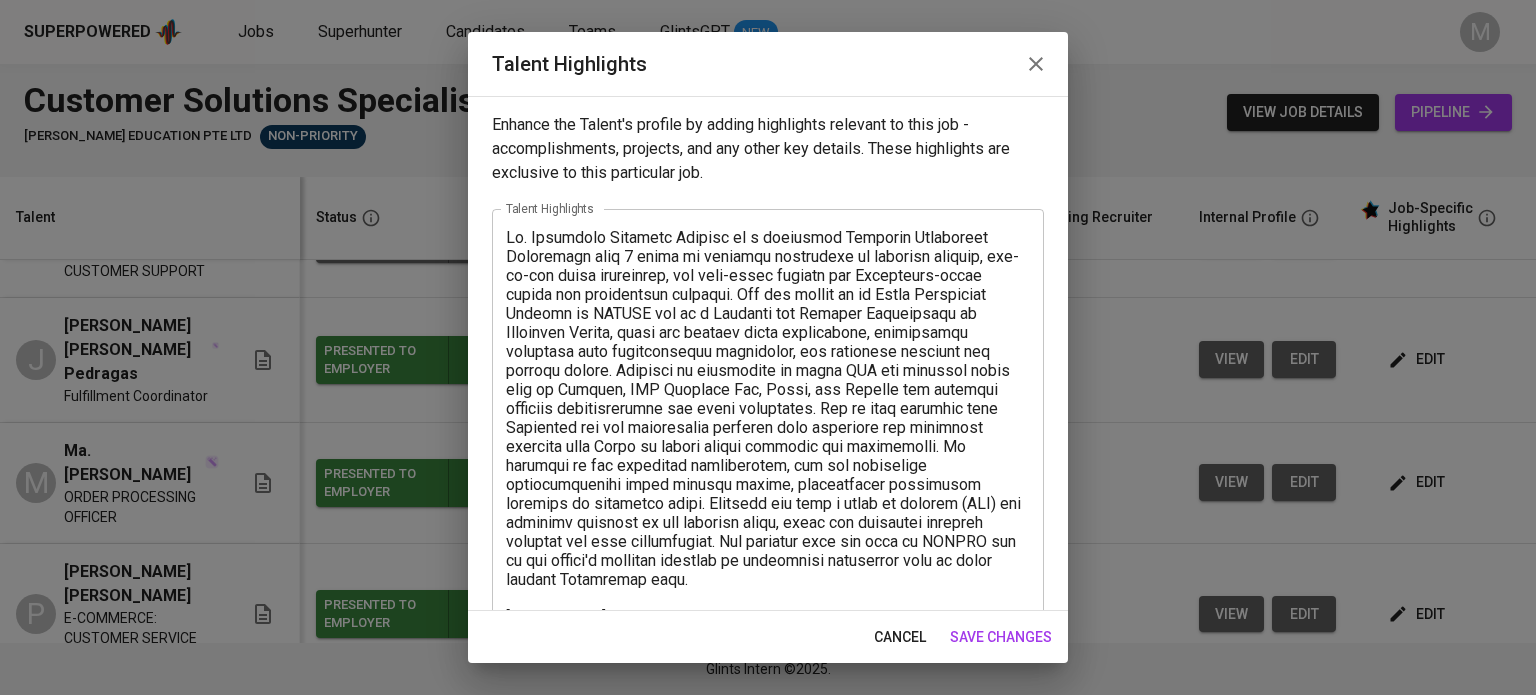 scroll, scrollTop: 279, scrollLeft: 0, axis: vertical 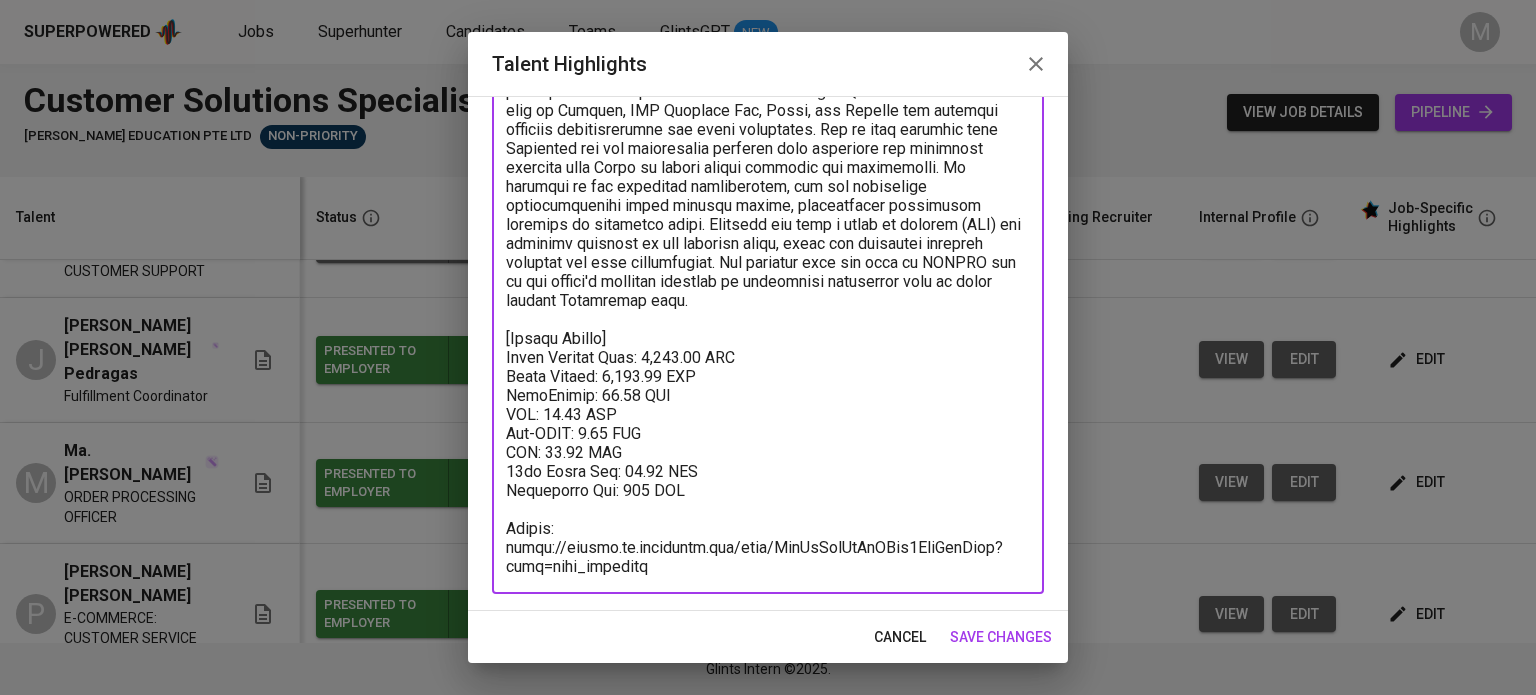 drag, startPoint x: 721, startPoint y: 491, endPoint x: 490, endPoint y: 330, distance: 281.5706 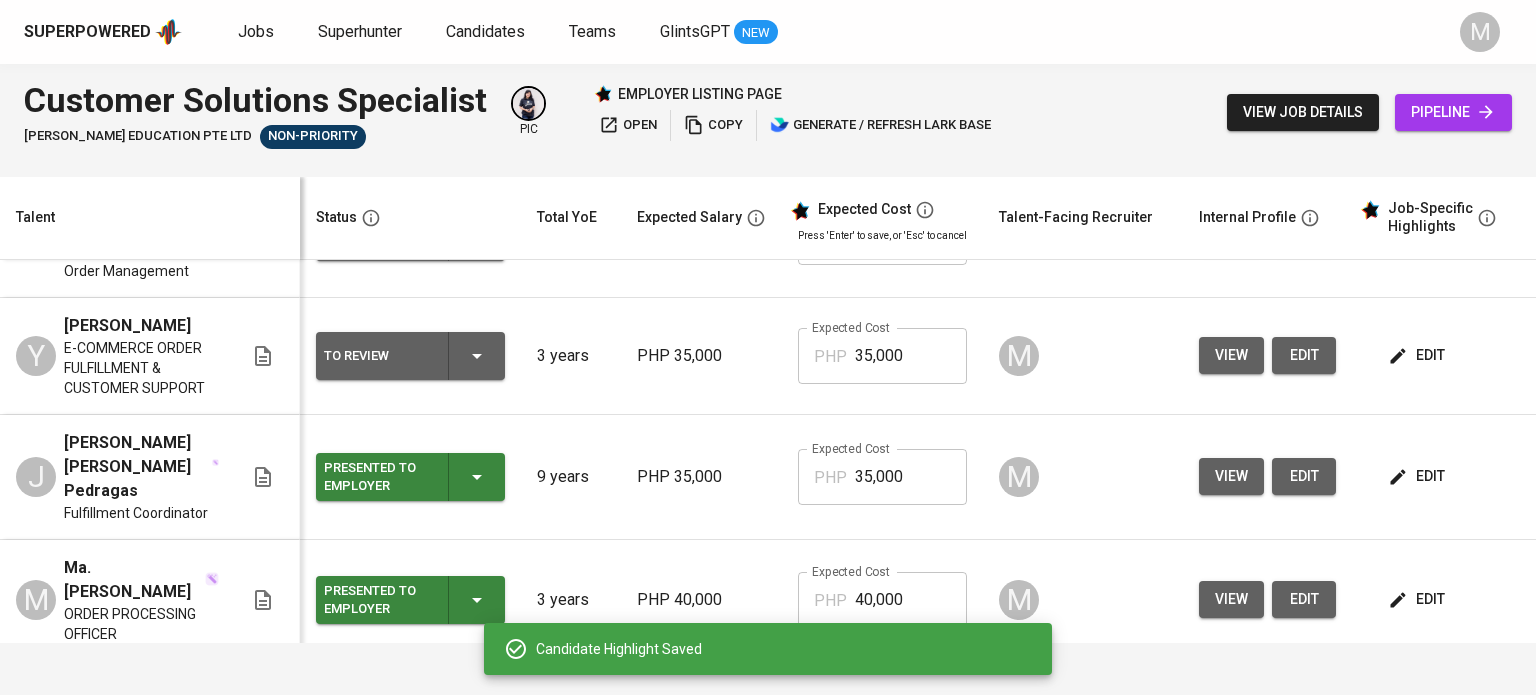 scroll, scrollTop: 0, scrollLeft: 0, axis: both 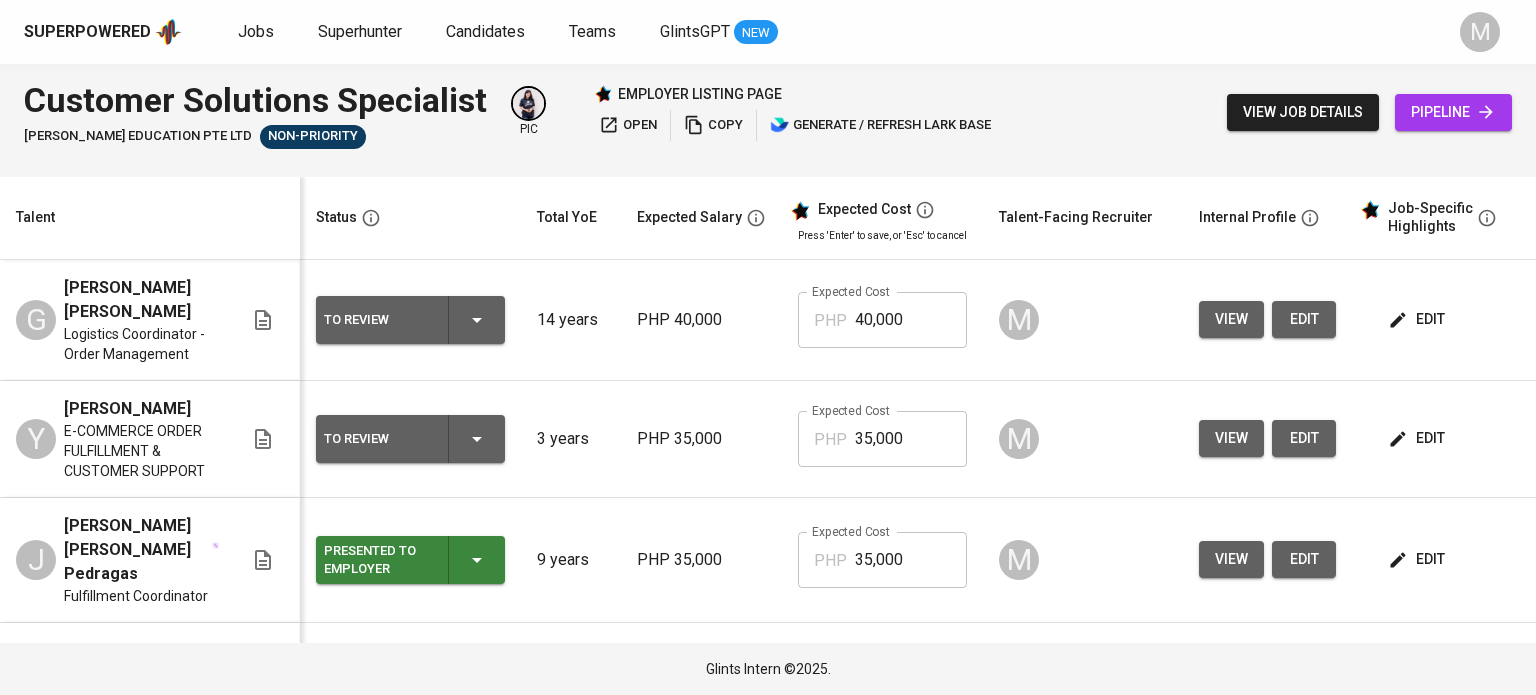 click on "edit" at bounding box center [1418, 319] 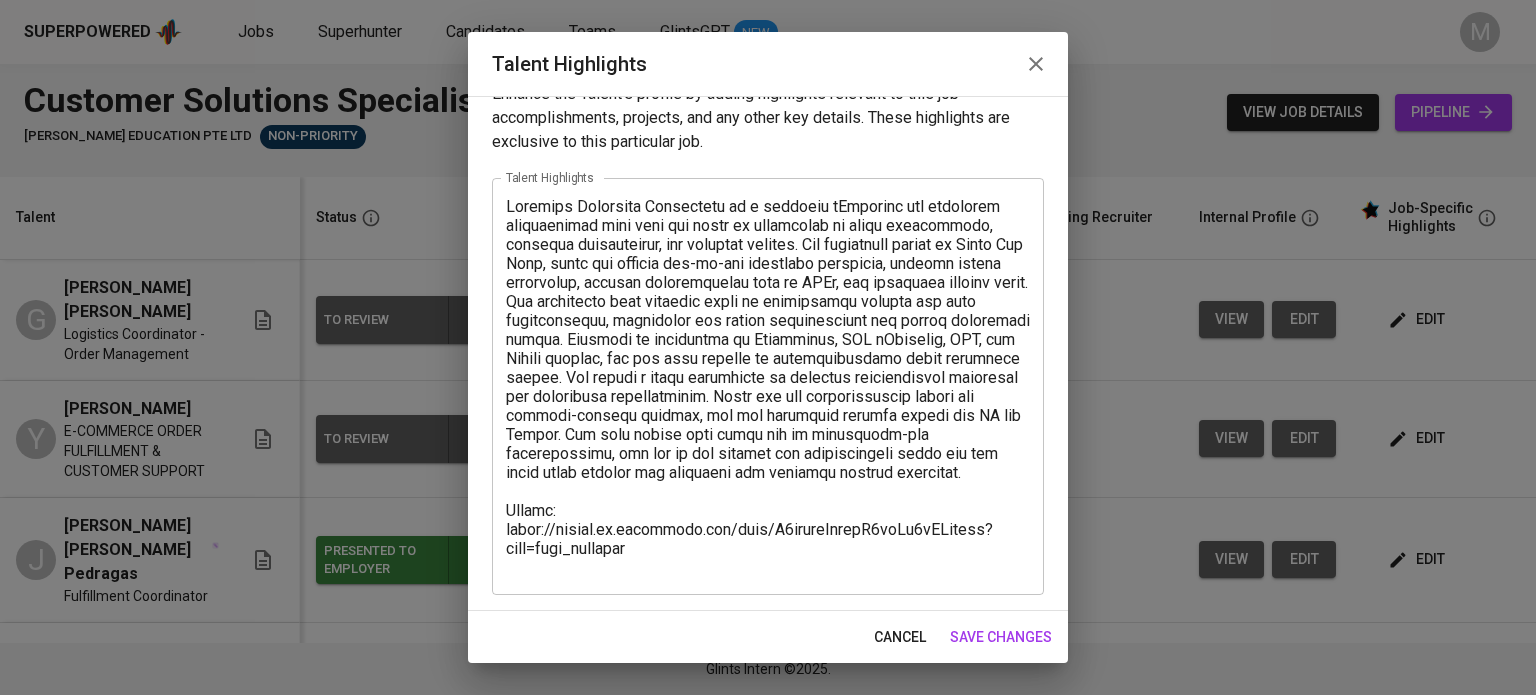 scroll, scrollTop: 32, scrollLeft: 0, axis: vertical 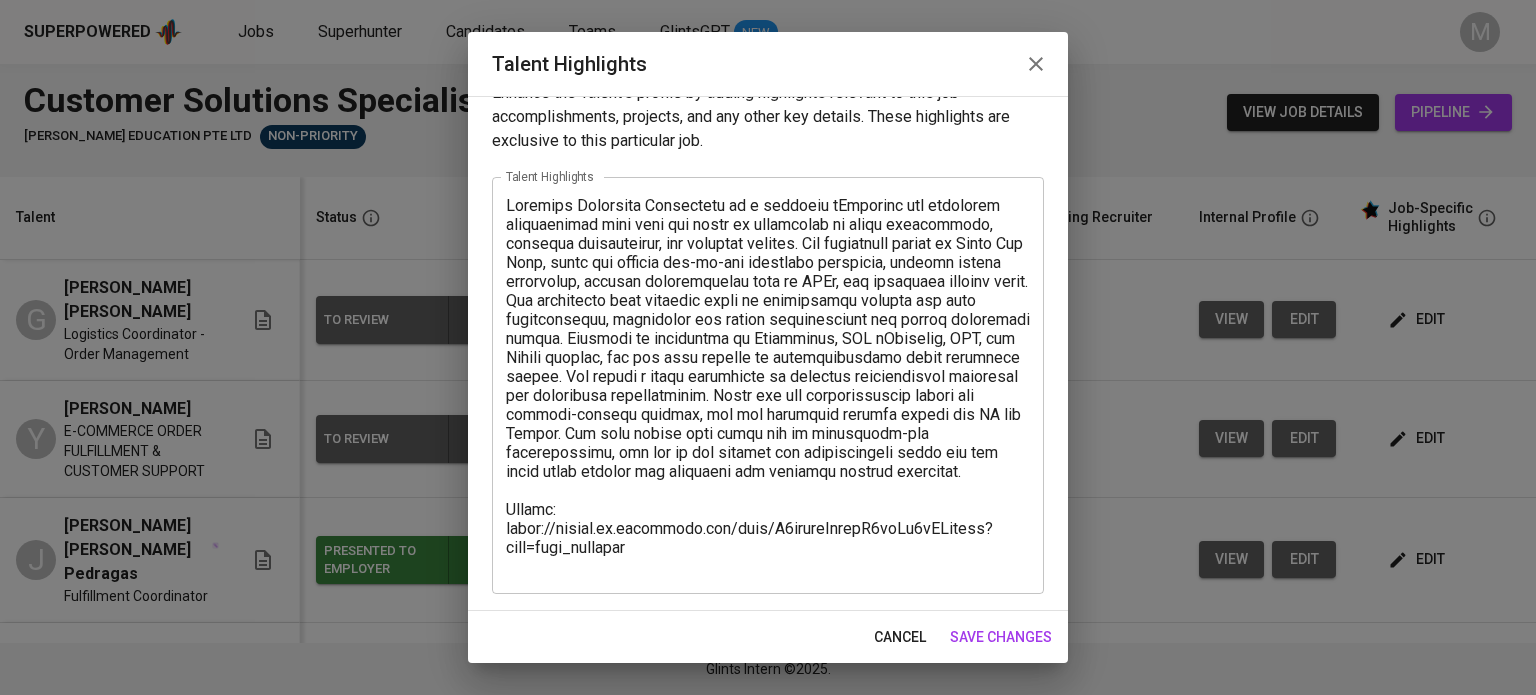 click at bounding box center (768, 386) 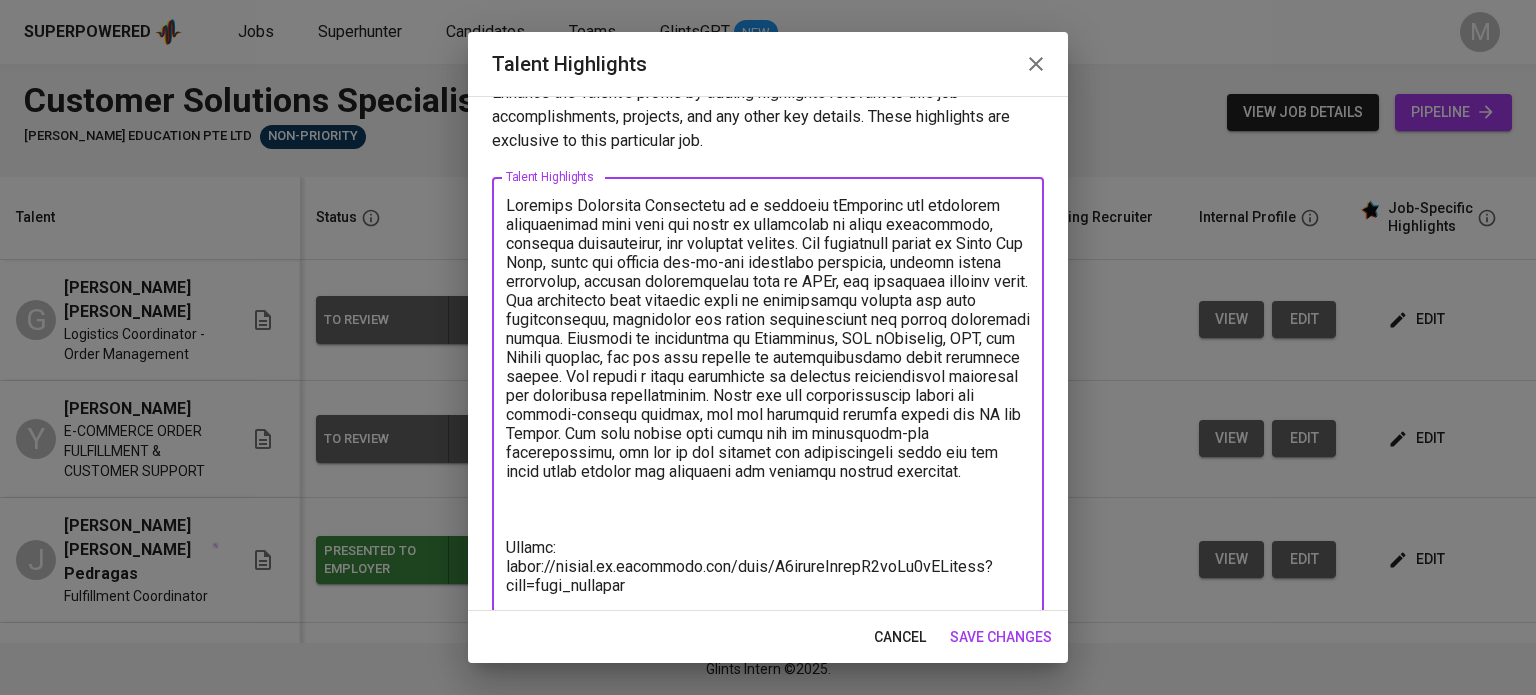 paste on "[Talent Salary]
Total Monthly Cost: 1,576.58 SGD
Basic Salary: 1,000.00 SGD
PhilHealth: 25.00 SGD
SSS: 88.25 SGD
Pag-IBIG: 5.00 SGD
HMO: 75.00 SGD
13th Month Pay: 83.33 SGD
Management Fee: 300 SGD" 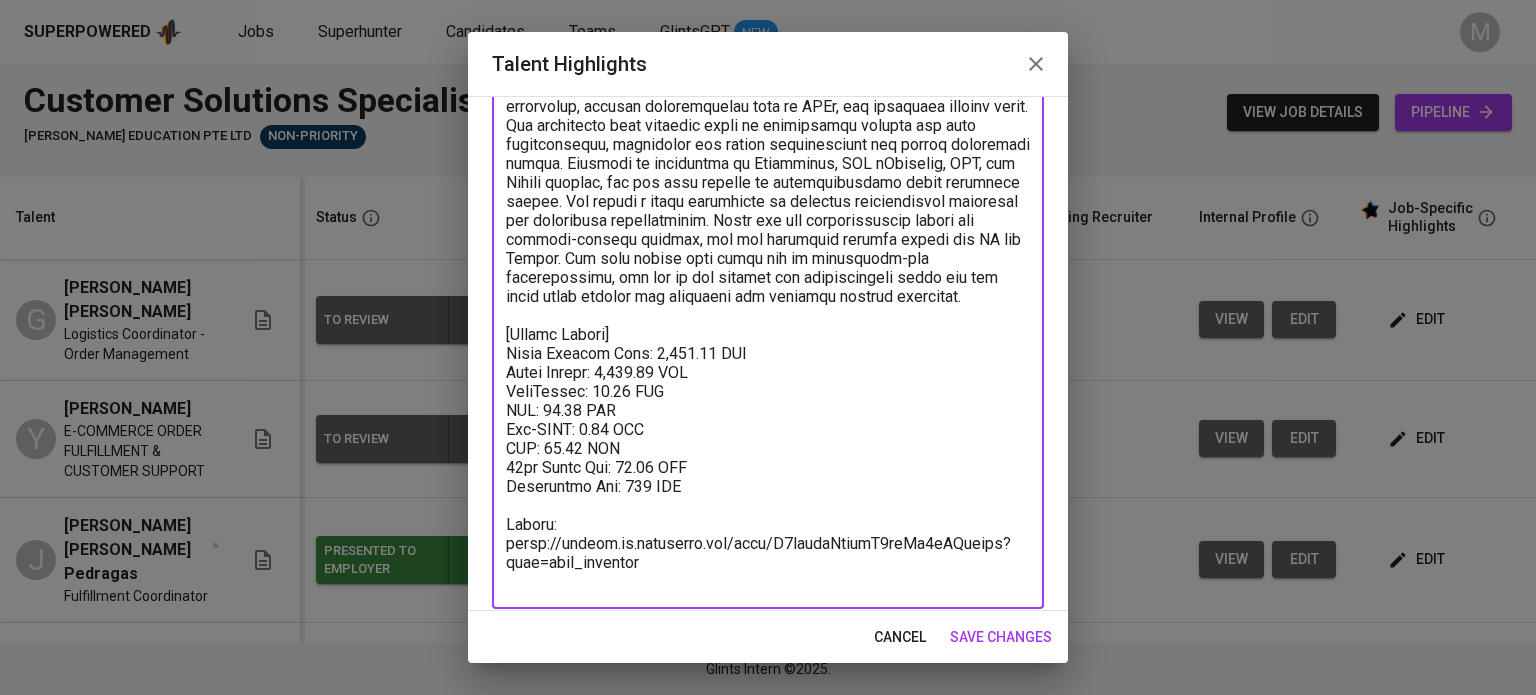 scroll, scrollTop: 222, scrollLeft: 0, axis: vertical 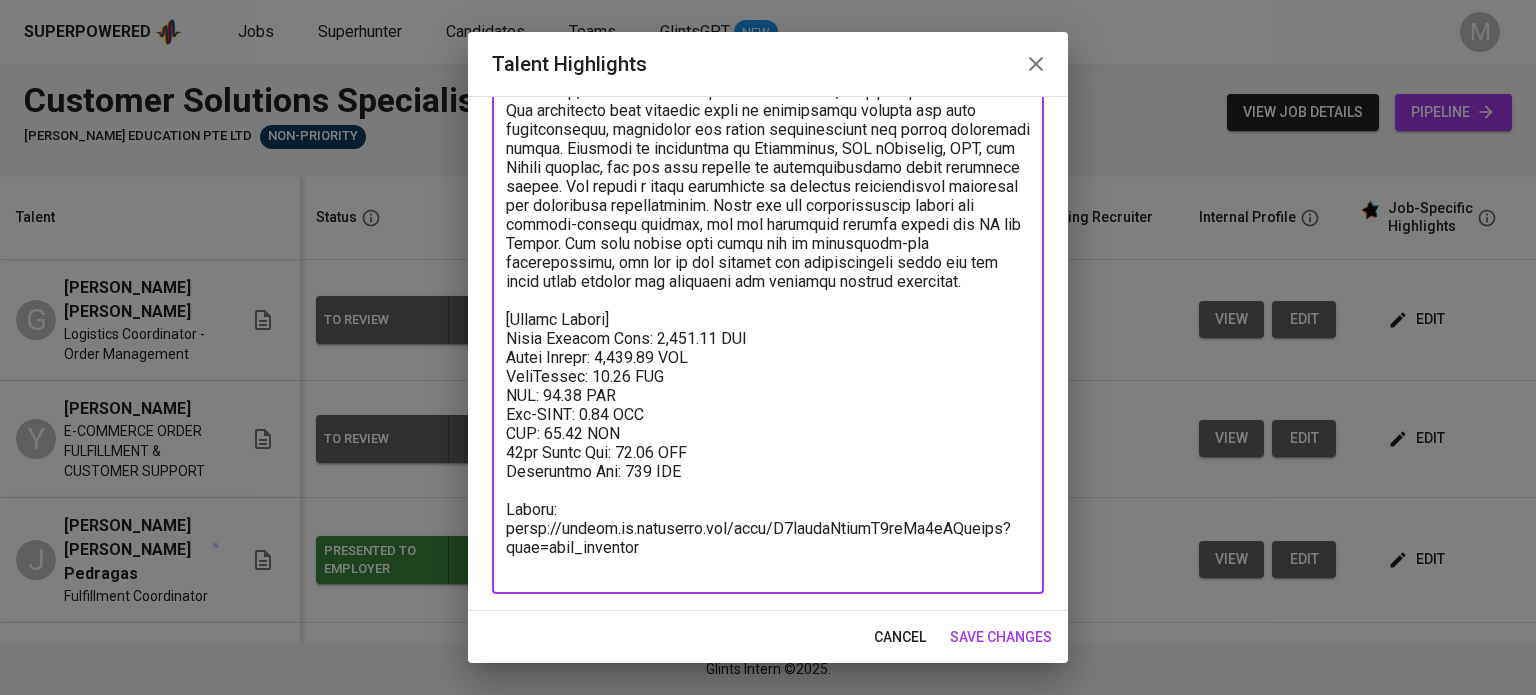 type on "[PERSON_NAME] [PERSON_NAME] is a seasoned eCommerce and logistics professional with over six years of experience in order fulfillment, shipping coordination, and customer service. She previously worked at [PERSON_NAME] Home, where she managed end-to-end logistics processes, ensured timely deliveries, handled documentation such as BOLs, and optimized freight costs. Her background also includes roles in appointment setting and lead qualification, showcasing her strong communication and client engagement skills. [PERSON_NAME] is proficient in Salesforce, SPS eCommerce, TMS, and Oracle systems, and has been trained in troubleshooting basic technical issues. She brings a solid foundation in handling international shipments and compliance documentation. Known for her organizational skills and problem-solving mindset, she has supported clients across the [GEOGRAPHIC_DATA] and [GEOGRAPHIC_DATA]. Her most recent role ended due to automation-led restructuring, and she is now seeking new opportunities where she can bring value through her logistics ..." 